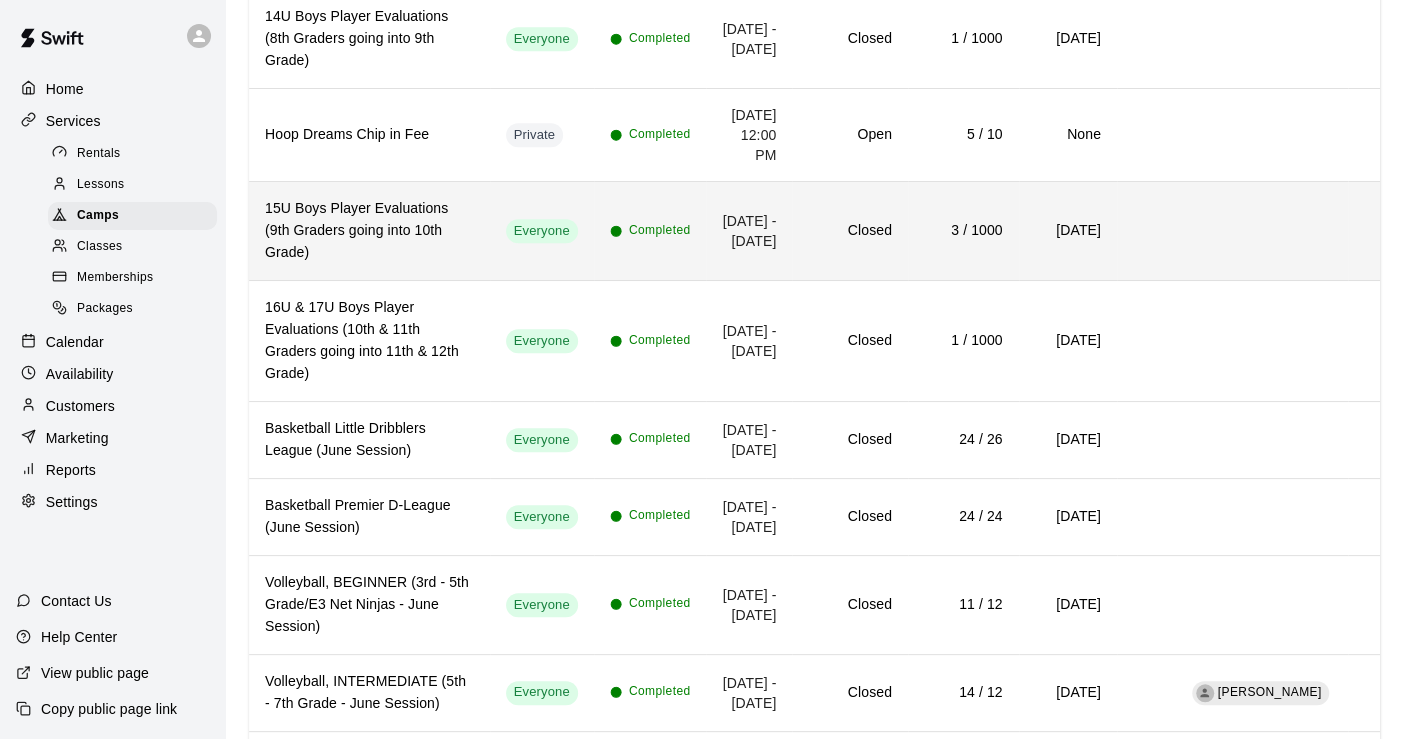 scroll, scrollTop: 1000, scrollLeft: 0, axis: vertical 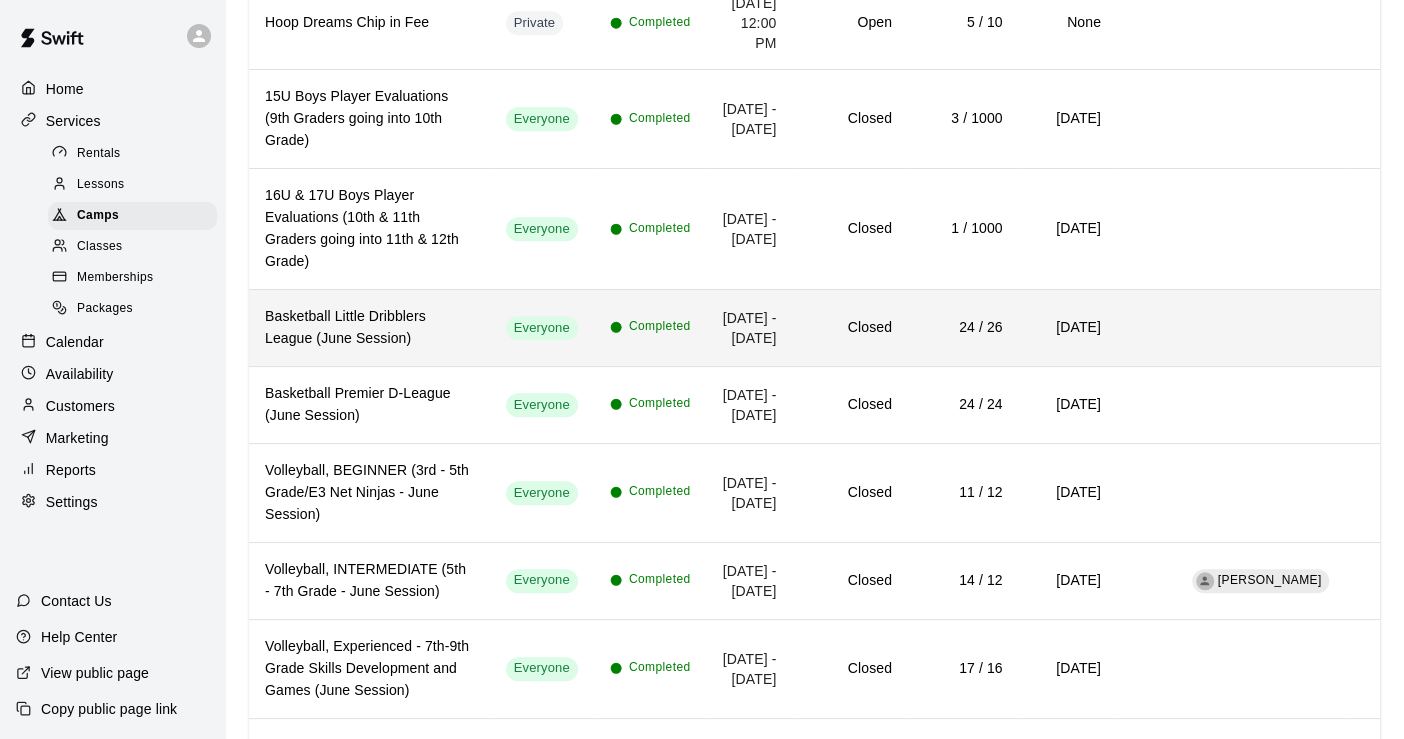 click on "Basketball Little Dribblers League (June Session)" at bounding box center [369, 328] 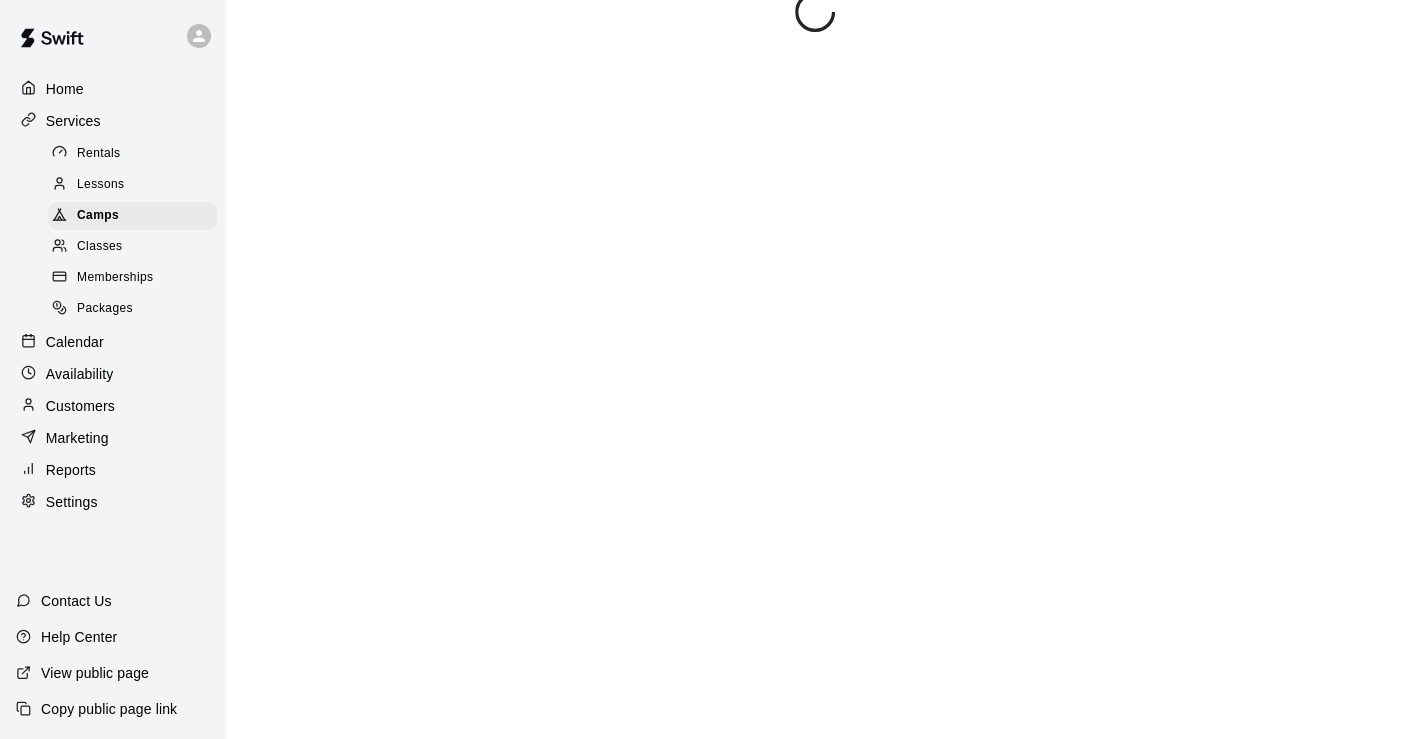 scroll, scrollTop: 0, scrollLeft: 0, axis: both 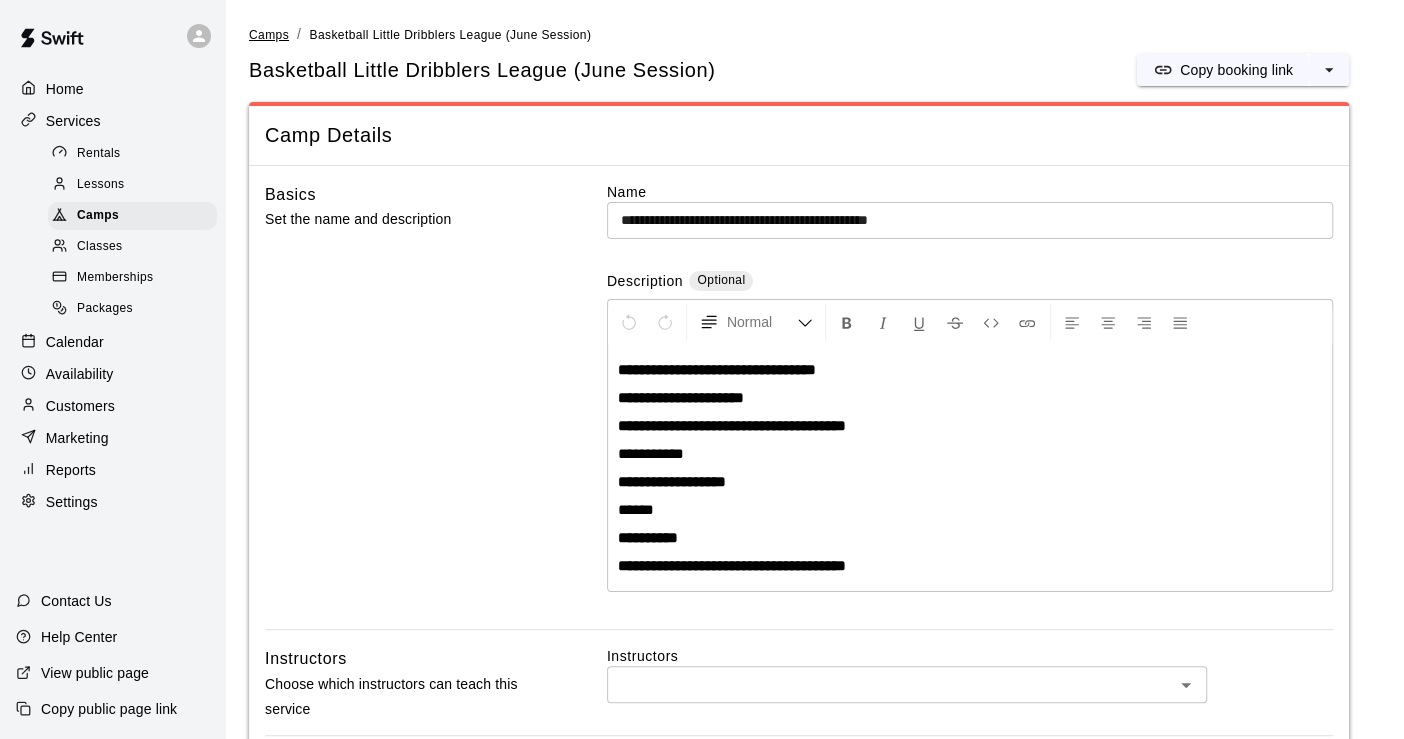 click on "Camps" at bounding box center (269, 35) 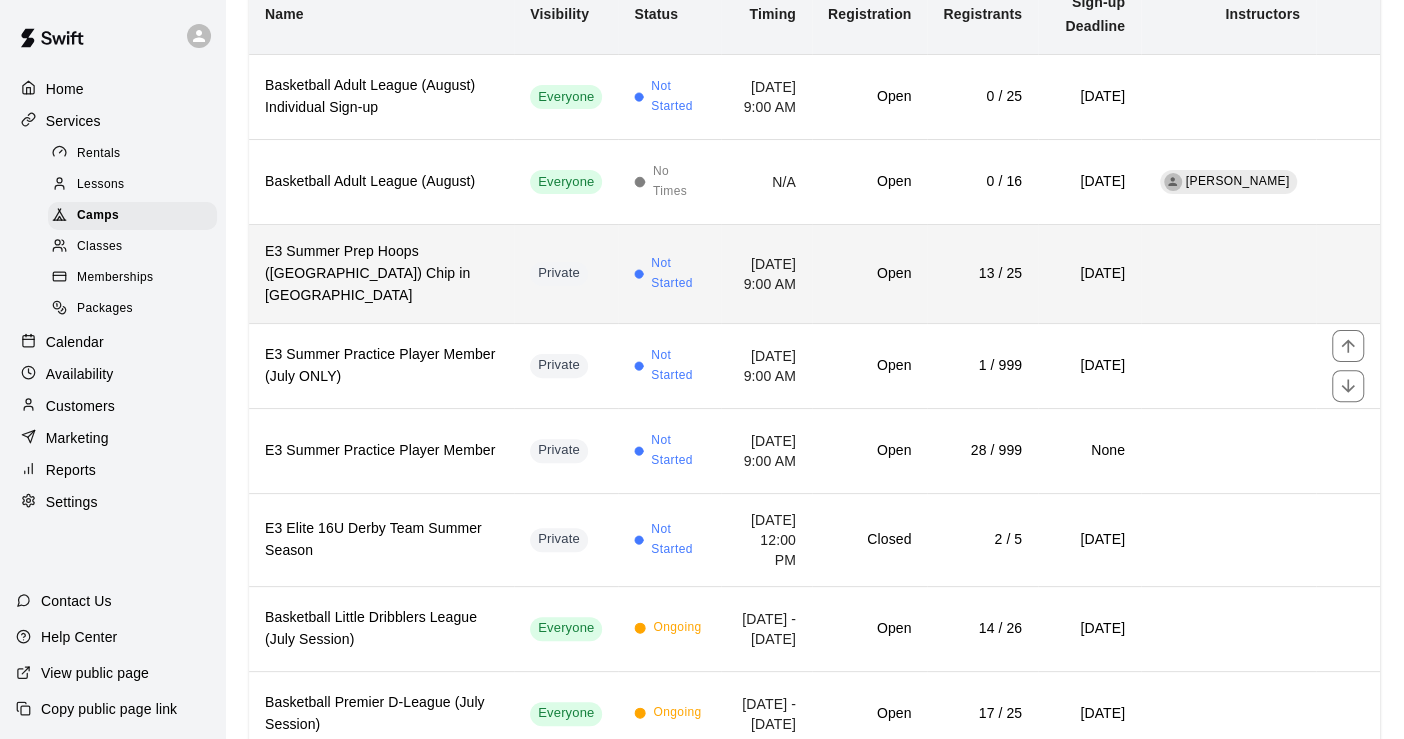 scroll, scrollTop: 444, scrollLeft: 0, axis: vertical 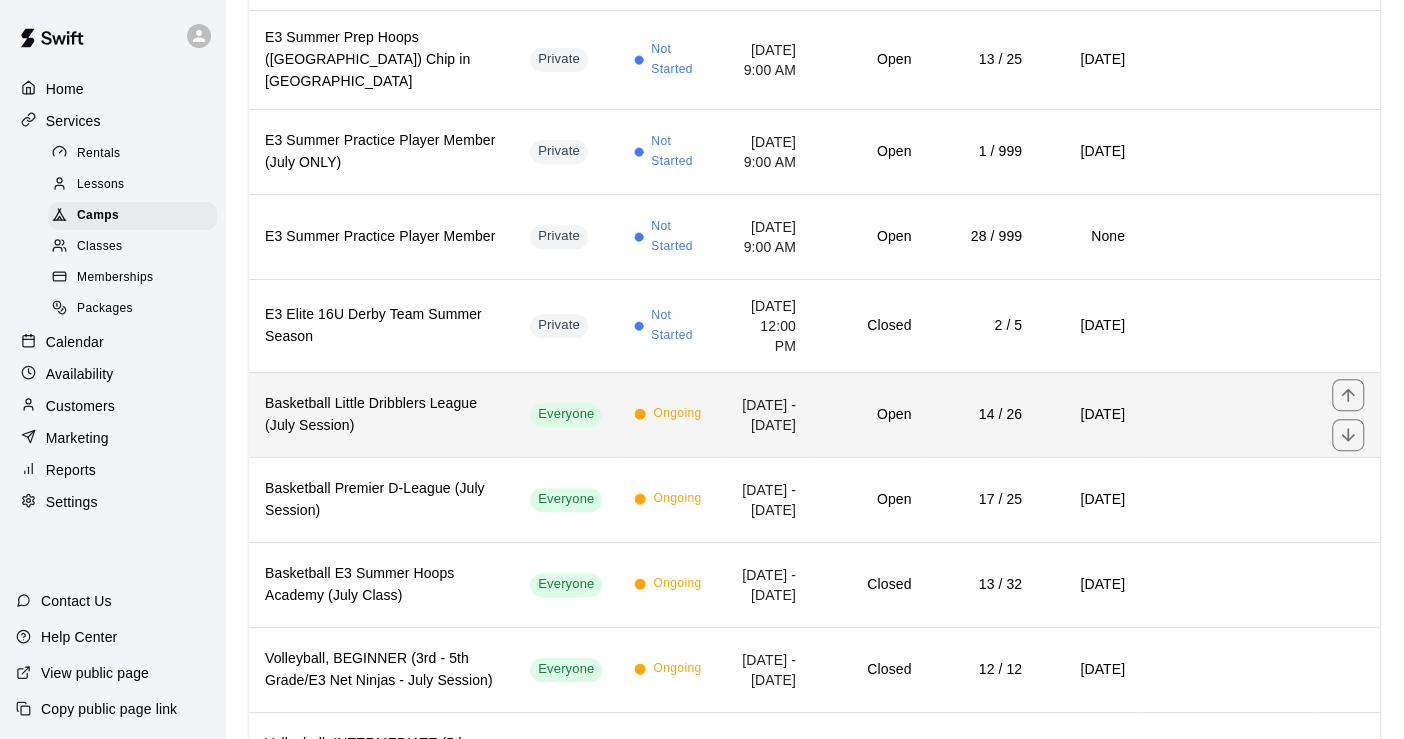 click on "Basketball Little Dribblers League (July Session)" at bounding box center (381, 415) 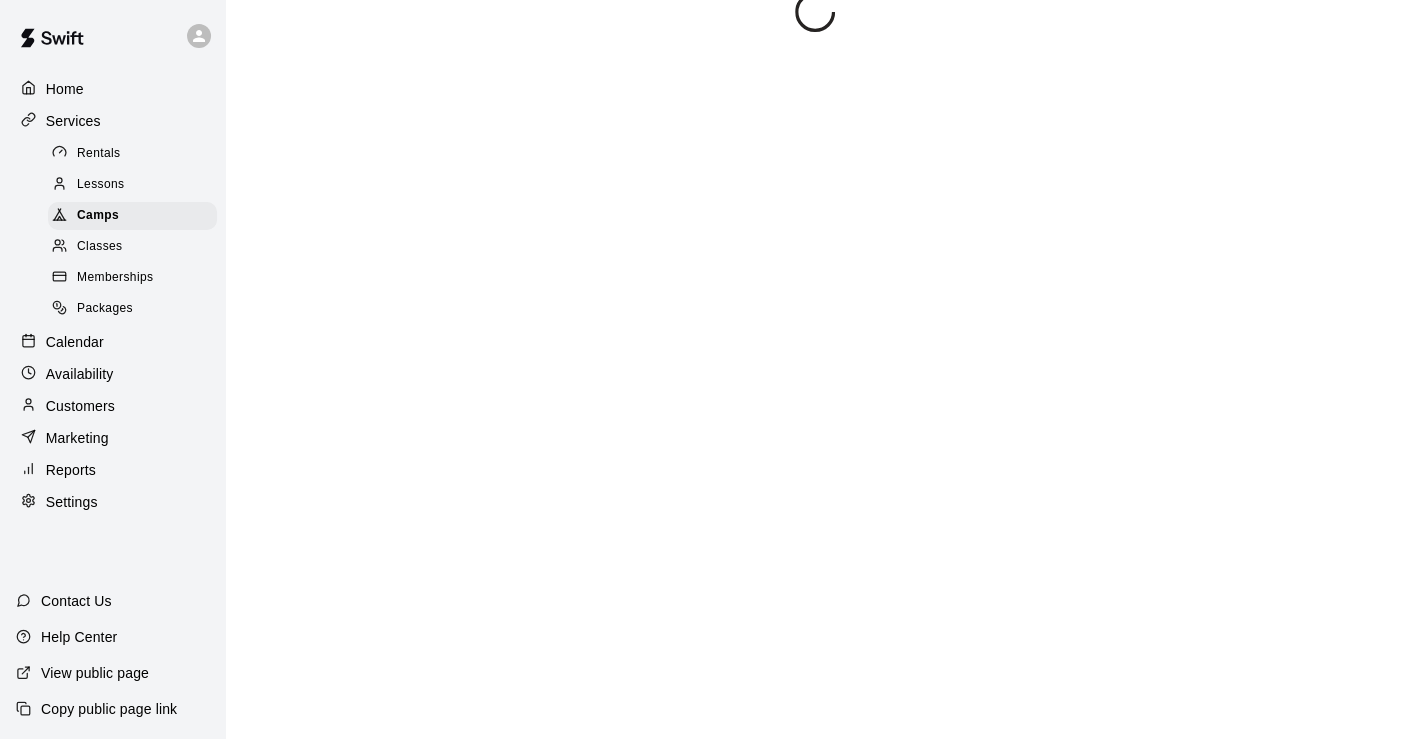 scroll, scrollTop: 0, scrollLeft: 0, axis: both 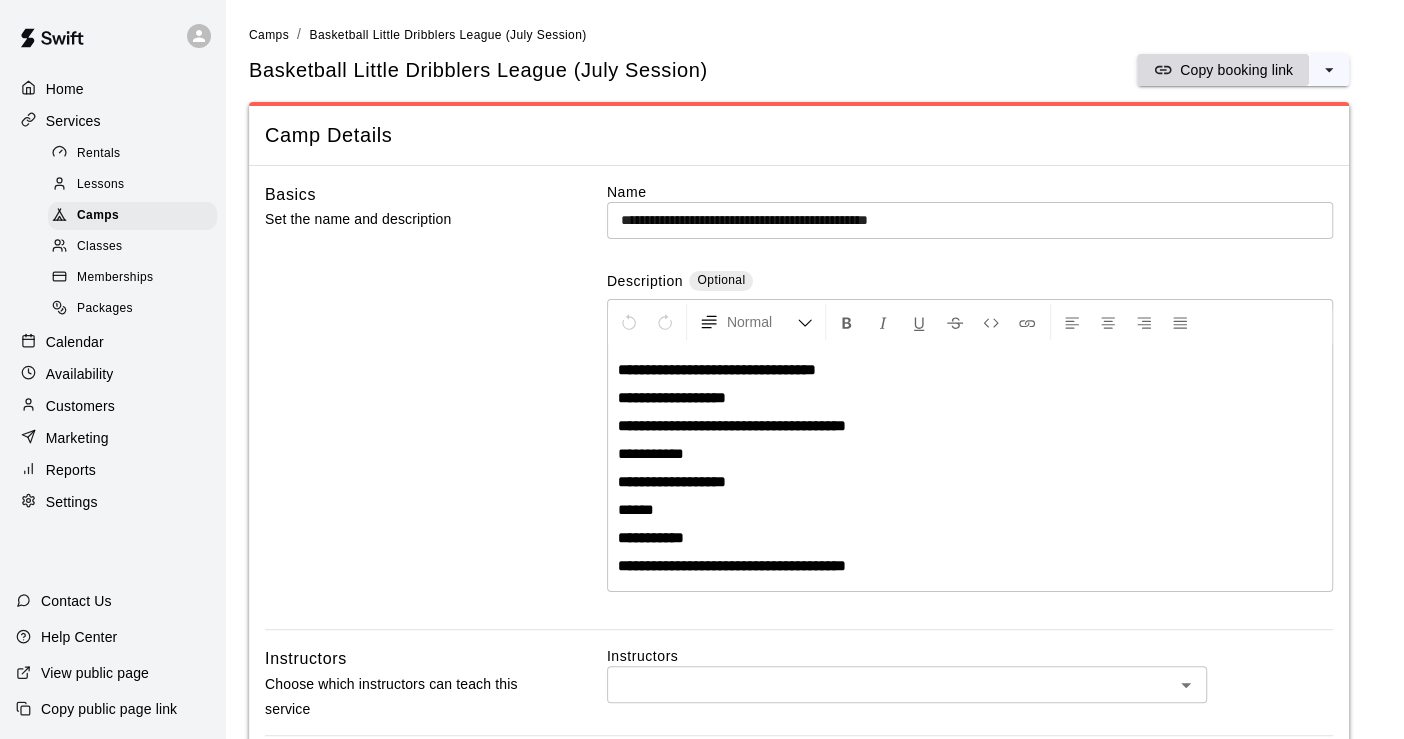 click on "Copy booking link" at bounding box center (1236, 70) 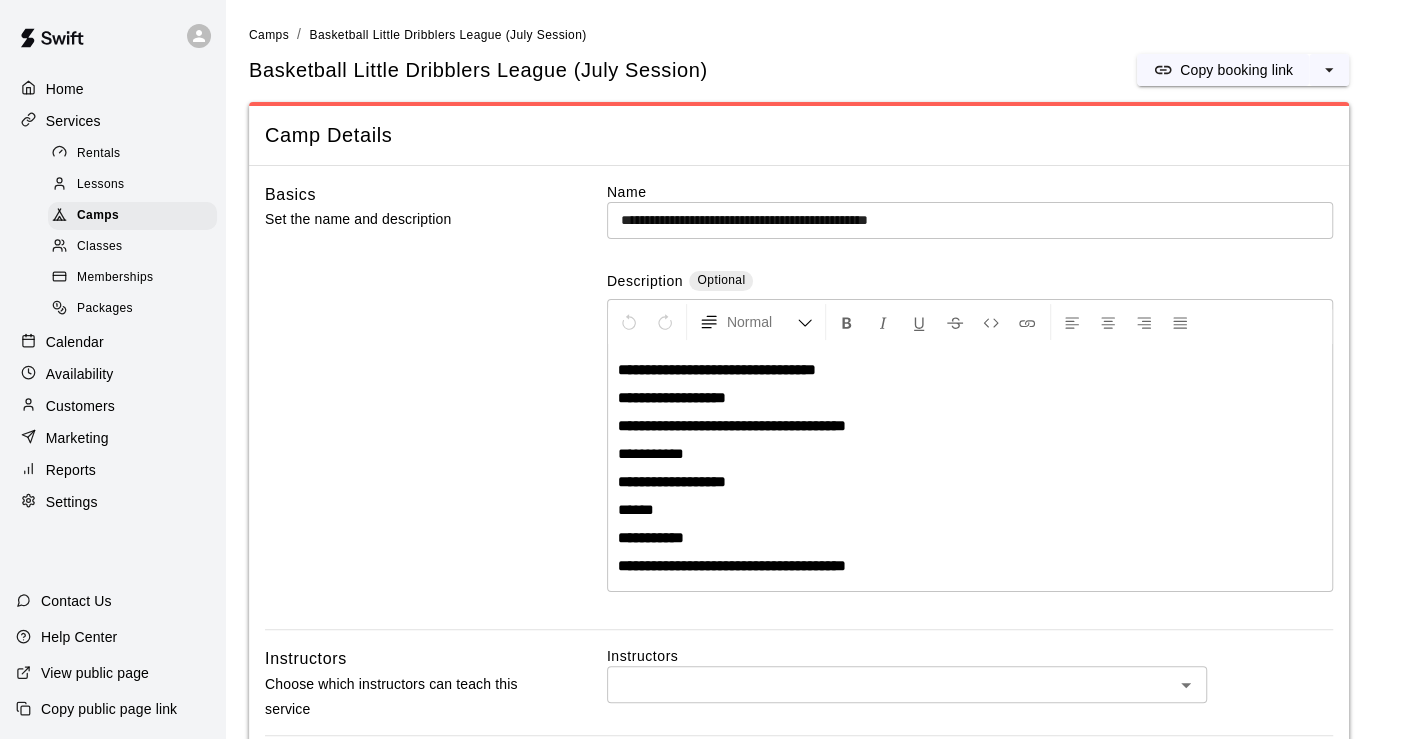 click on "Calendar" at bounding box center [75, 342] 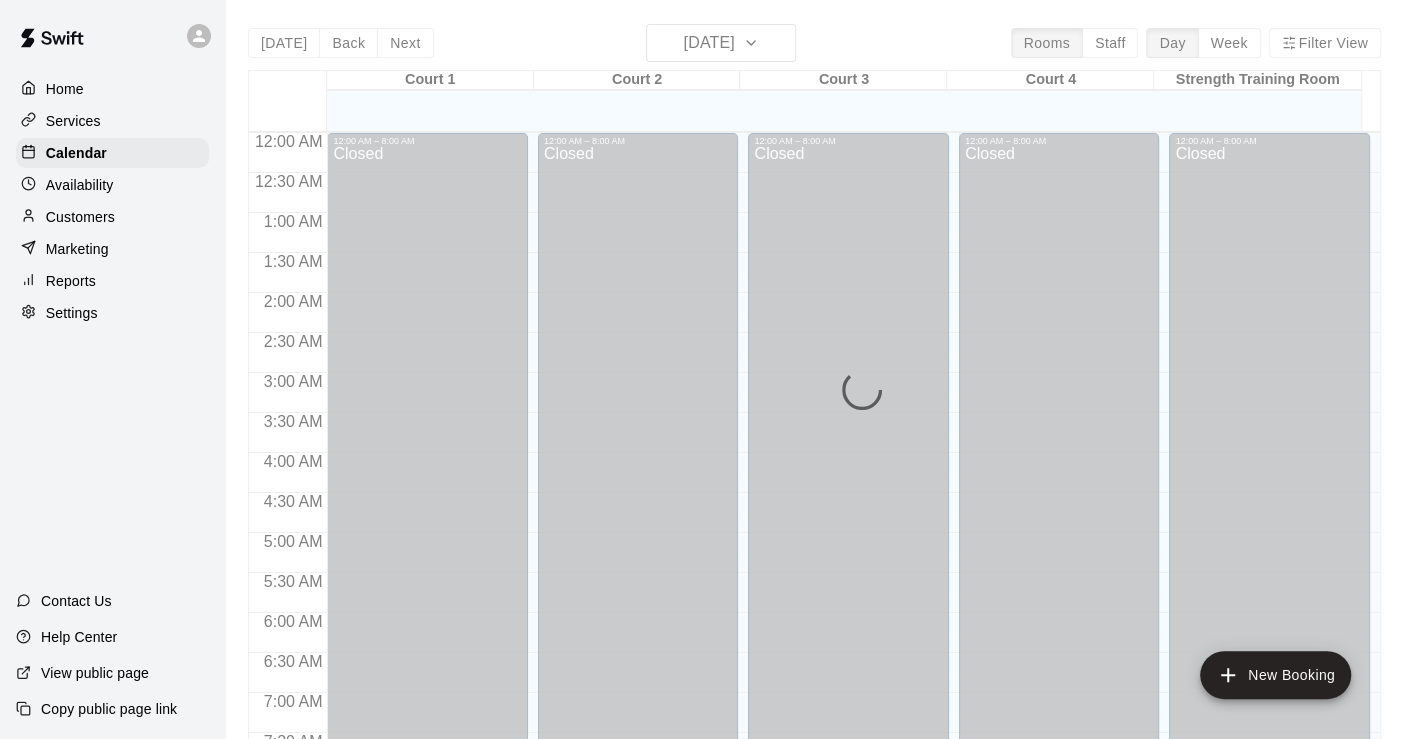 scroll, scrollTop: 912, scrollLeft: 0, axis: vertical 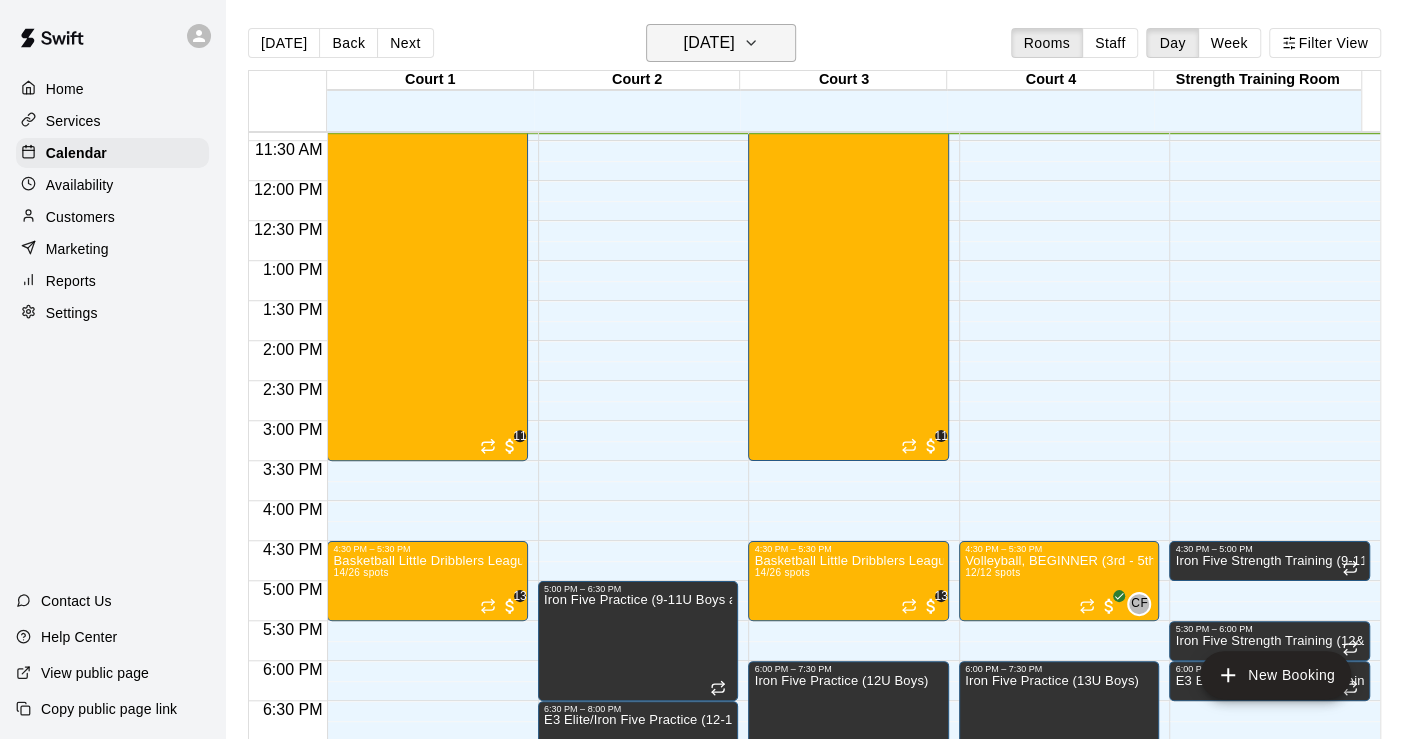 click 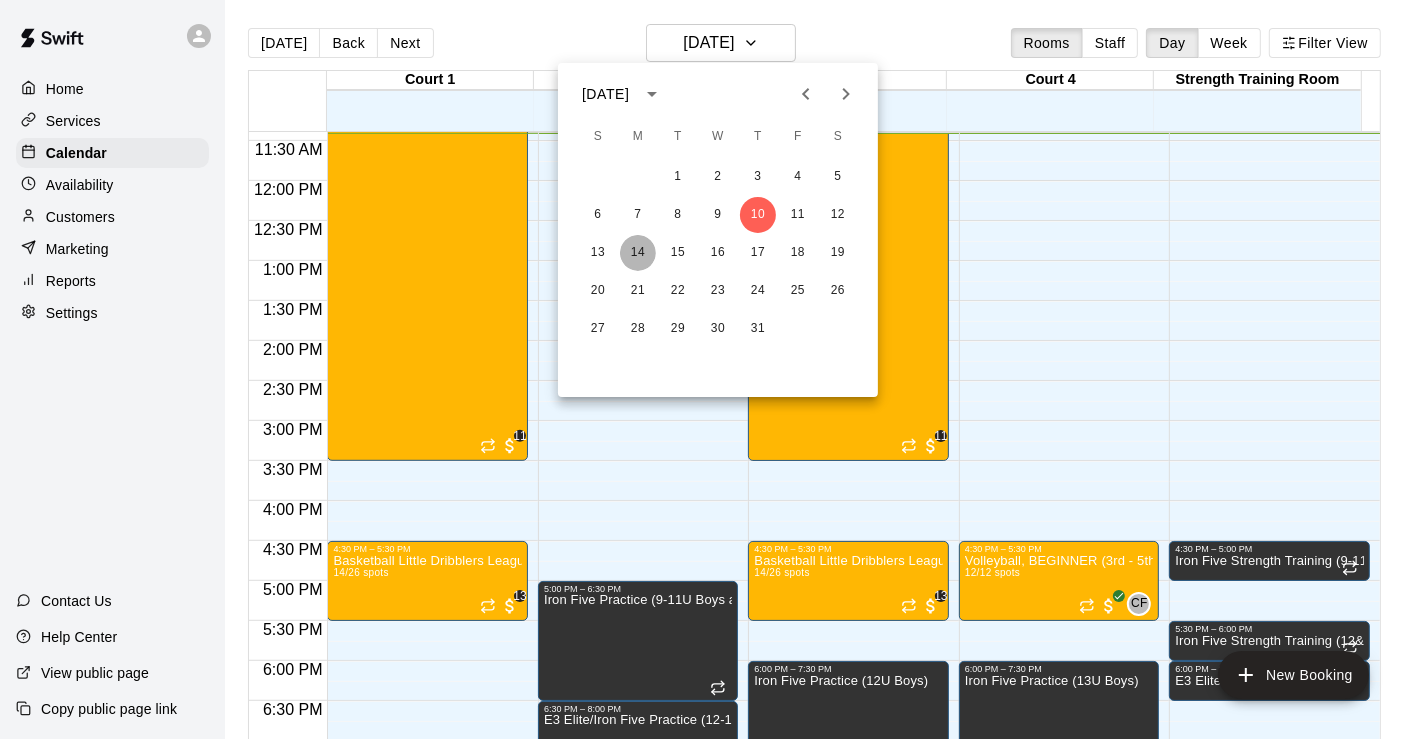 click on "14" at bounding box center [638, 253] 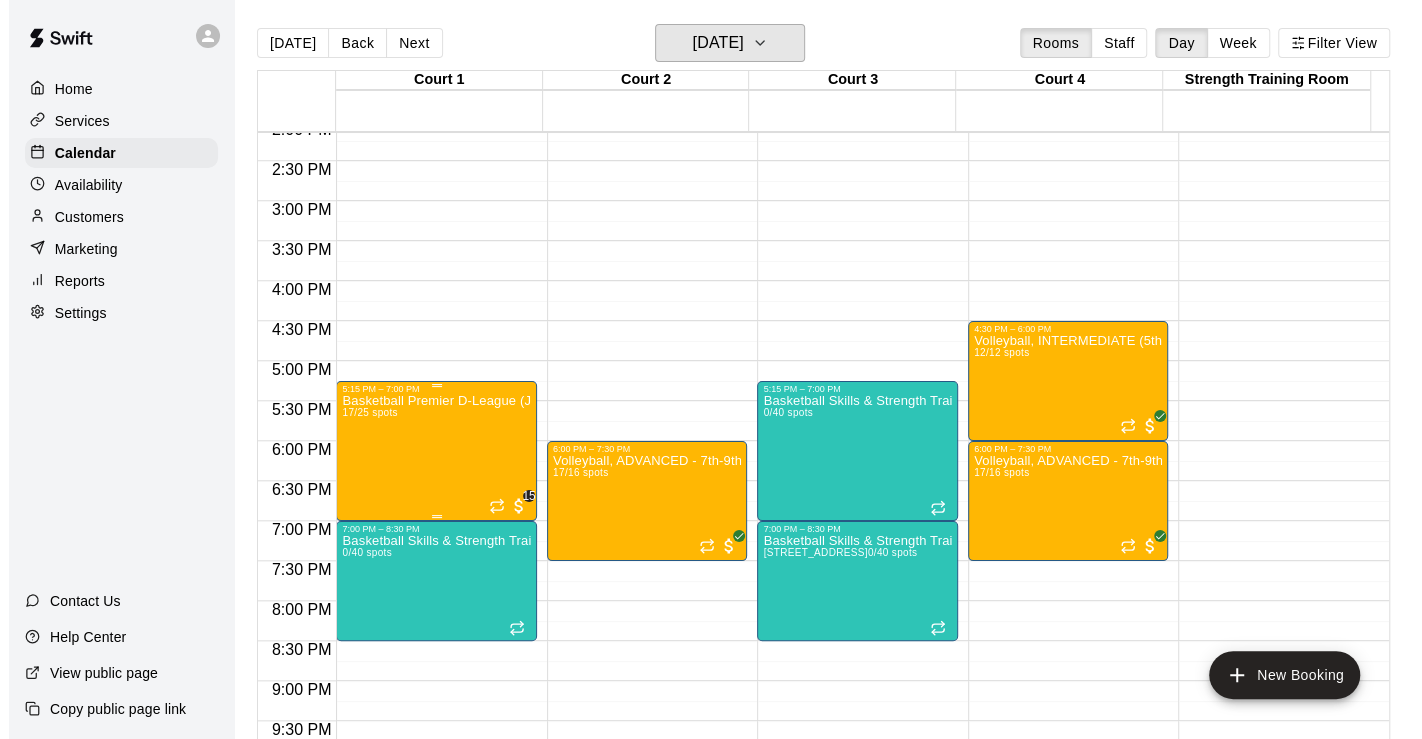 scroll, scrollTop: 1134, scrollLeft: 0, axis: vertical 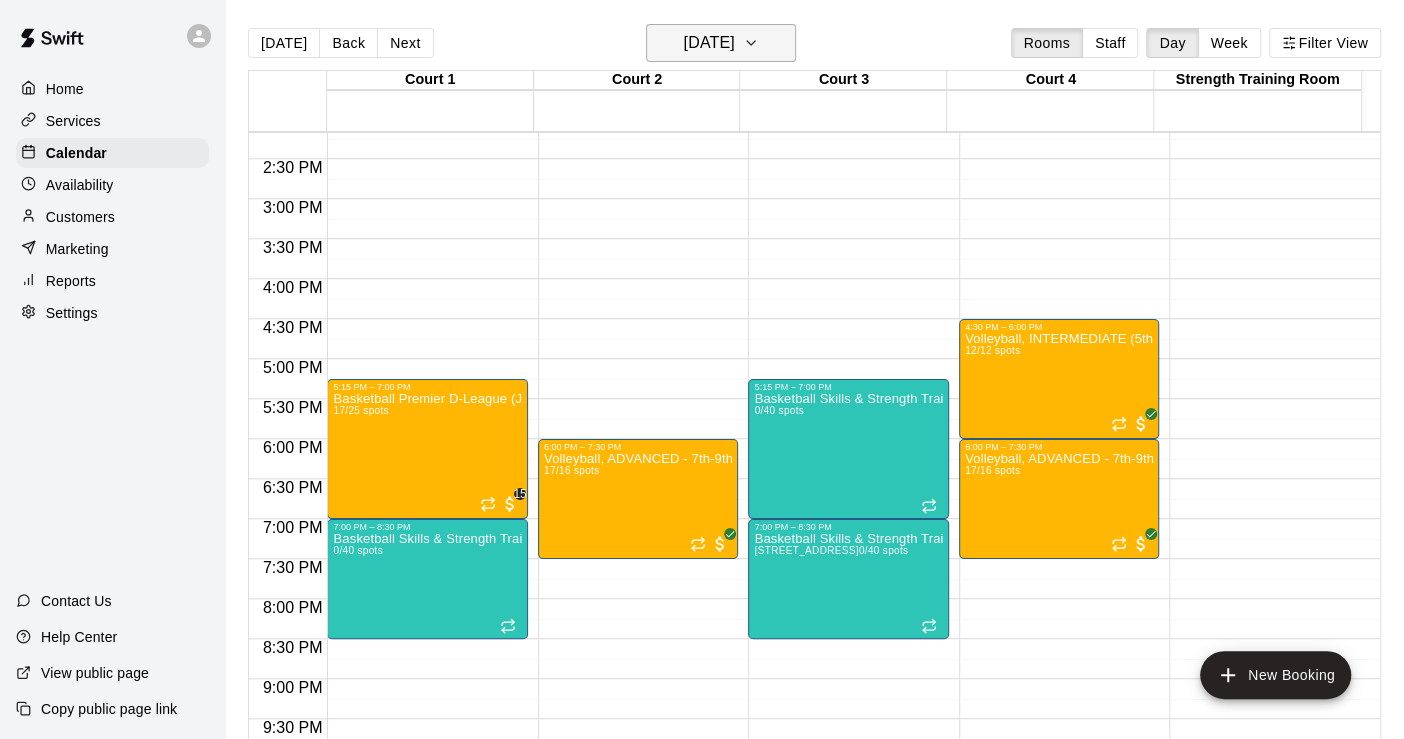 click on "[DATE]" at bounding box center (721, 43) 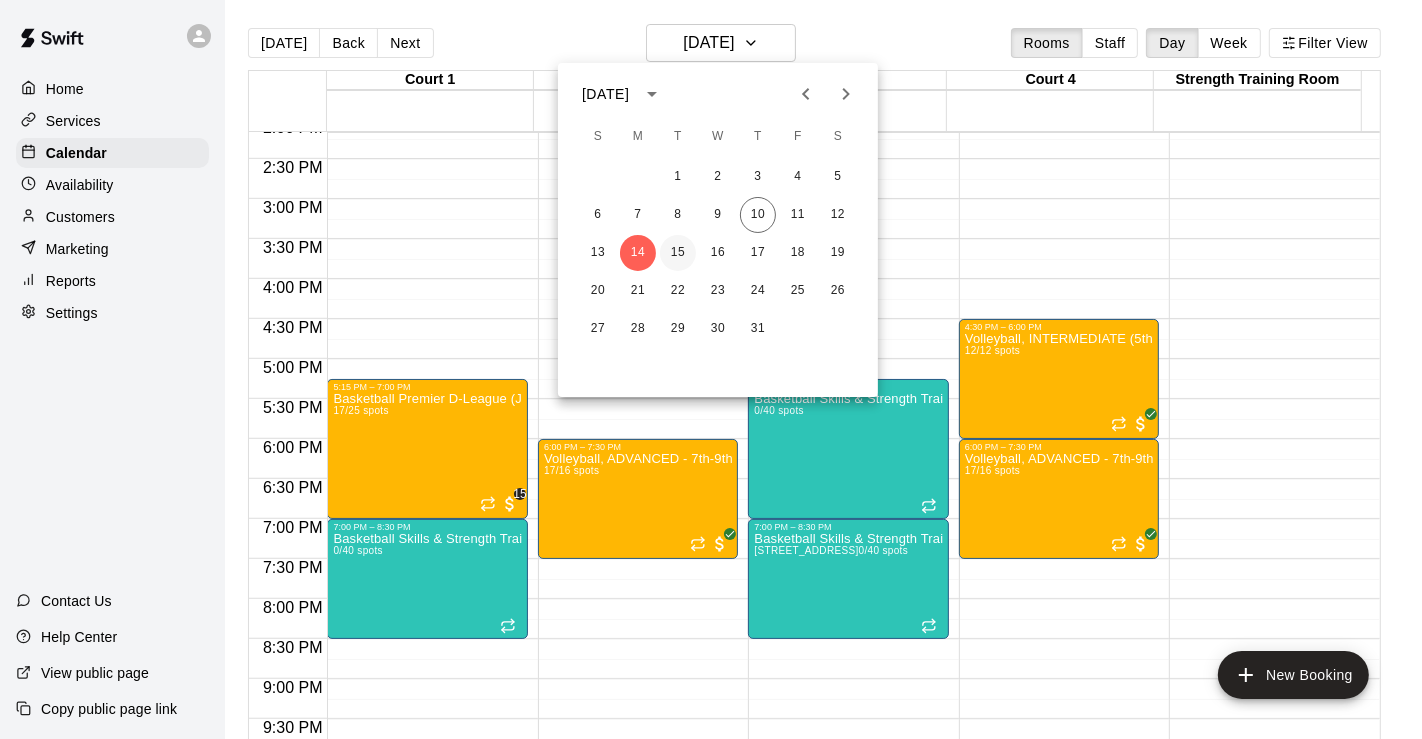 click on "15" at bounding box center [678, 253] 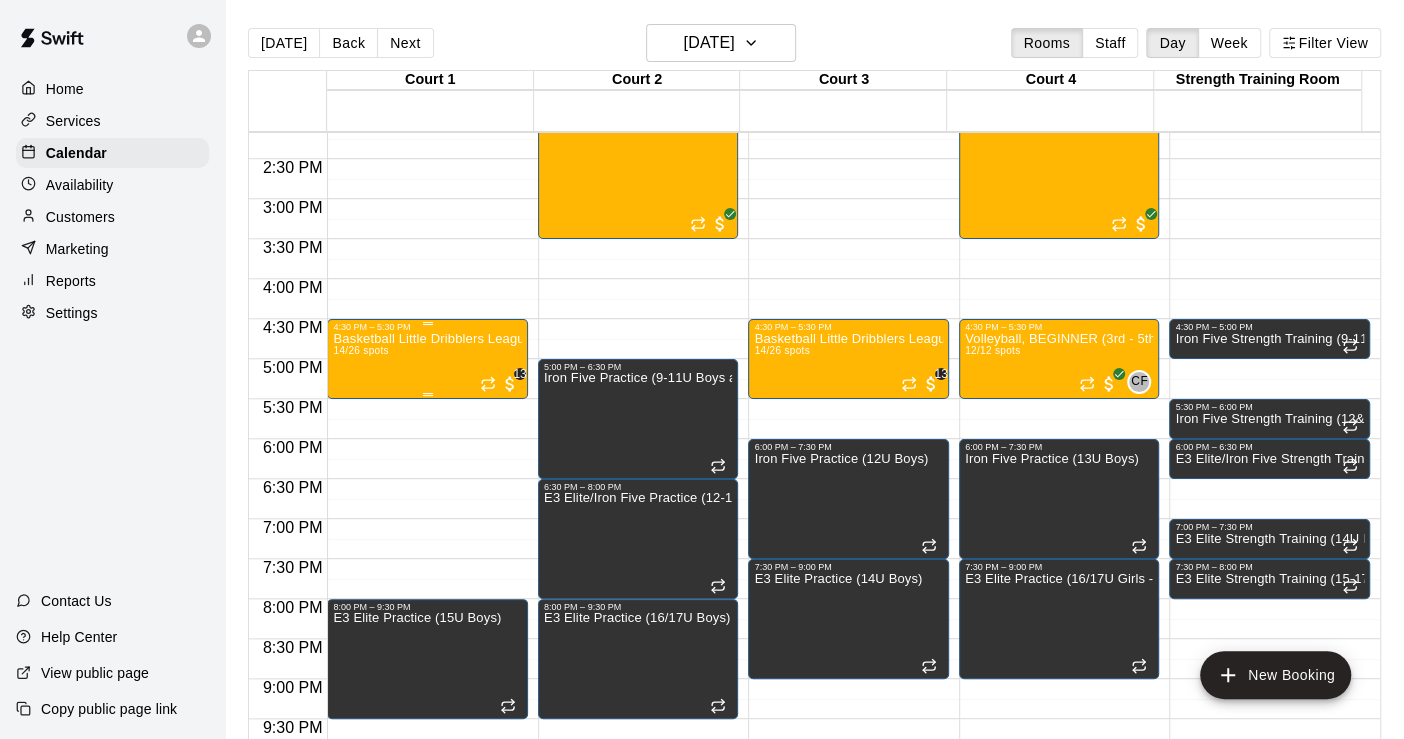 click on "Basketball Little Dribblers League (July Session) 14/26 spots" at bounding box center (427, 701) 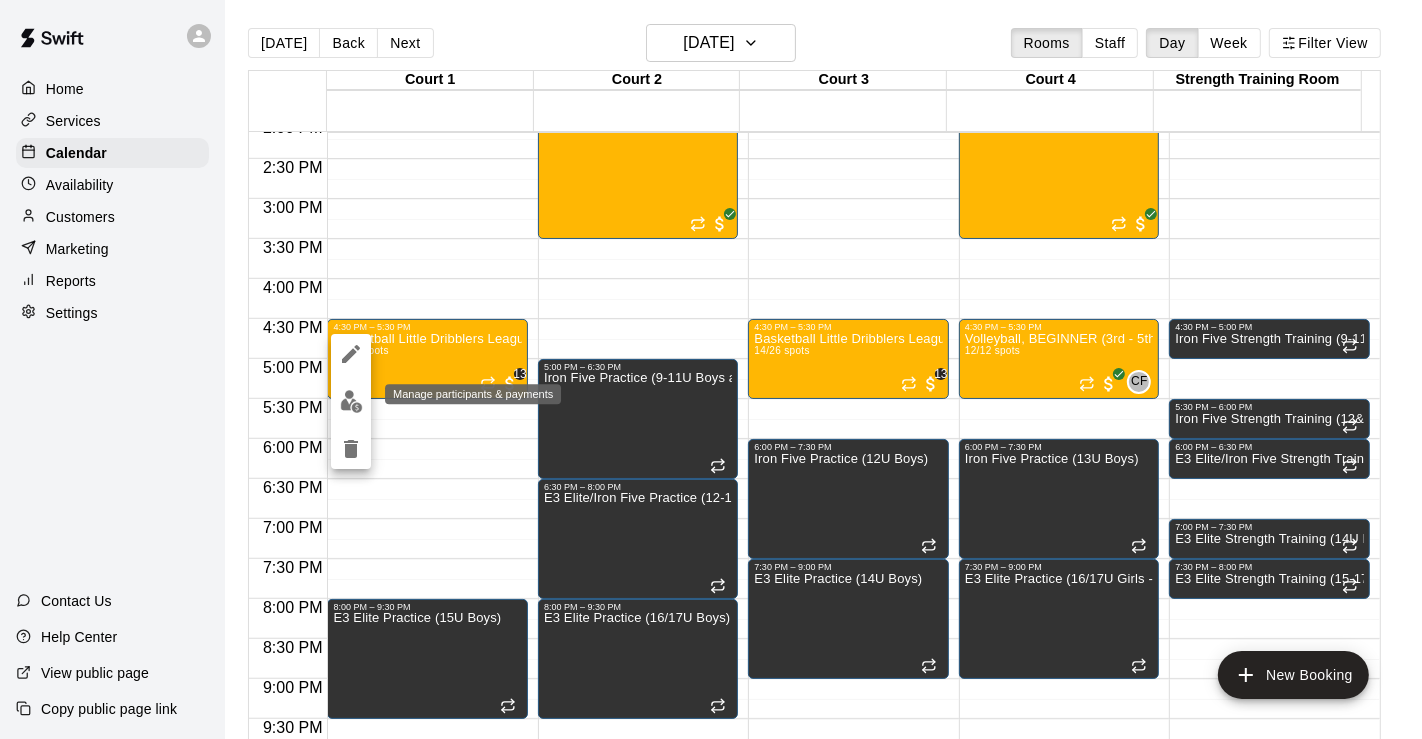click at bounding box center (351, 401) 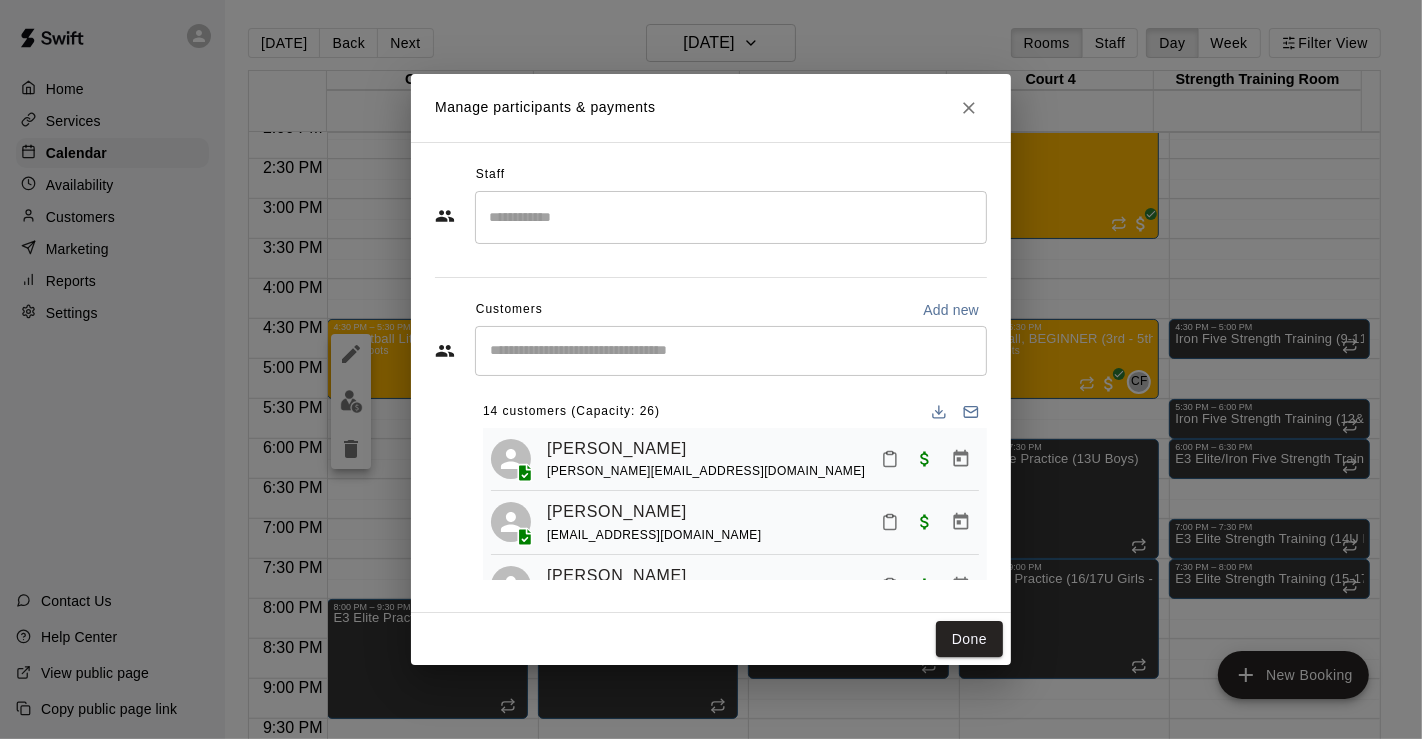 click at bounding box center (731, 351) 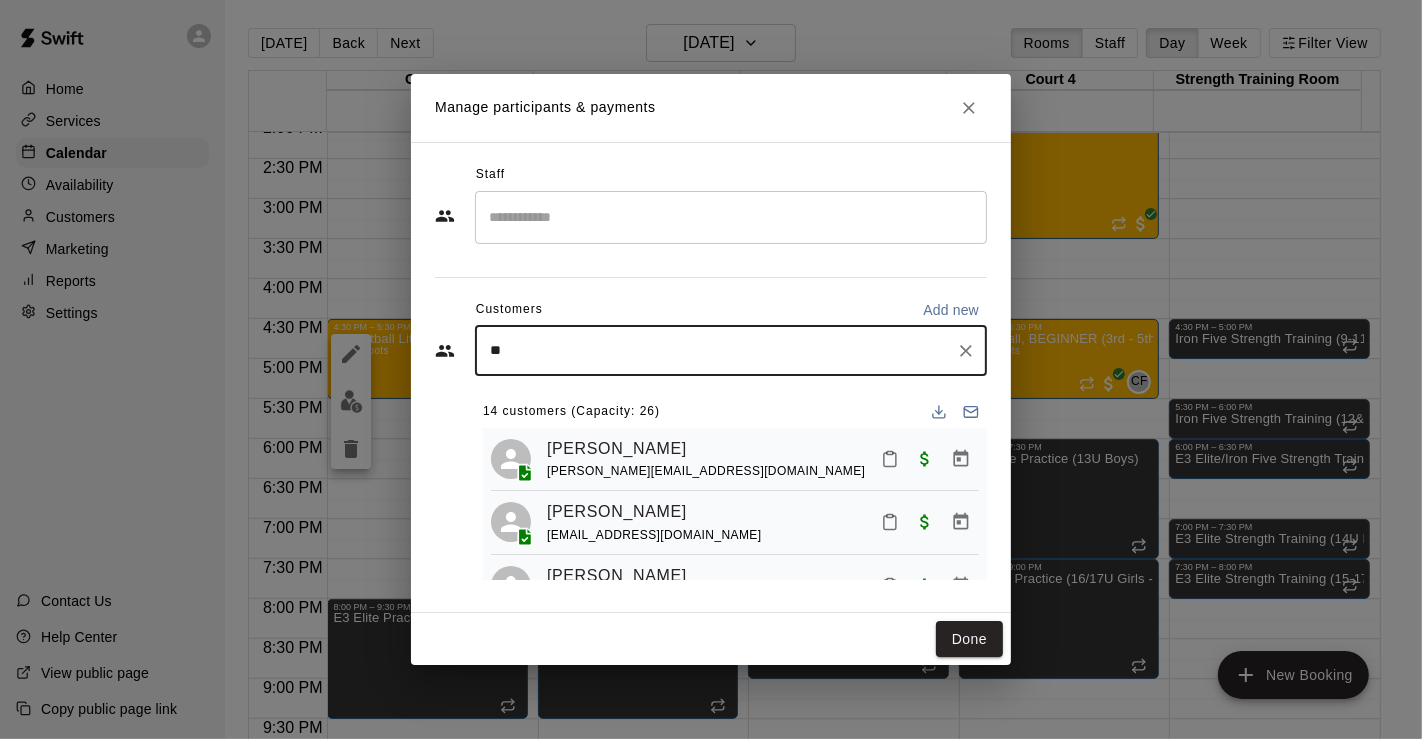 type on "***" 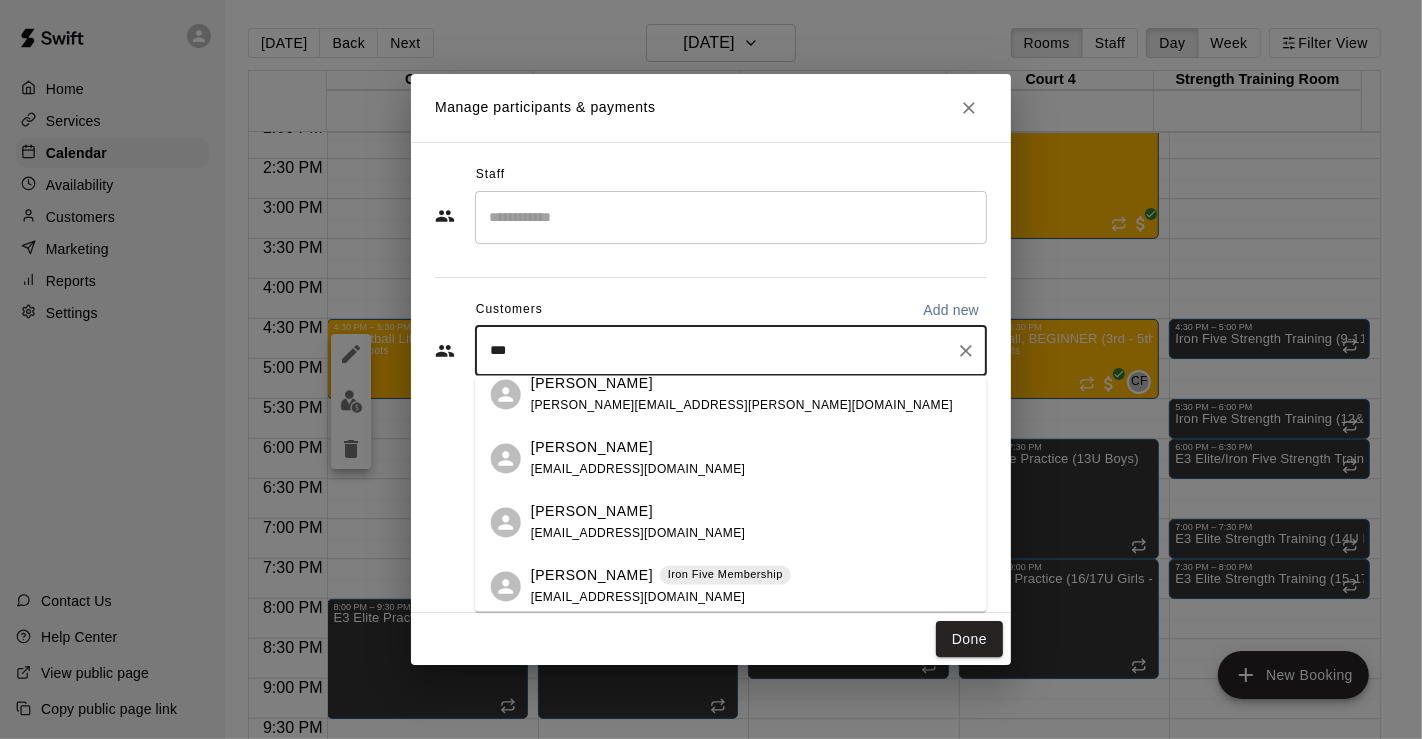 scroll, scrollTop: 444, scrollLeft: 0, axis: vertical 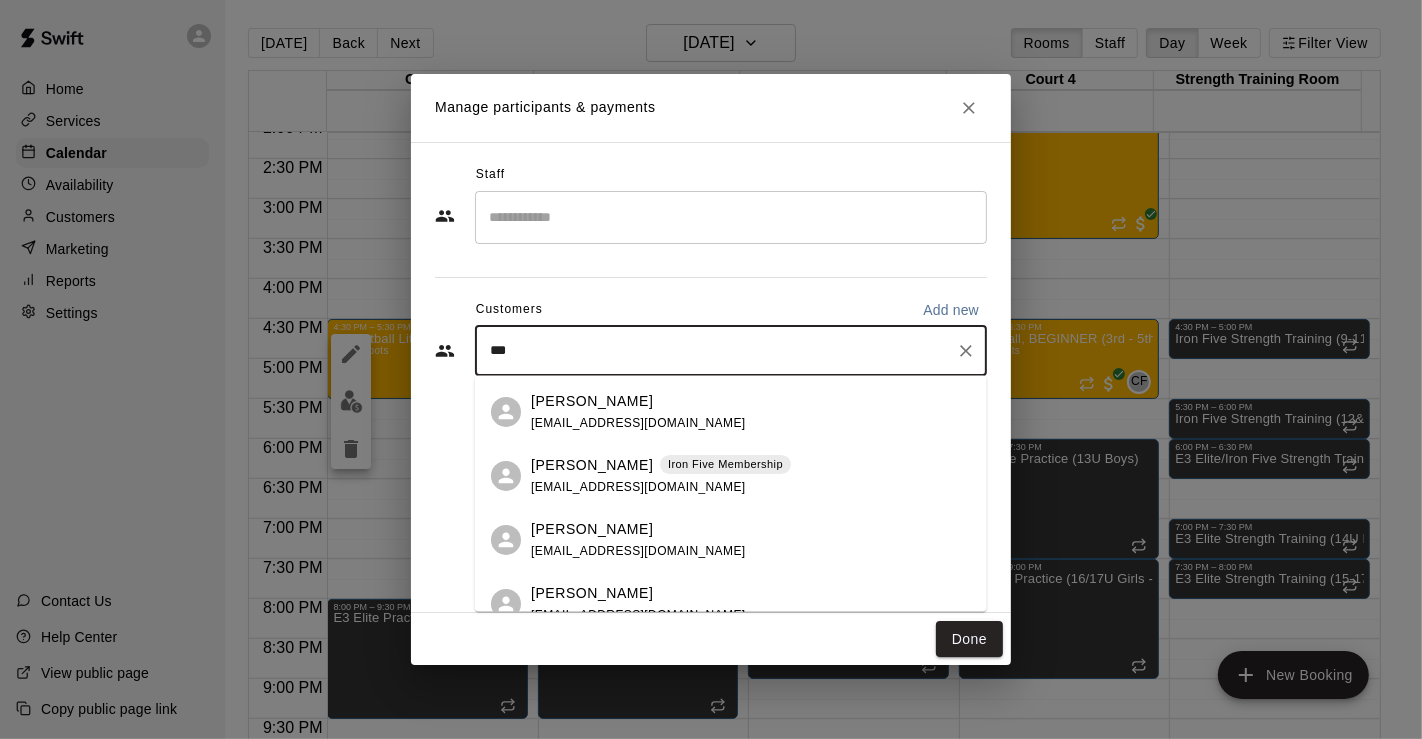 click on "Iron Five Membership" at bounding box center (725, 464) 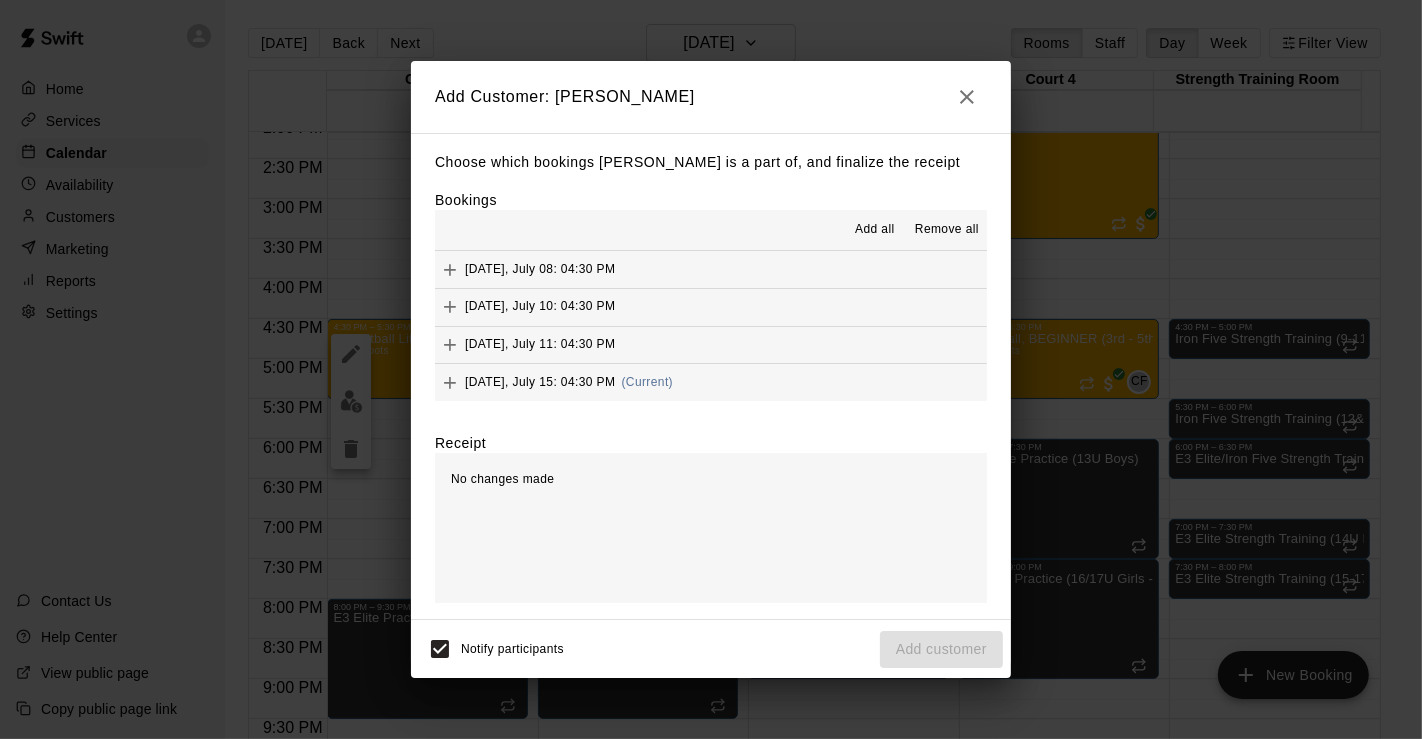 scroll, scrollTop: 111, scrollLeft: 0, axis: vertical 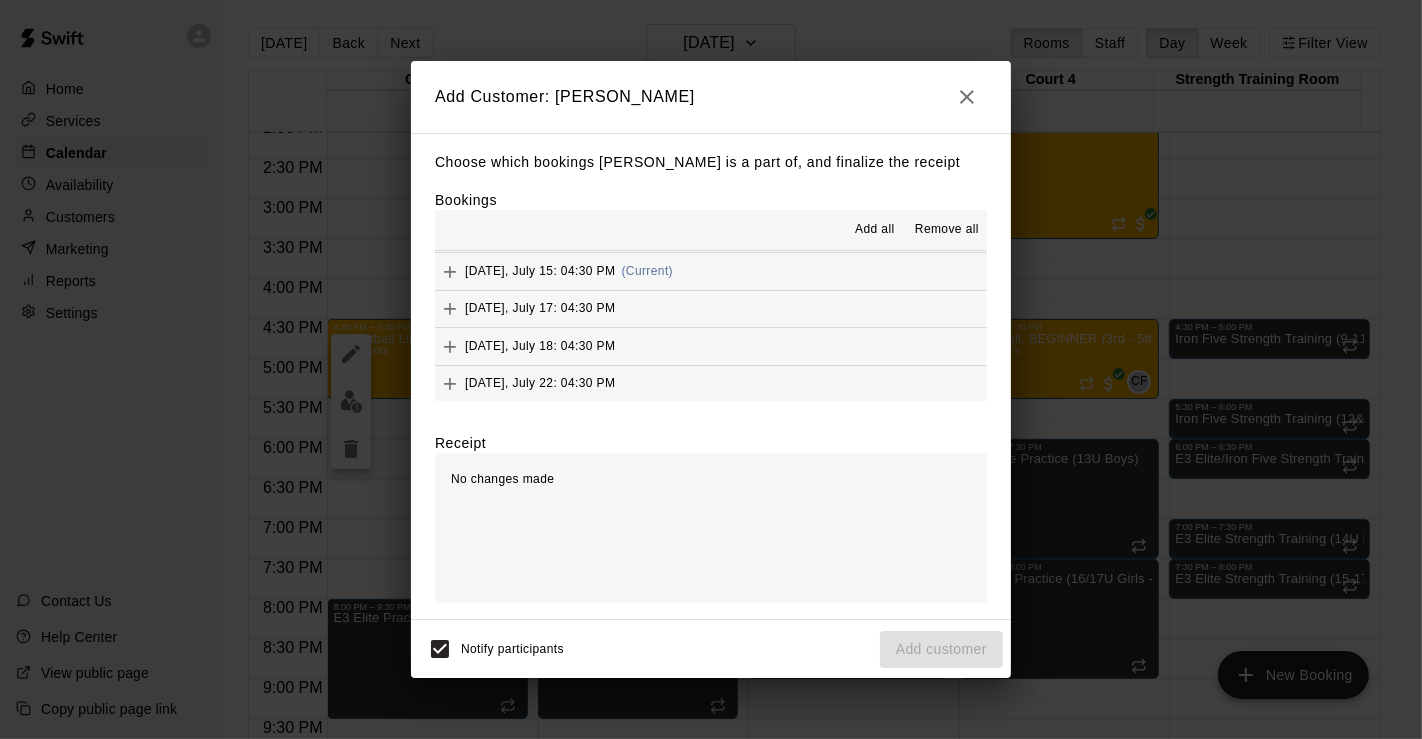 click on "[DATE], July 15: 04:30 PM (Current)" at bounding box center [711, 271] 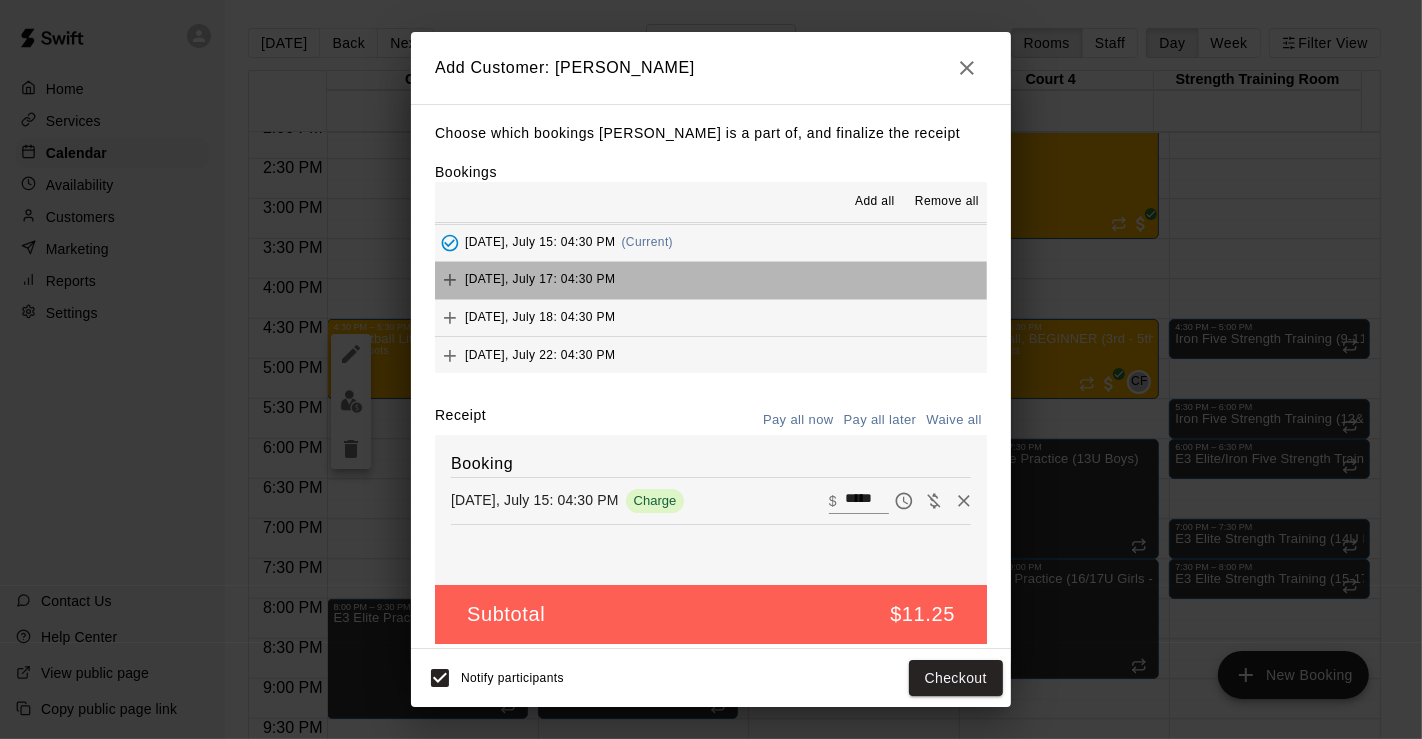click on "[DATE], July 17: 04:30 PM" at bounding box center (711, 280) 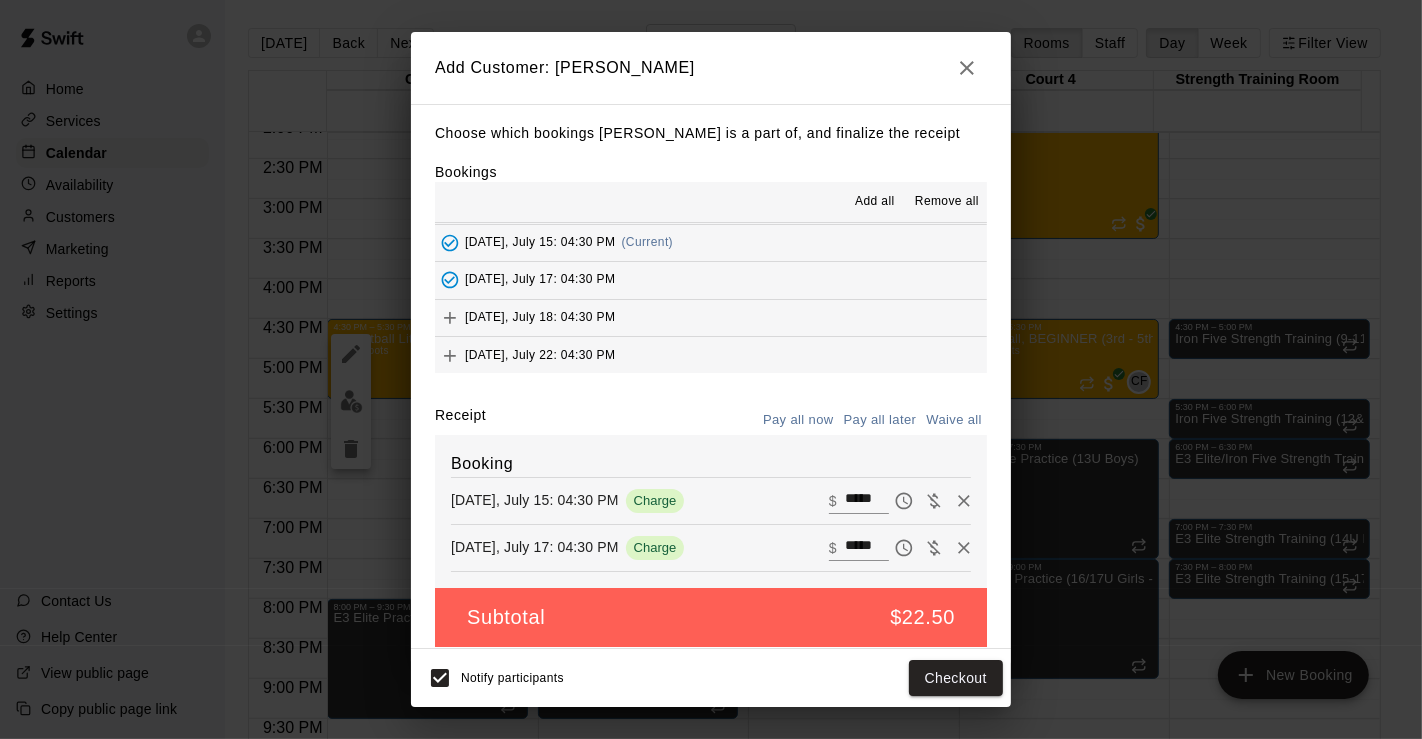 click on "[DATE], July 18: 04:30 PM" at bounding box center (711, 318) 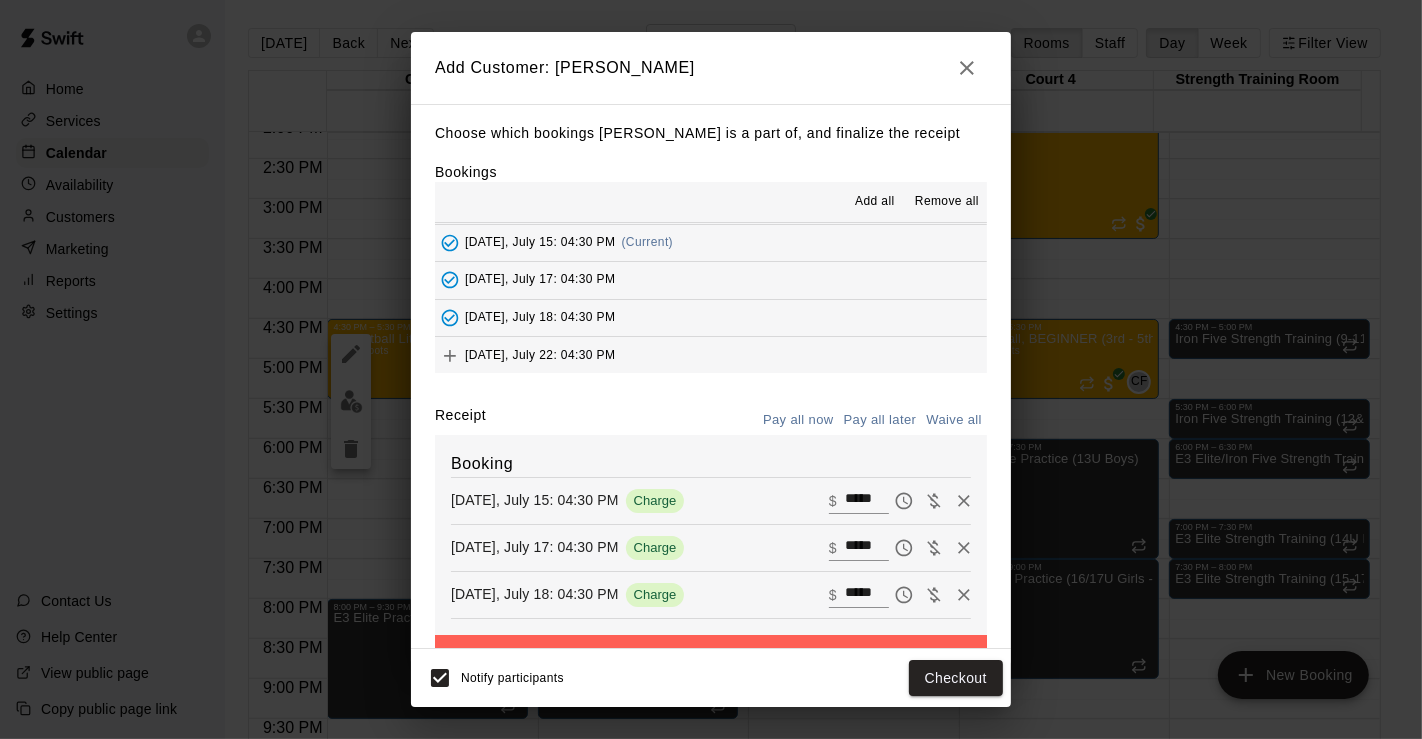 click on "[DATE], July 22: 04:30 PM" at bounding box center (711, 355) 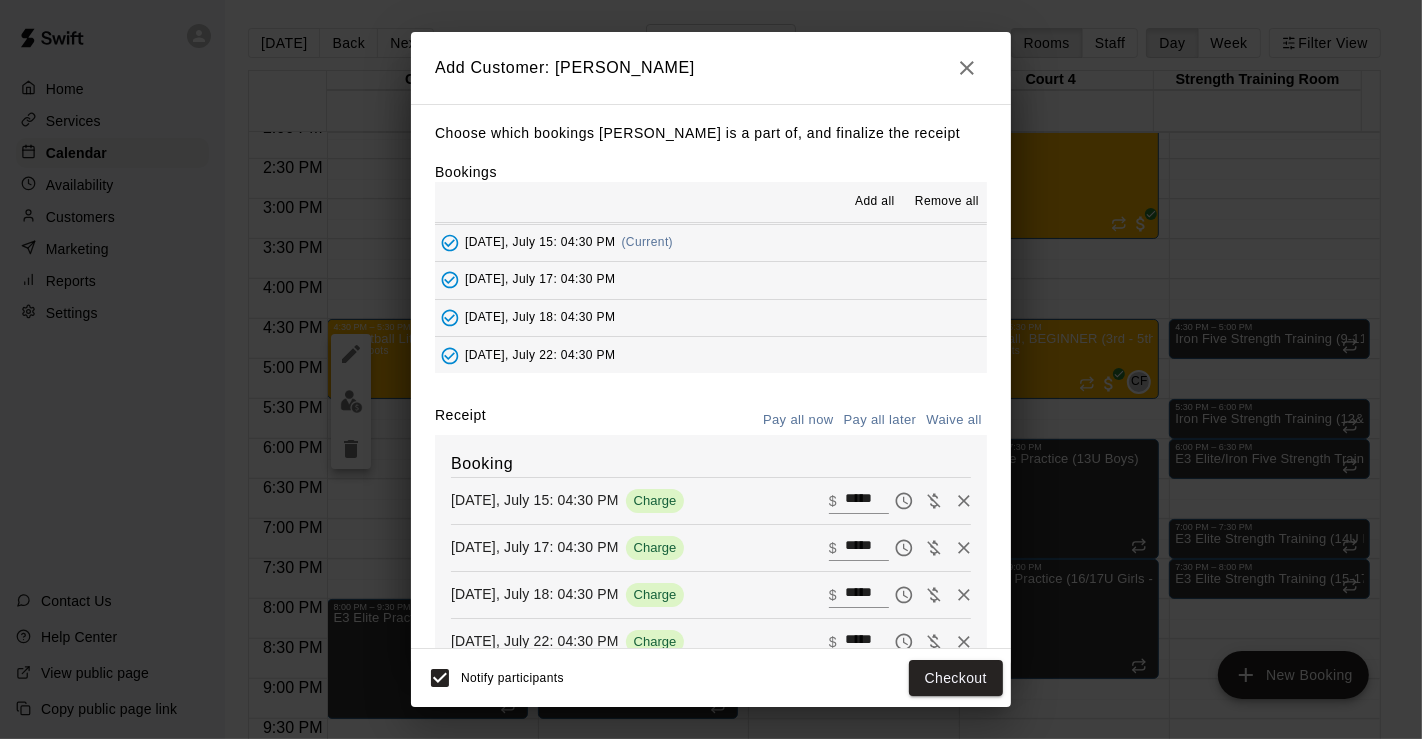 scroll, scrollTop: 222, scrollLeft: 0, axis: vertical 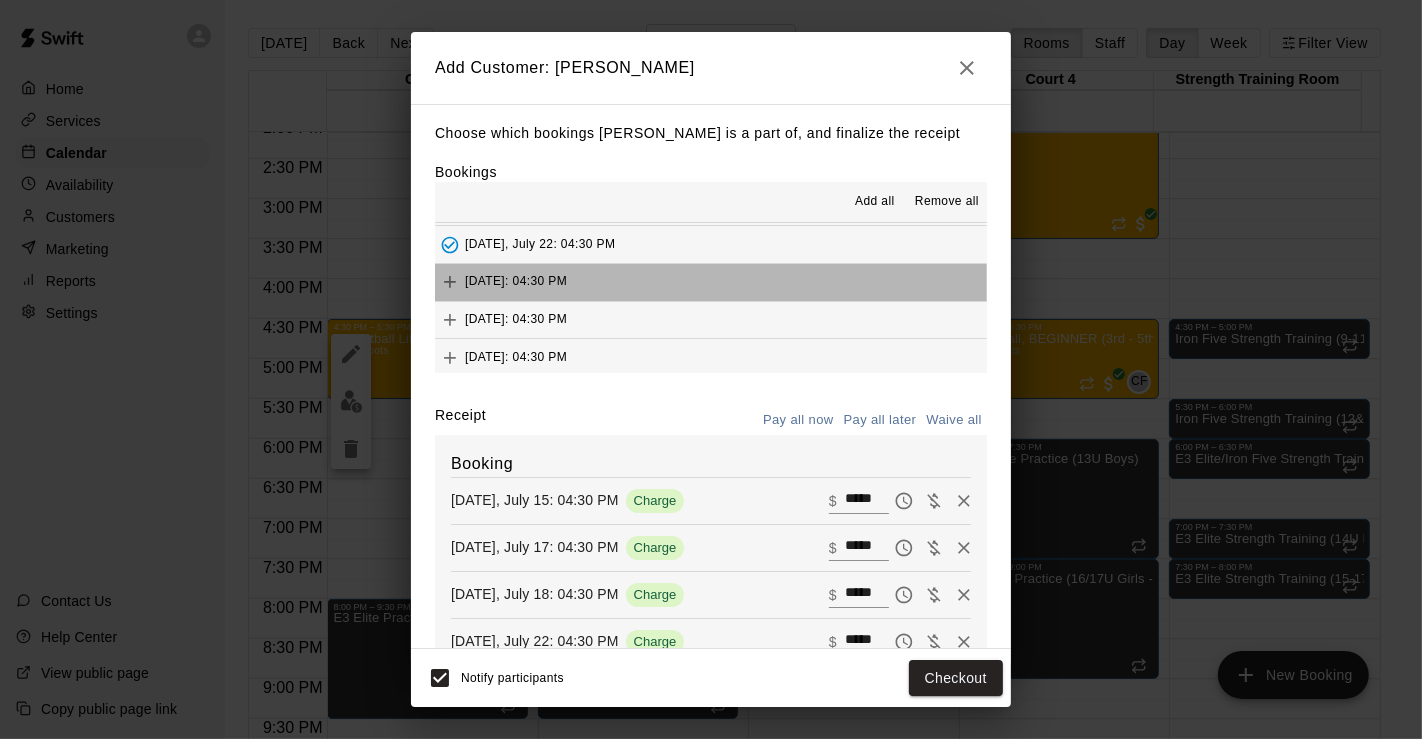 click on "[DATE]: 04:30 PM" at bounding box center (711, 282) 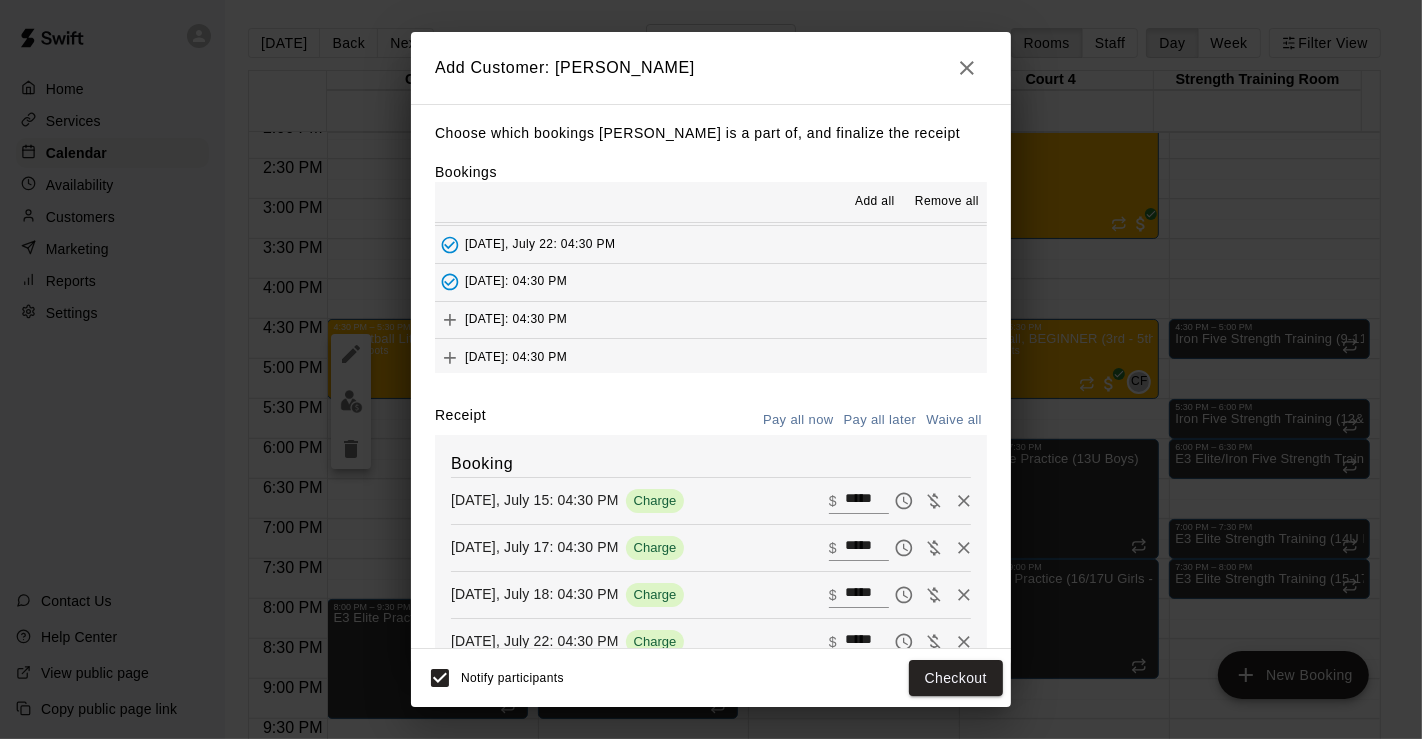 click on "[DATE]: 04:30 PM" at bounding box center [711, 320] 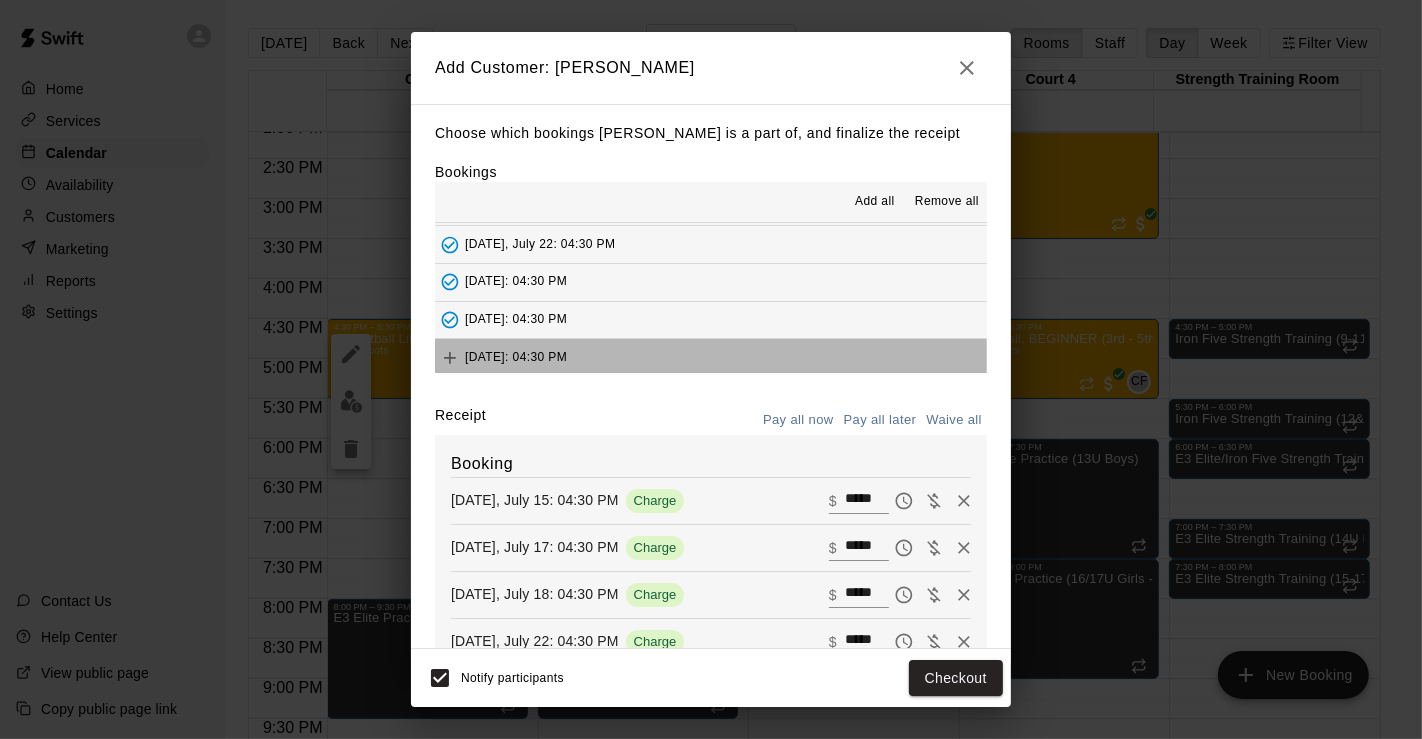 click on "[DATE]: 04:30 PM" at bounding box center [711, 357] 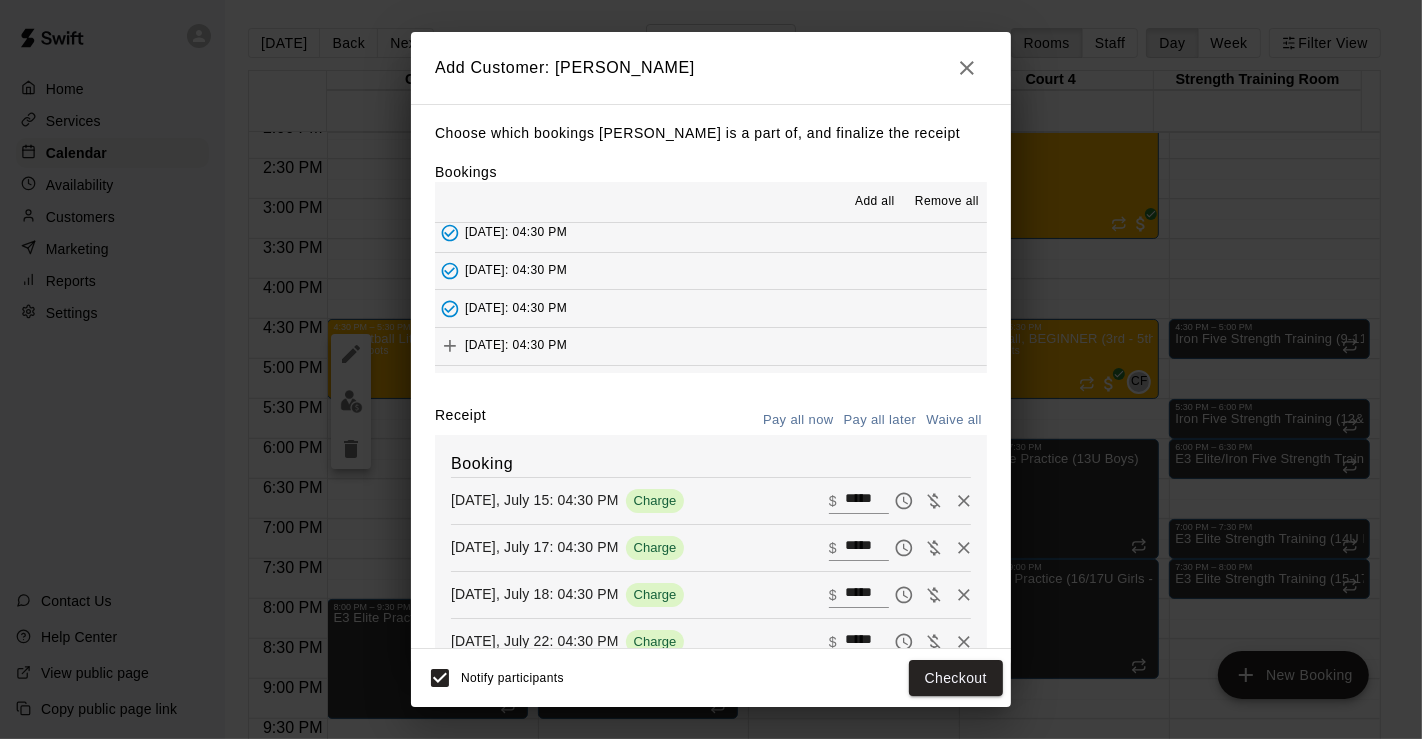scroll, scrollTop: 298, scrollLeft: 0, axis: vertical 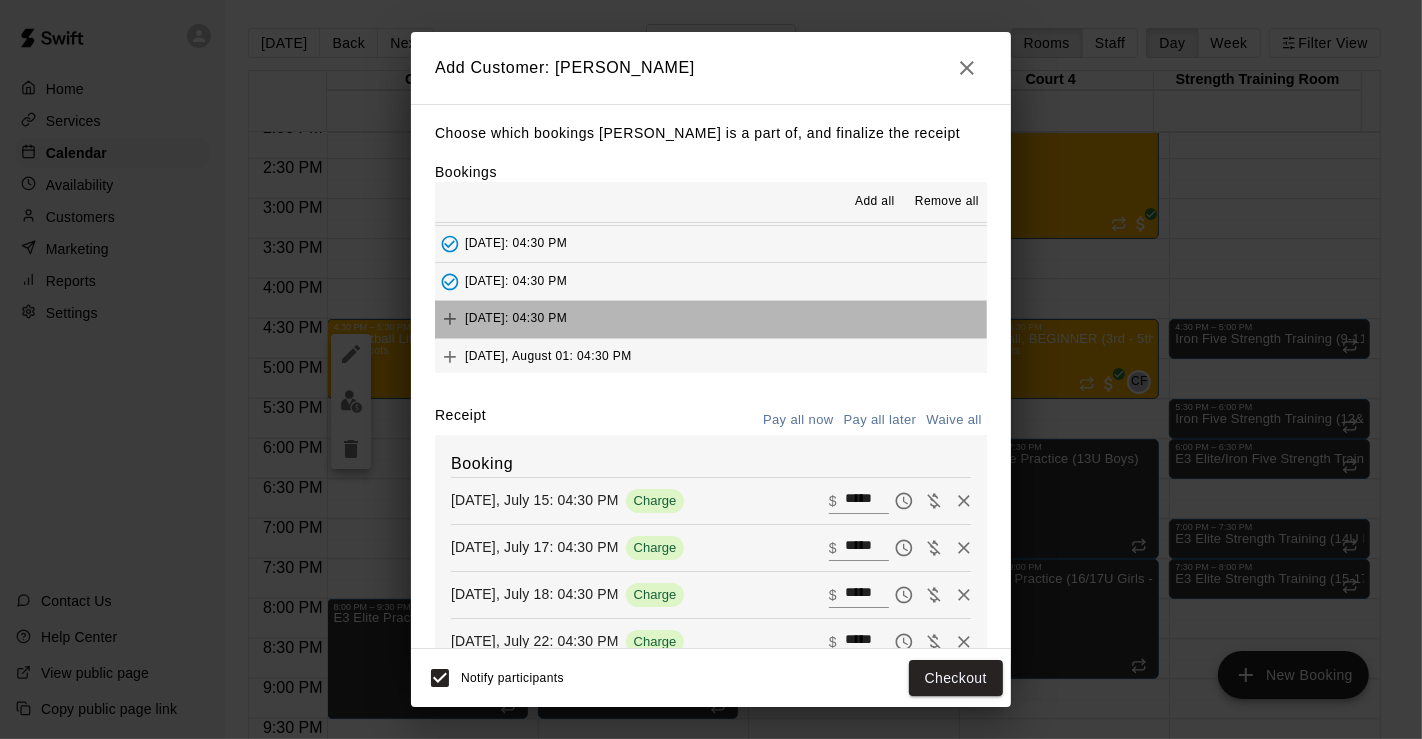 click on "[DATE]: 04:30 PM" at bounding box center [711, 319] 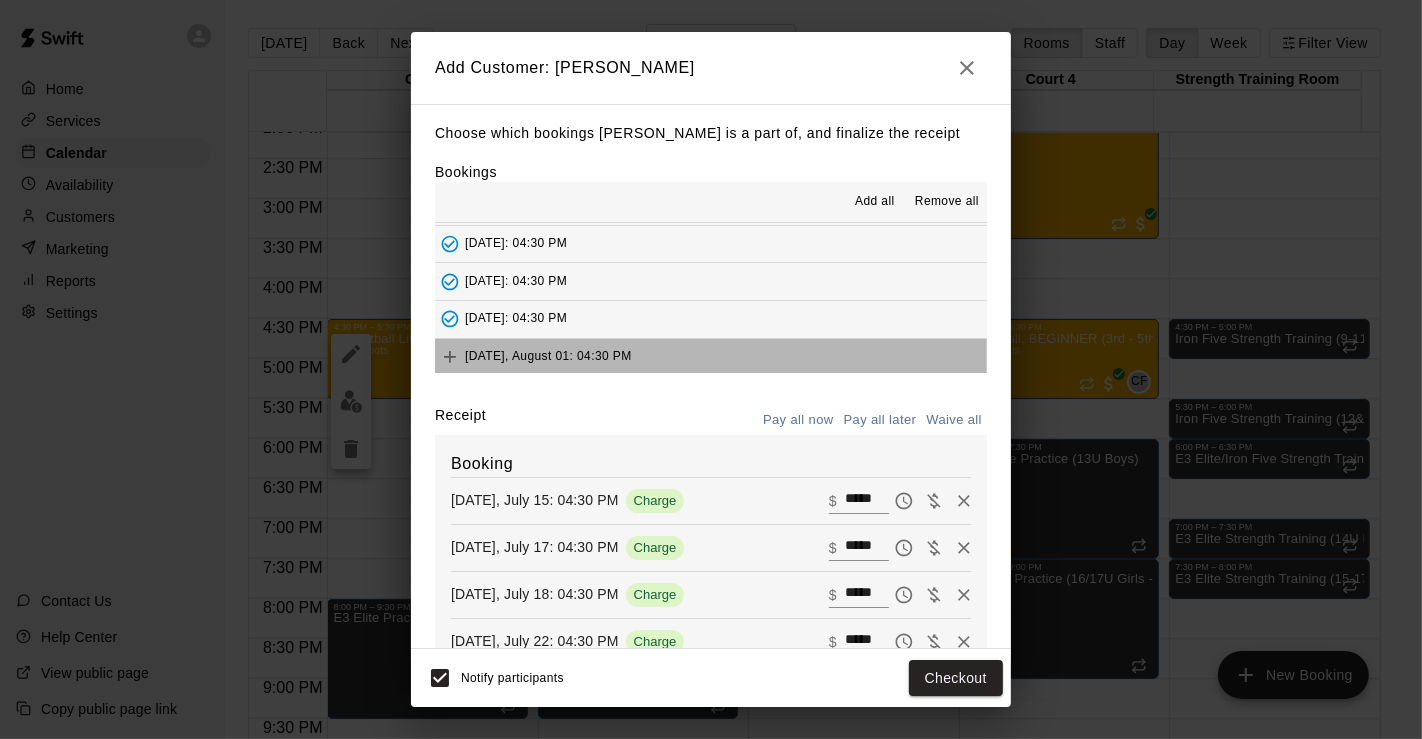 click on "[DATE], August 01: 04:30 PM" at bounding box center [711, 357] 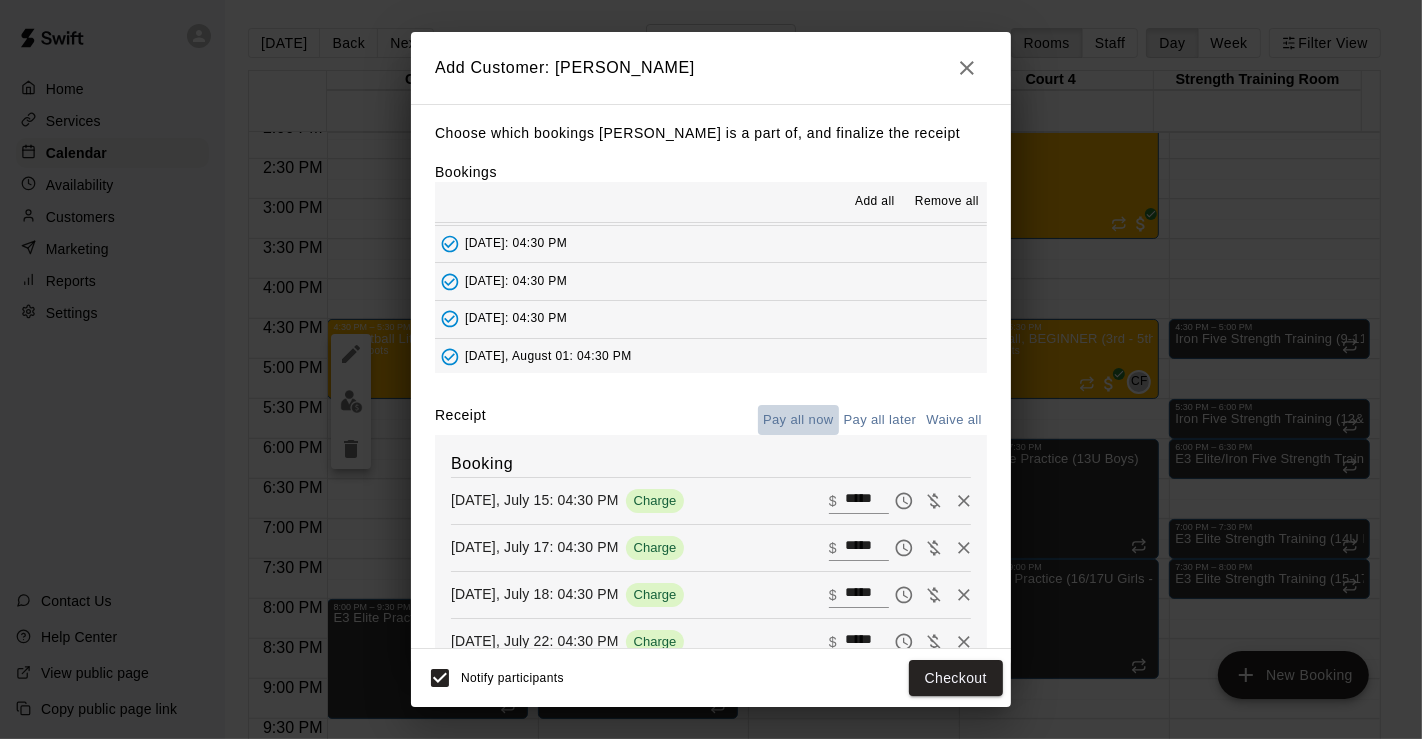 click on "Pay all now" at bounding box center [798, 420] 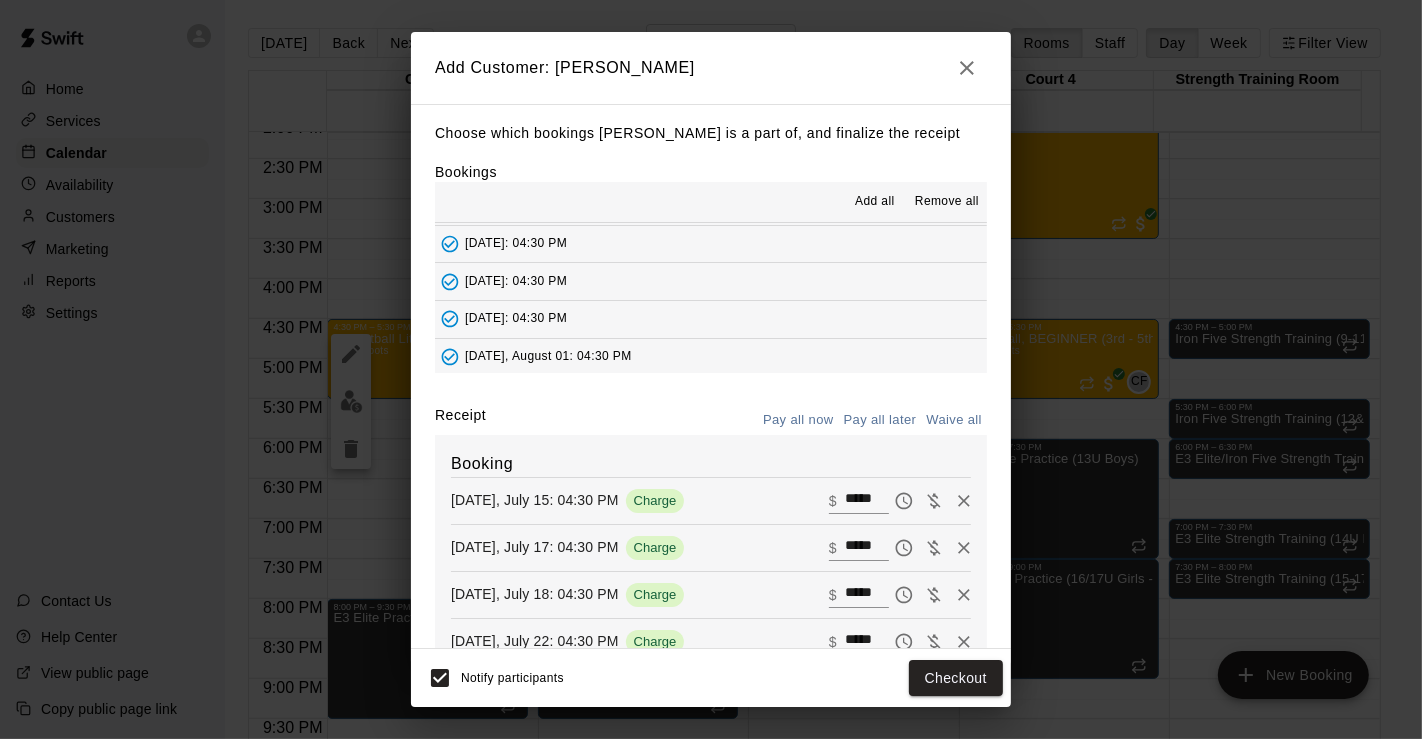 click on "Pay all now" at bounding box center (798, 420) 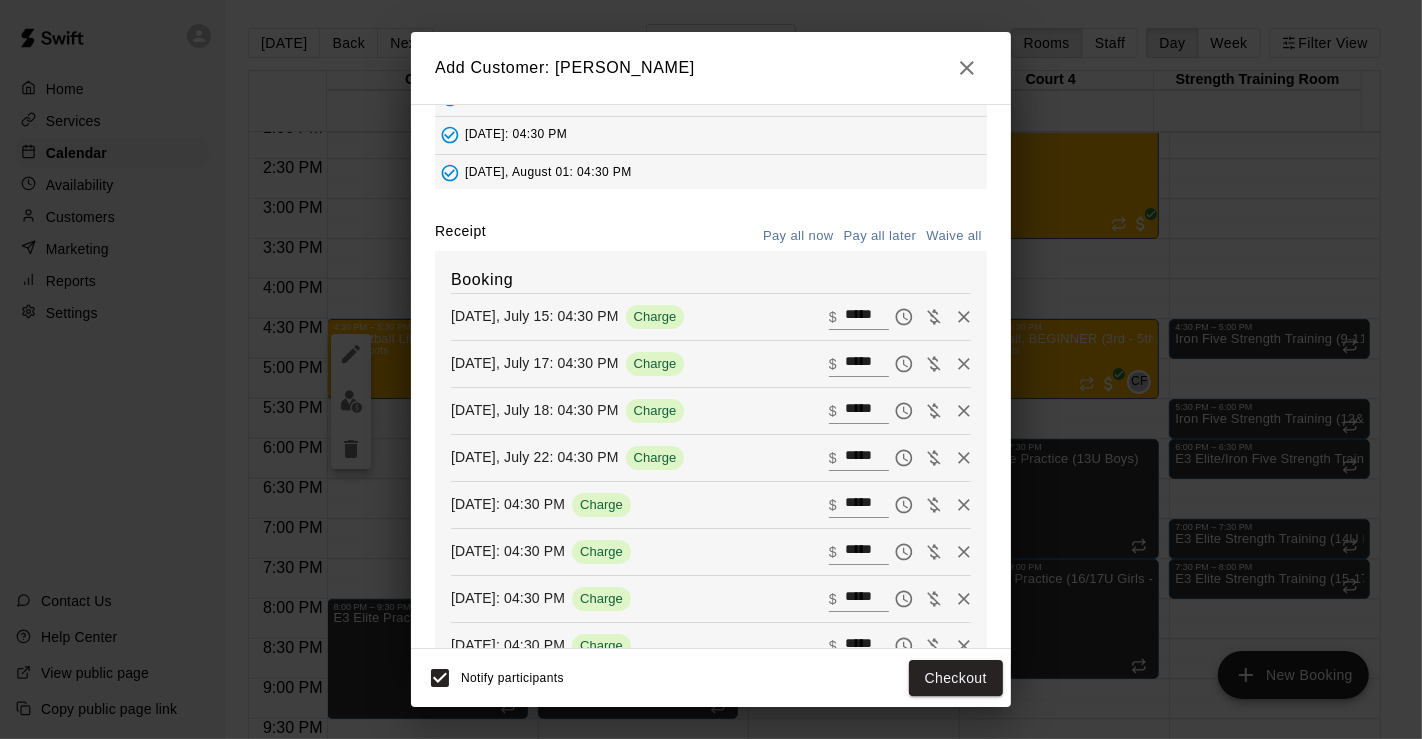 scroll, scrollTop: 341, scrollLeft: 0, axis: vertical 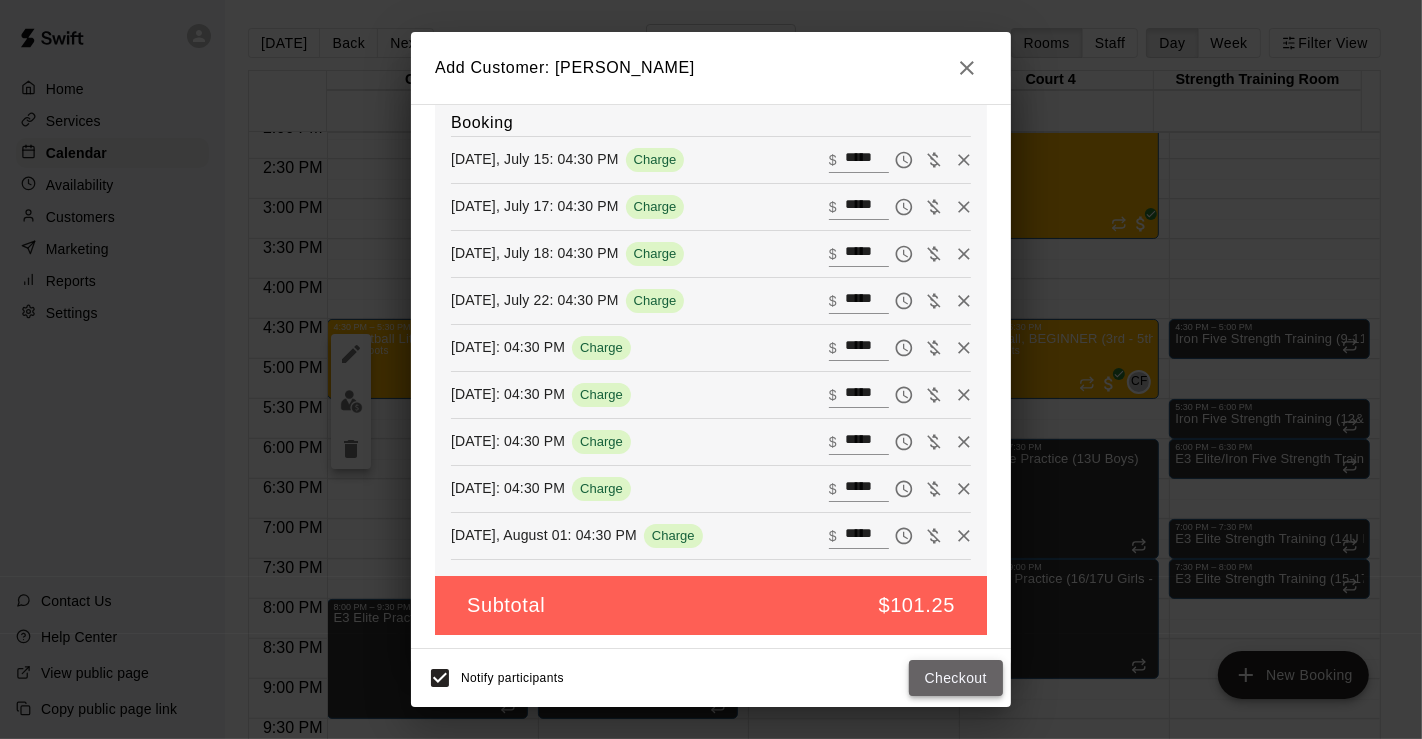 click on "Checkout" at bounding box center [956, 678] 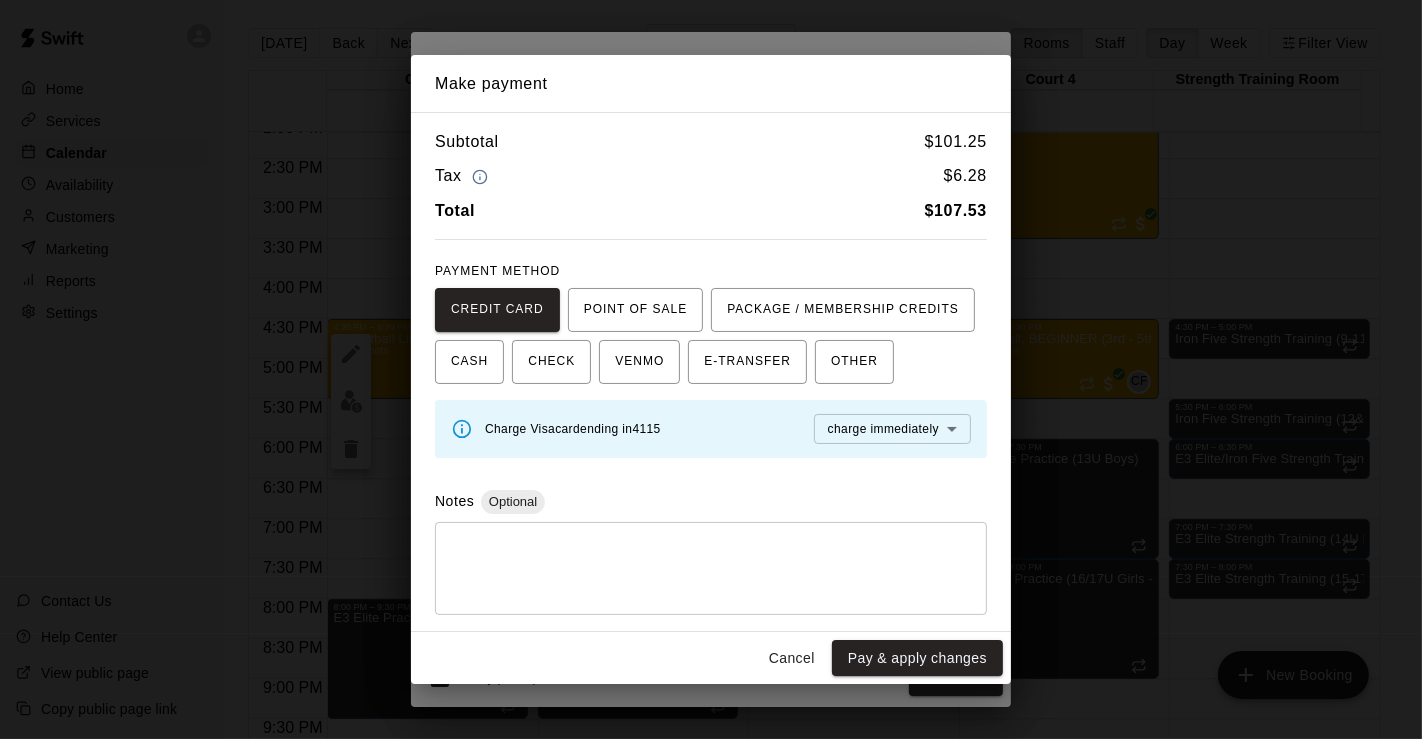 click on "Cancel" at bounding box center [792, 658] 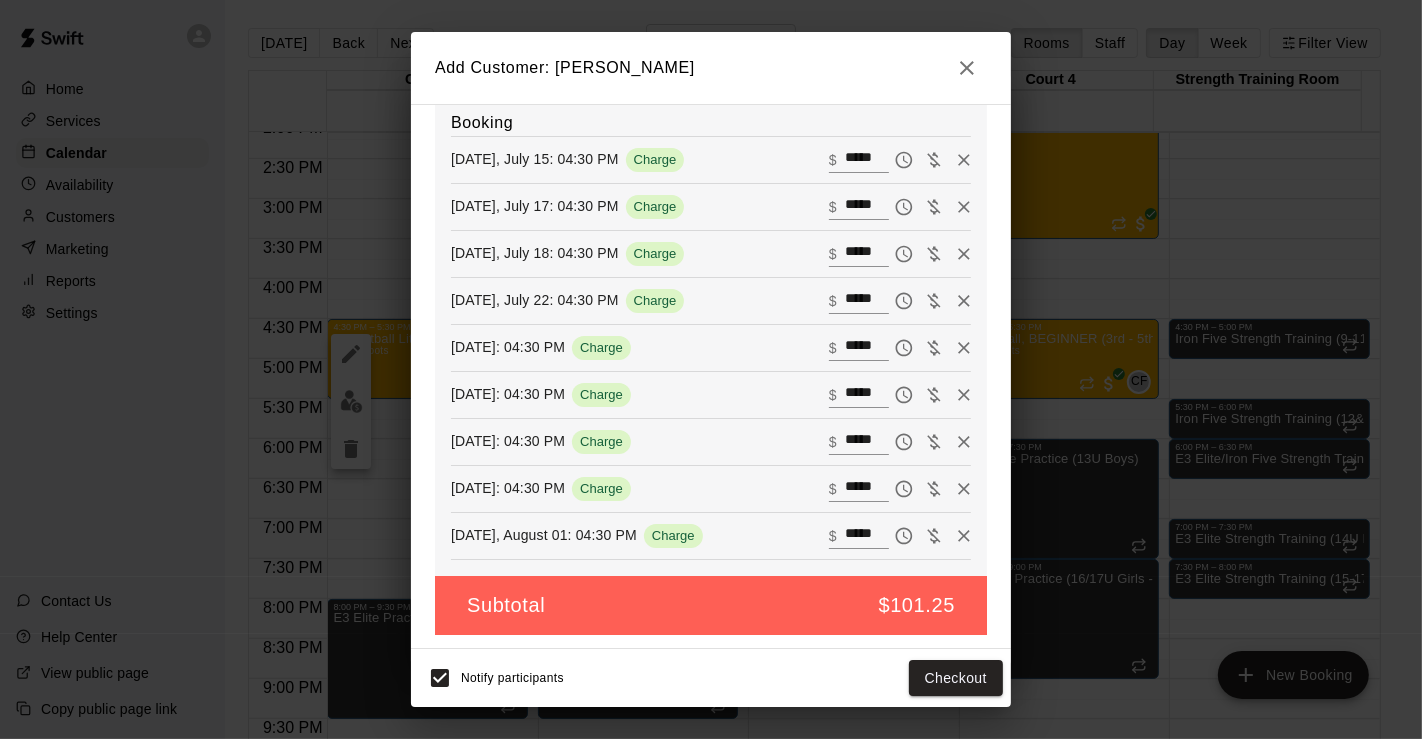 click 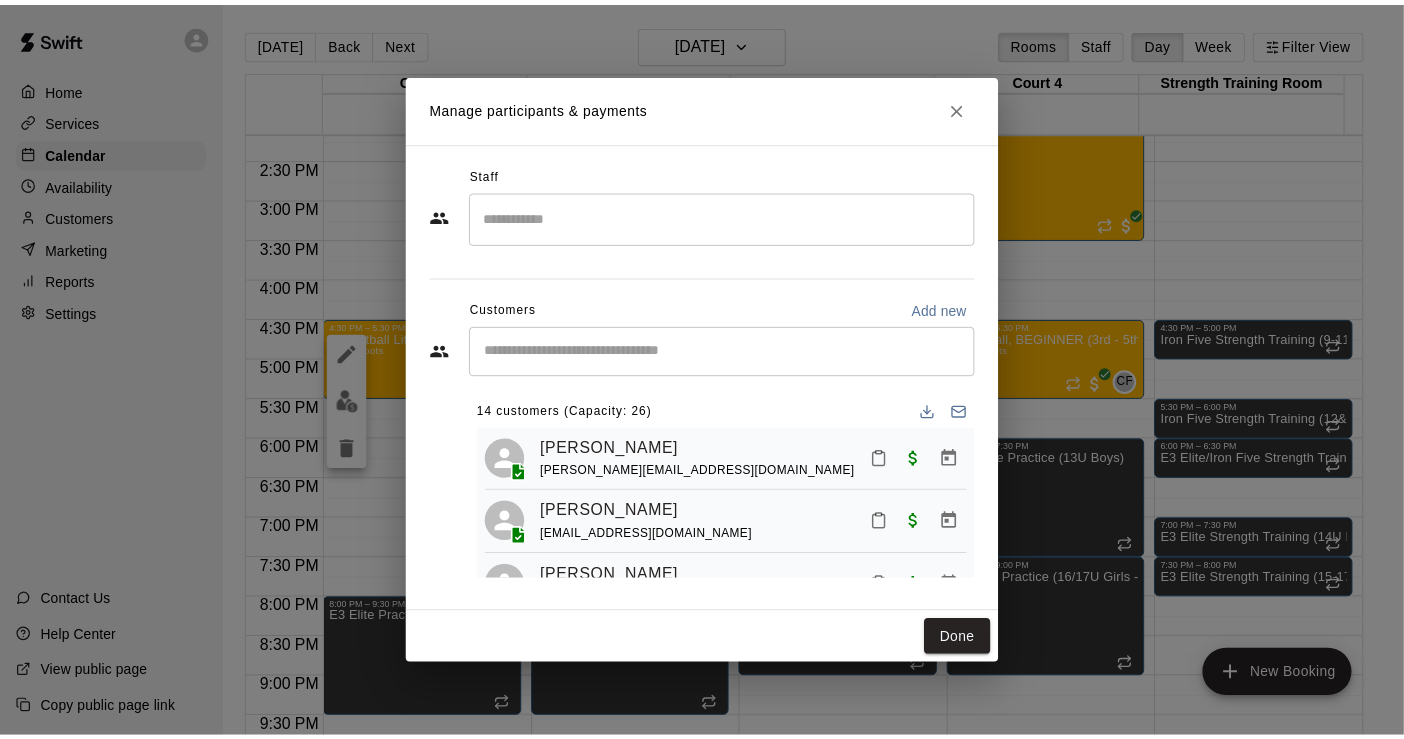 scroll, scrollTop: 272, scrollLeft: 0, axis: vertical 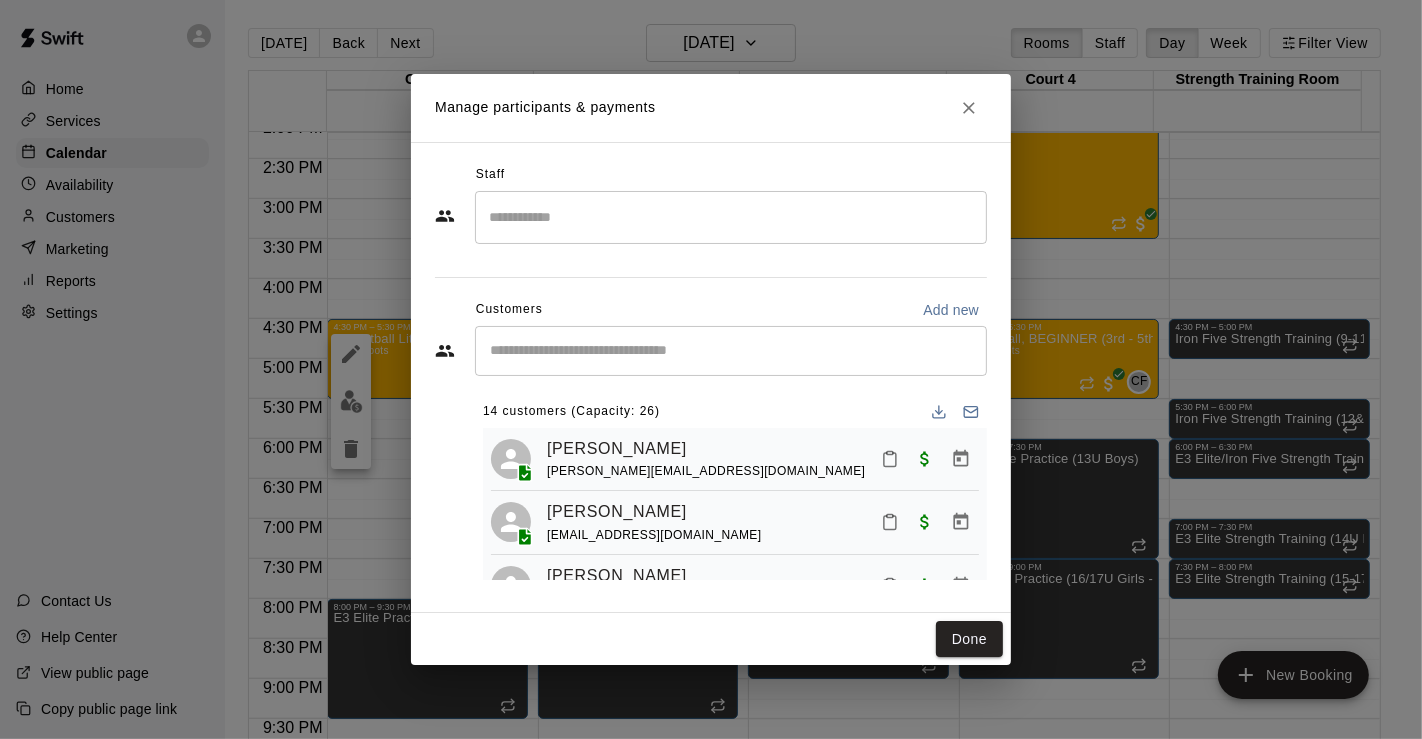 click 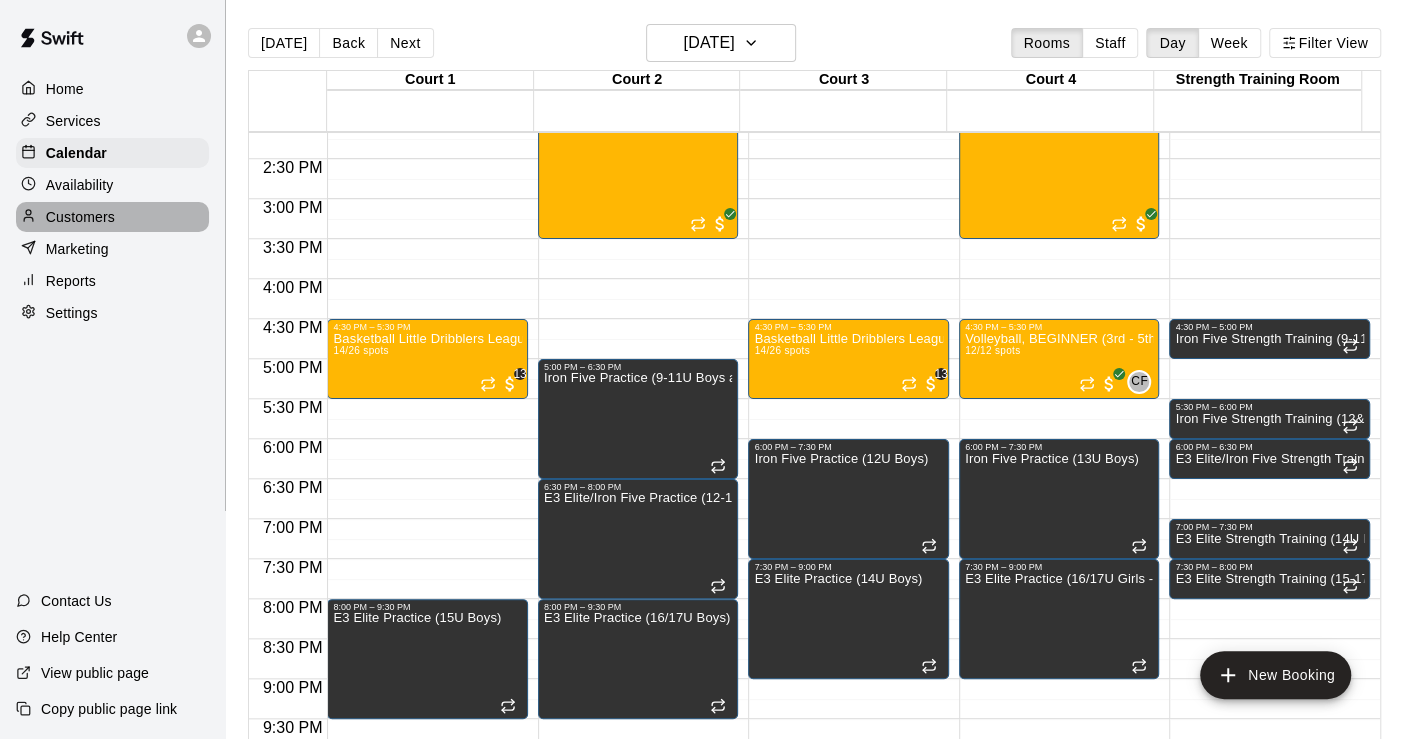 click on "Customers" at bounding box center (80, 217) 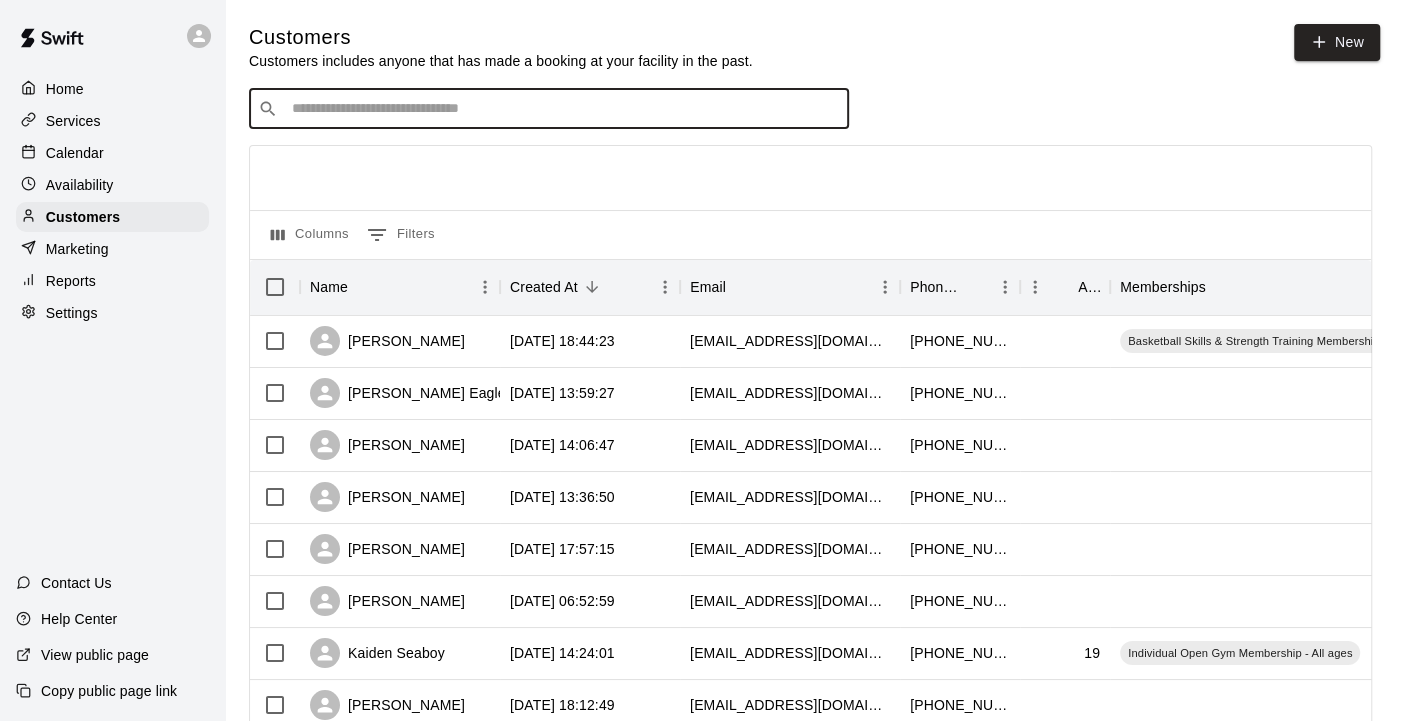 click at bounding box center [563, 109] 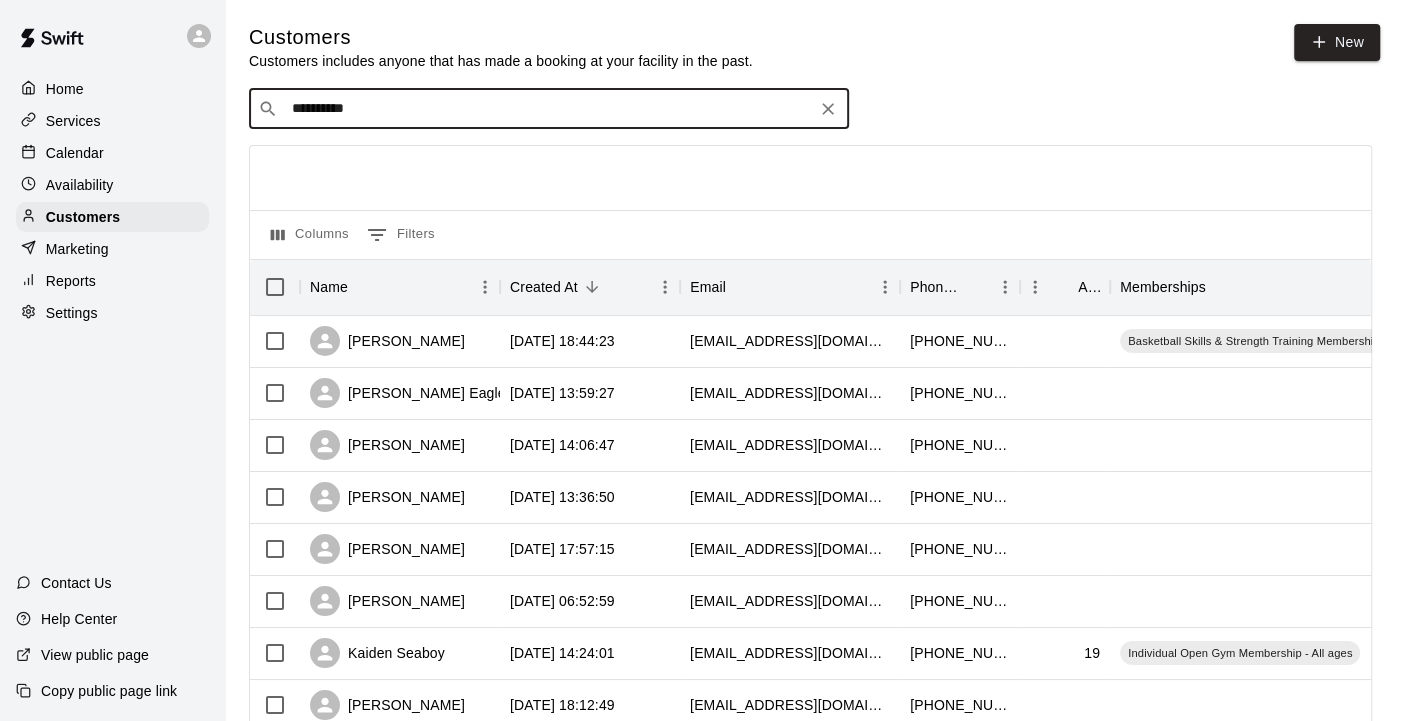 type on "**********" 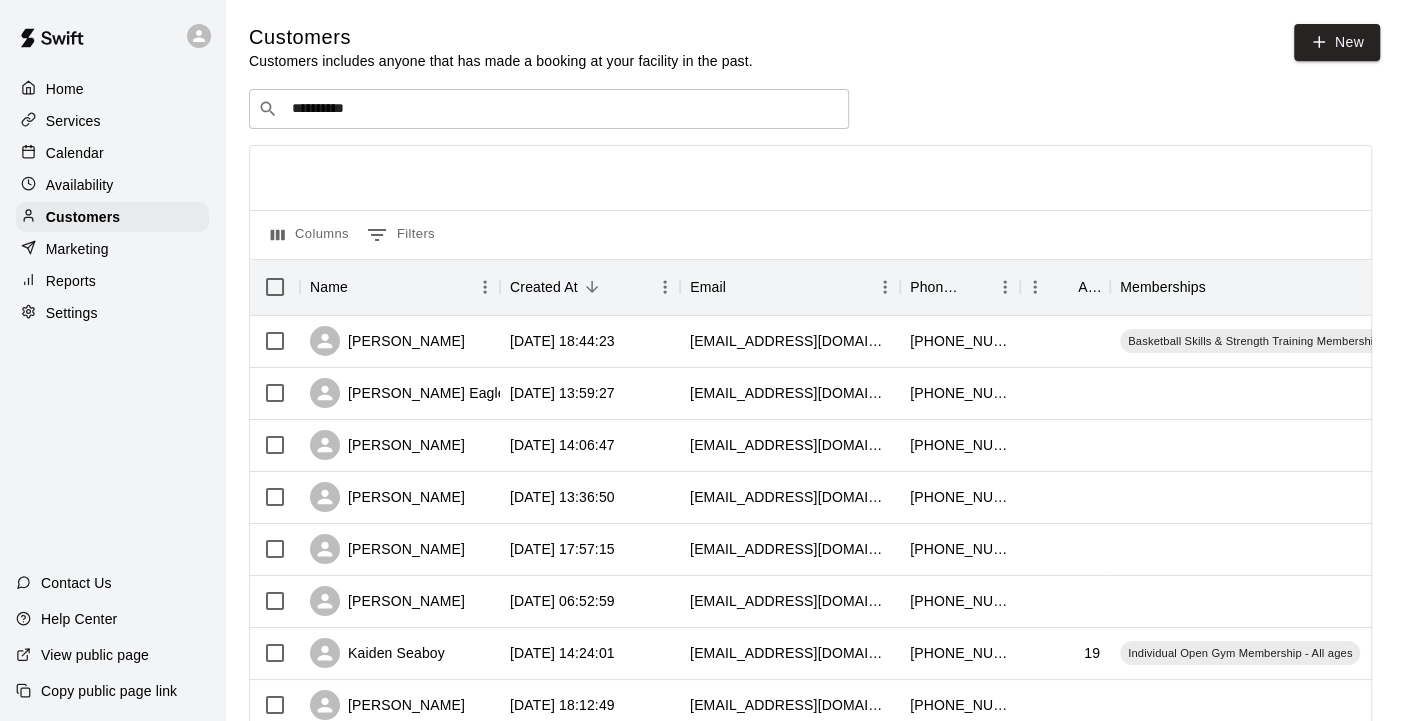 click at bounding box center (810, 178) 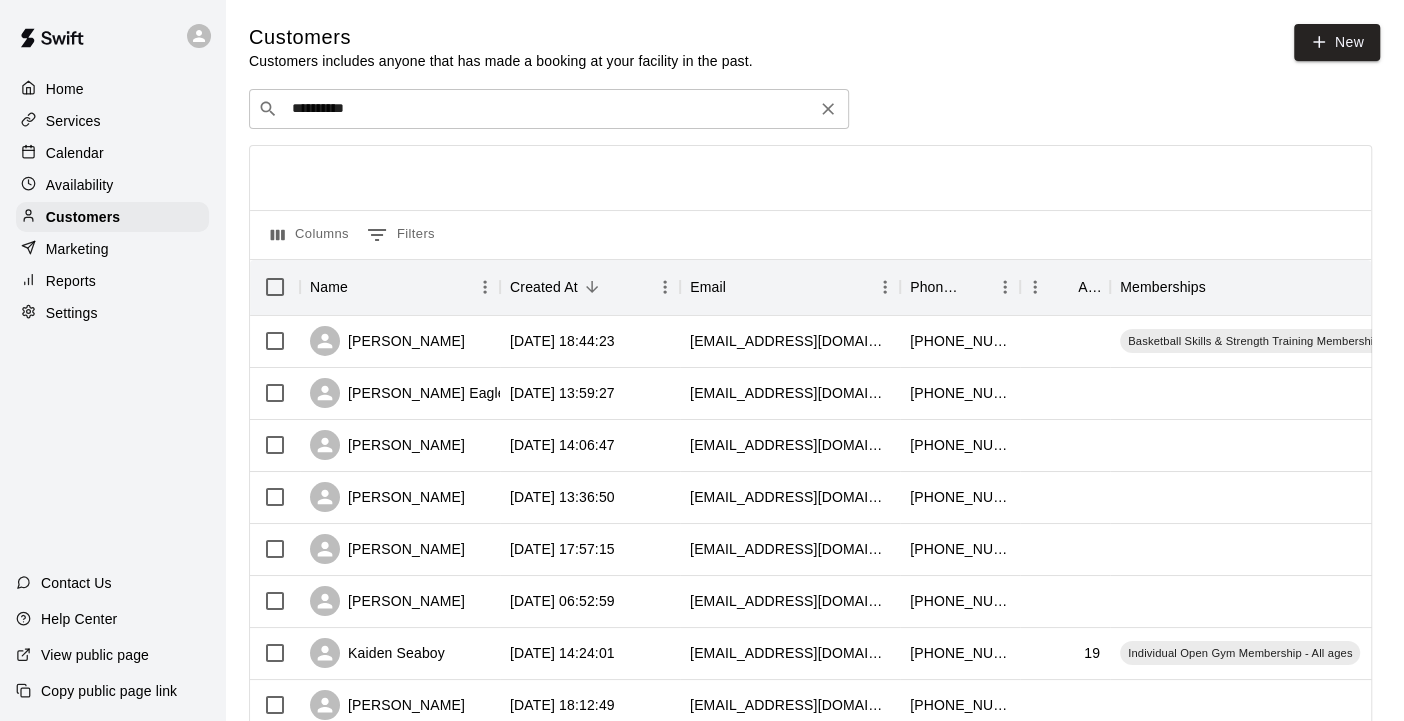 click 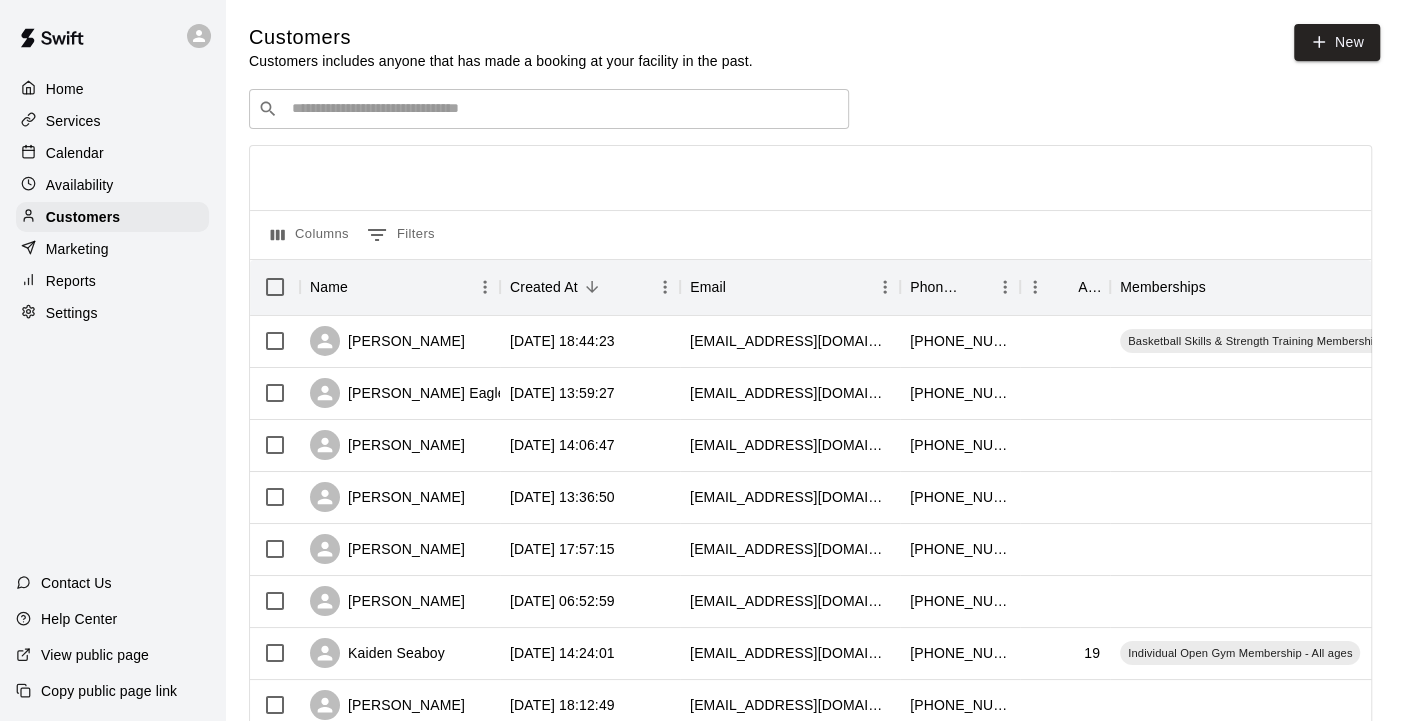 click on "Customers Customers includes anyone that has made a booking at your facility in the past.   New ​ ​ Columns 0 Filters Name Created At Email Phone Number Age Memberships [PERSON_NAME] [DATE] 18:44:23 [EMAIL_ADDRESS][DOMAIN_NAME] [PHONE_NUMBER] Basketball Skills & Strength Training Membership [PERSON_NAME] Heart [DATE] 13:59:27 [EMAIL_ADDRESS][DOMAIN_NAME] [PHONE_NUMBER] [PERSON_NAME] [DATE] 14:06:47 [EMAIL_ADDRESS][DOMAIN_NAME] [PHONE_NUMBER] [PERSON_NAME] [DATE] 13:36:50 [EMAIL_ADDRESS][DOMAIN_NAME] [PHONE_NUMBER] [PERSON_NAME] [DATE] 17:57:15 [EMAIL_ADDRESS][DOMAIN_NAME] [PHONE_NUMBER] [PERSON_NAME] [DATE] 06:52:59 [EMAIL_ADDRESS][DOMAIN_NAME] [PHONE_NUMBER] [PERSON_NAME]  [DATE] 14:24:01 [EMAIL_ADDRESS][DOMAIN_NAME] [PHONE_NUMBER] 19 Individual Open Gym Membership - All ages [PERSON_NAME] [DATE] 18:12:49 [EMAIL_ADDRESS][DOMAIN_NAME] [PHONE_NUMBER] [PERSON_NAME]  [DATE] 09:09:35 [EMAIL_ADDRESS][DOMAIN_NAME] [PHONE_NUMBER] [PERSON_NAME]  [DATE] 07:27:22 [EMAIL_ADDRESS][DOMAIN_NAME] [PHONE_NUMBER] [PERSON_NAME] [DATE] 12:35:50 [EMAIL_ADDRESS][DOMAIN_NAME] 19 30" at bounding box center [814, 847] 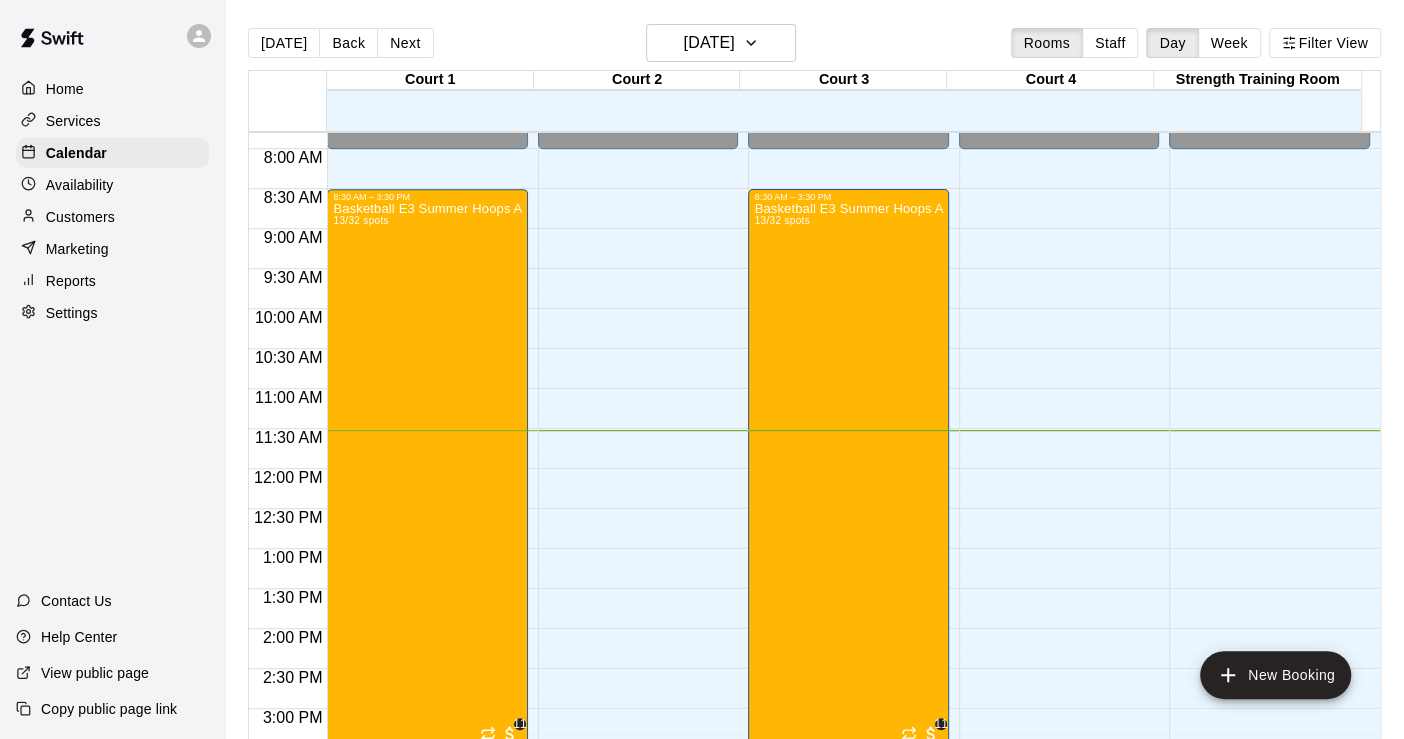 scroll, scrollTop: 402, scrollLeft: 0, axis: vertical 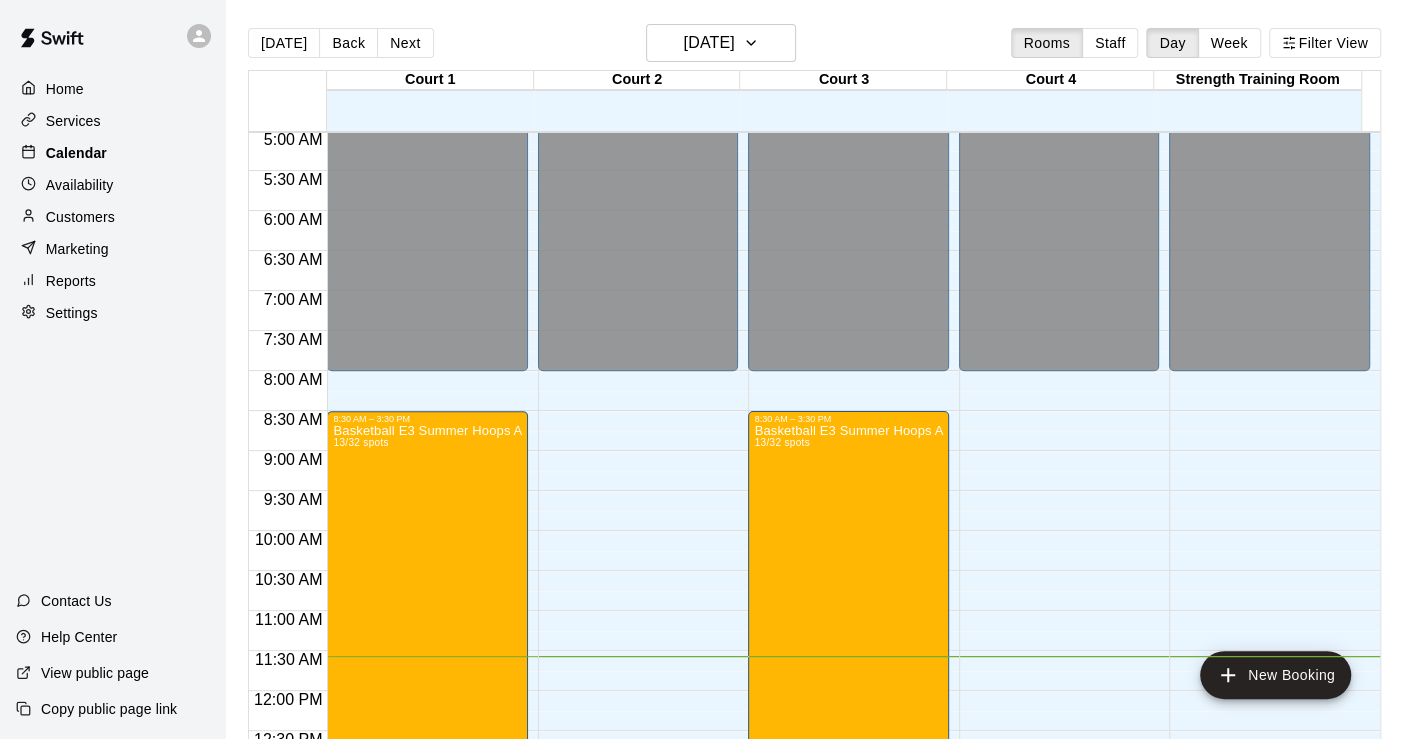 click on "Calendar" at bounding box center [76, 153] 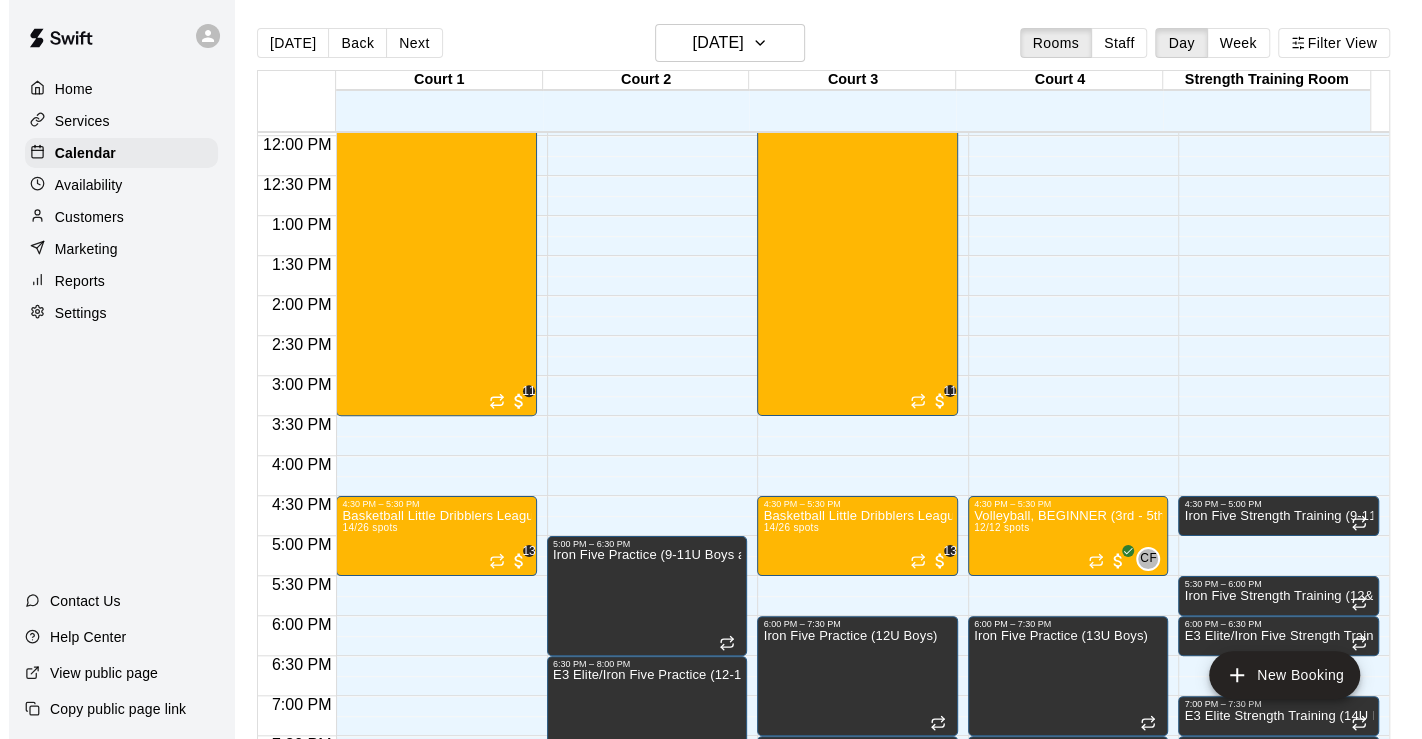 scroll, scrollTop: 1180, scrollLeft: 0, axis: vertical 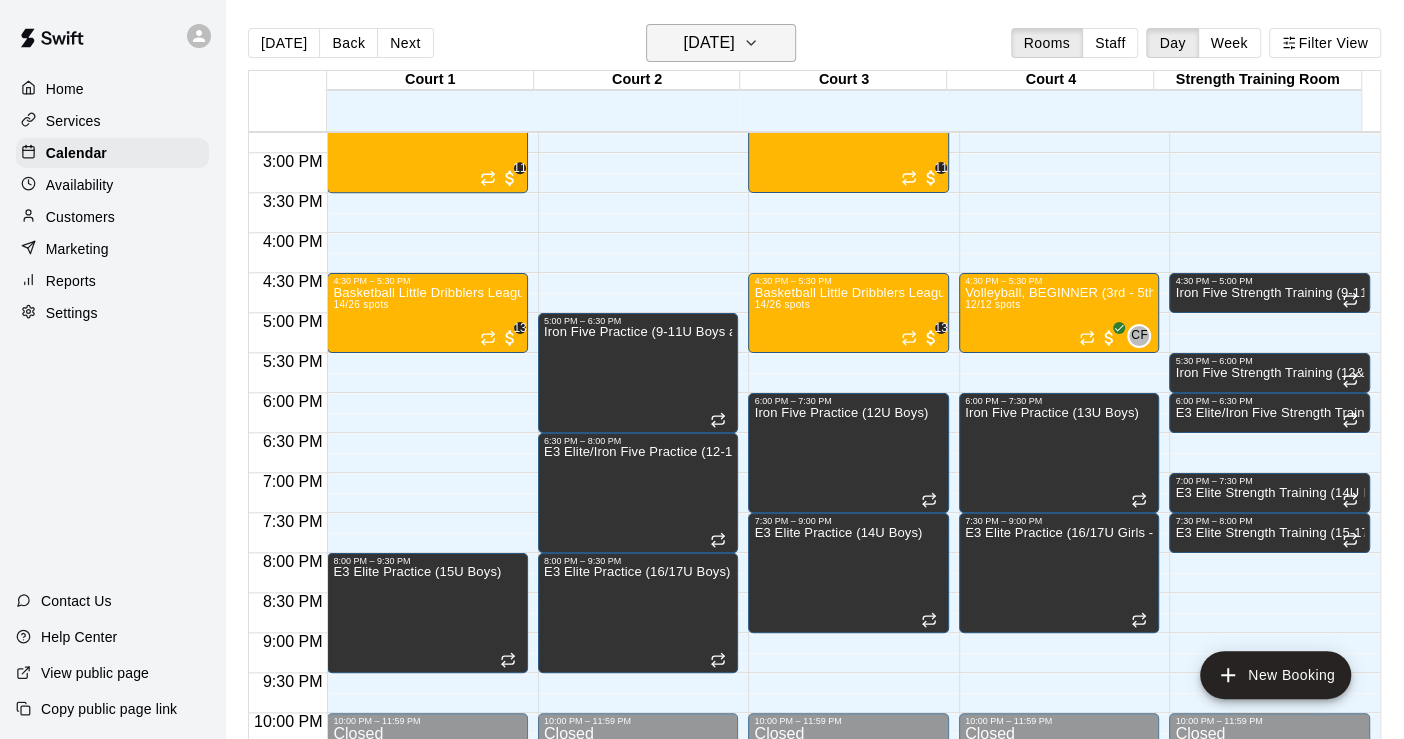 click 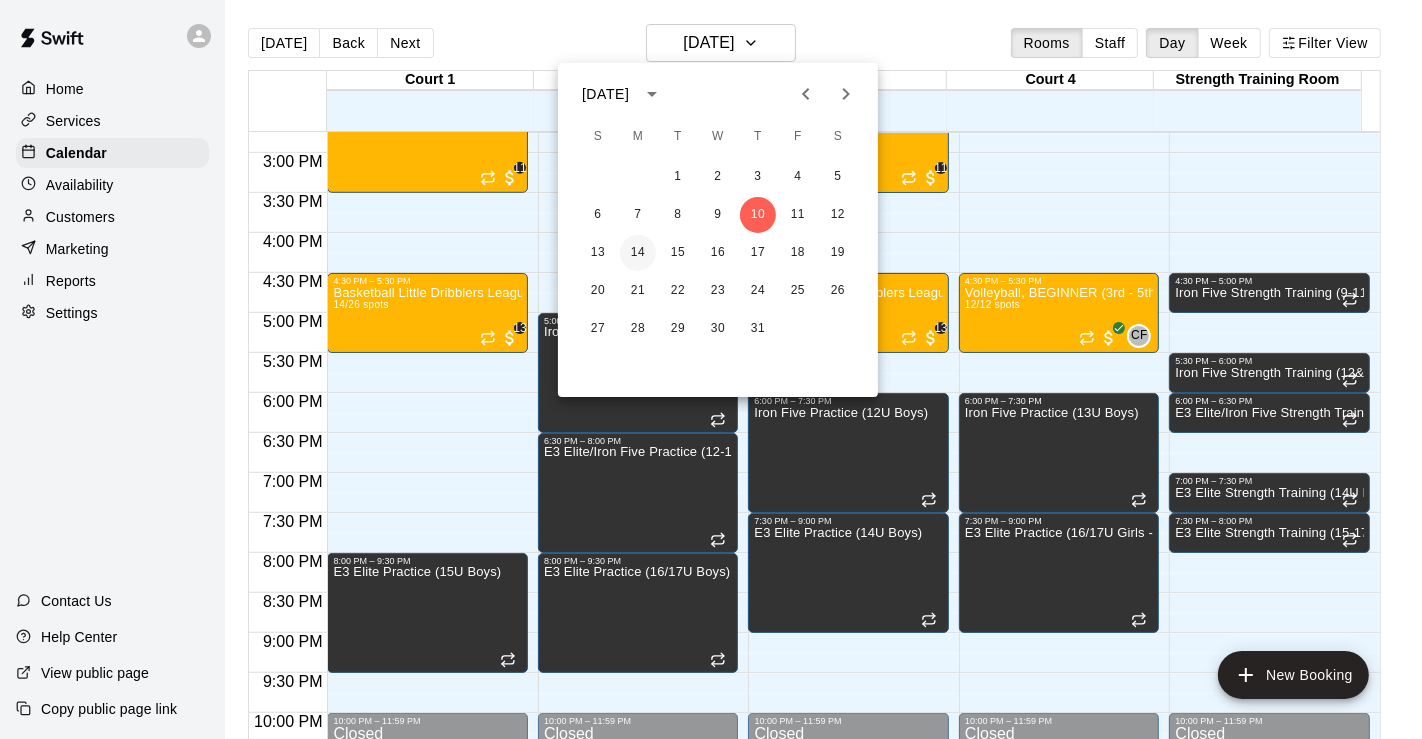 click on "14" at bounding box center [638, 253] 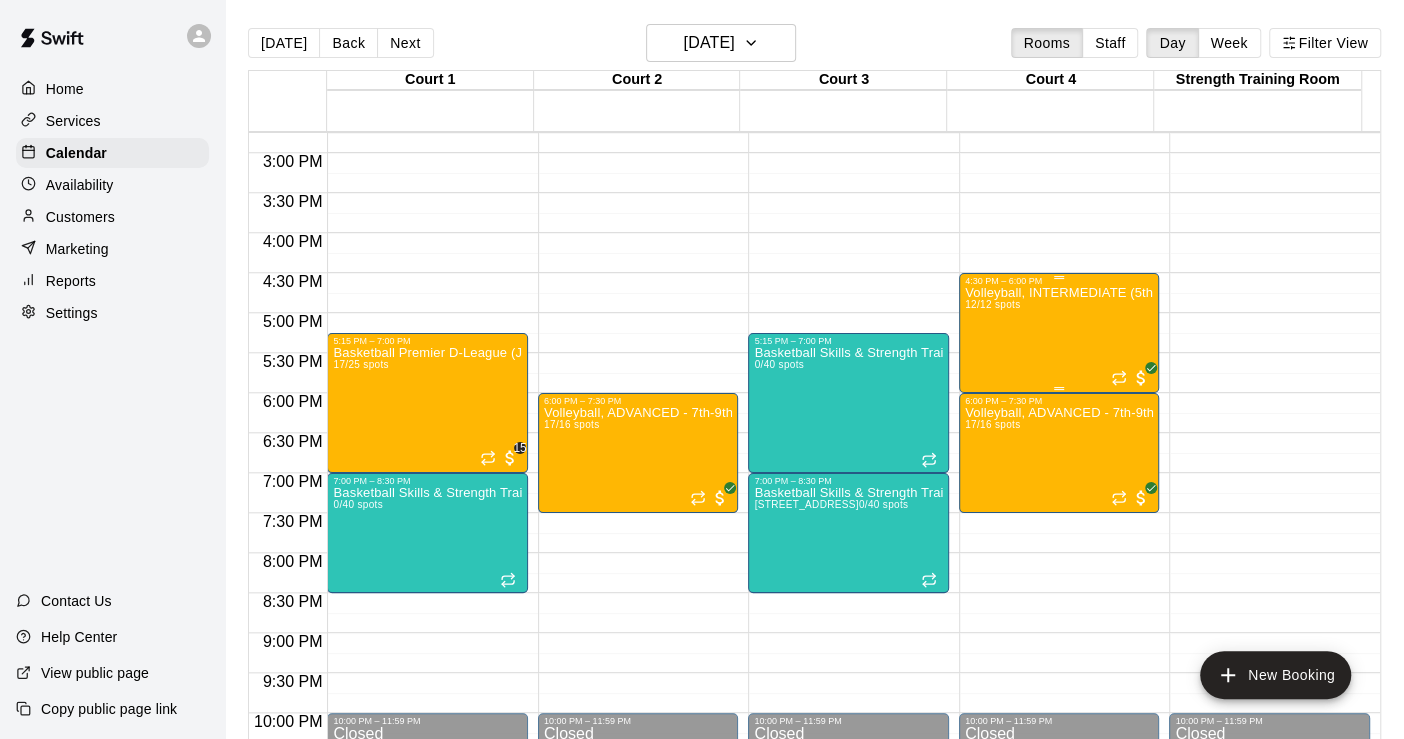 click on "Volleyball, INTERMEDIATE (5th - 7th Grade - July Session)  12/12 spots" at bounding box center (1059, 655) 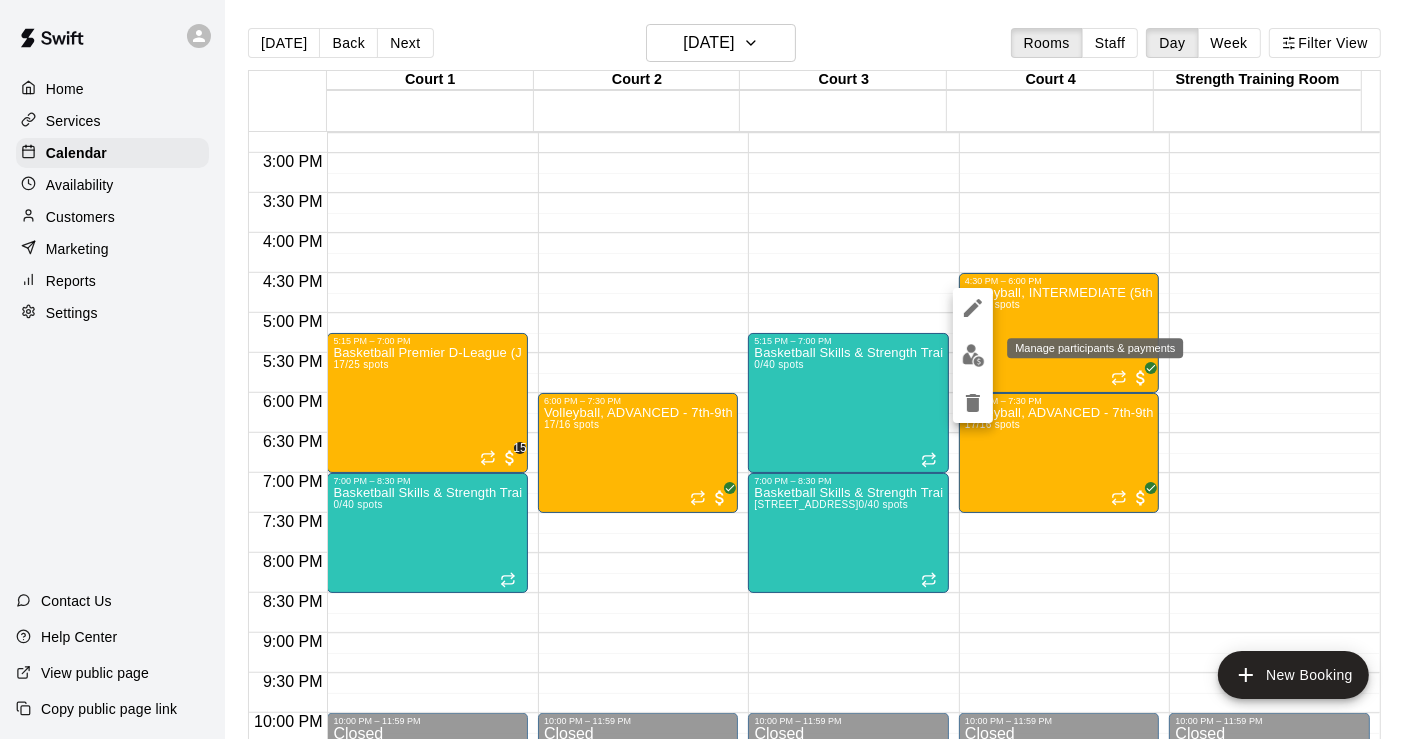click at bounding box center [973, 355] 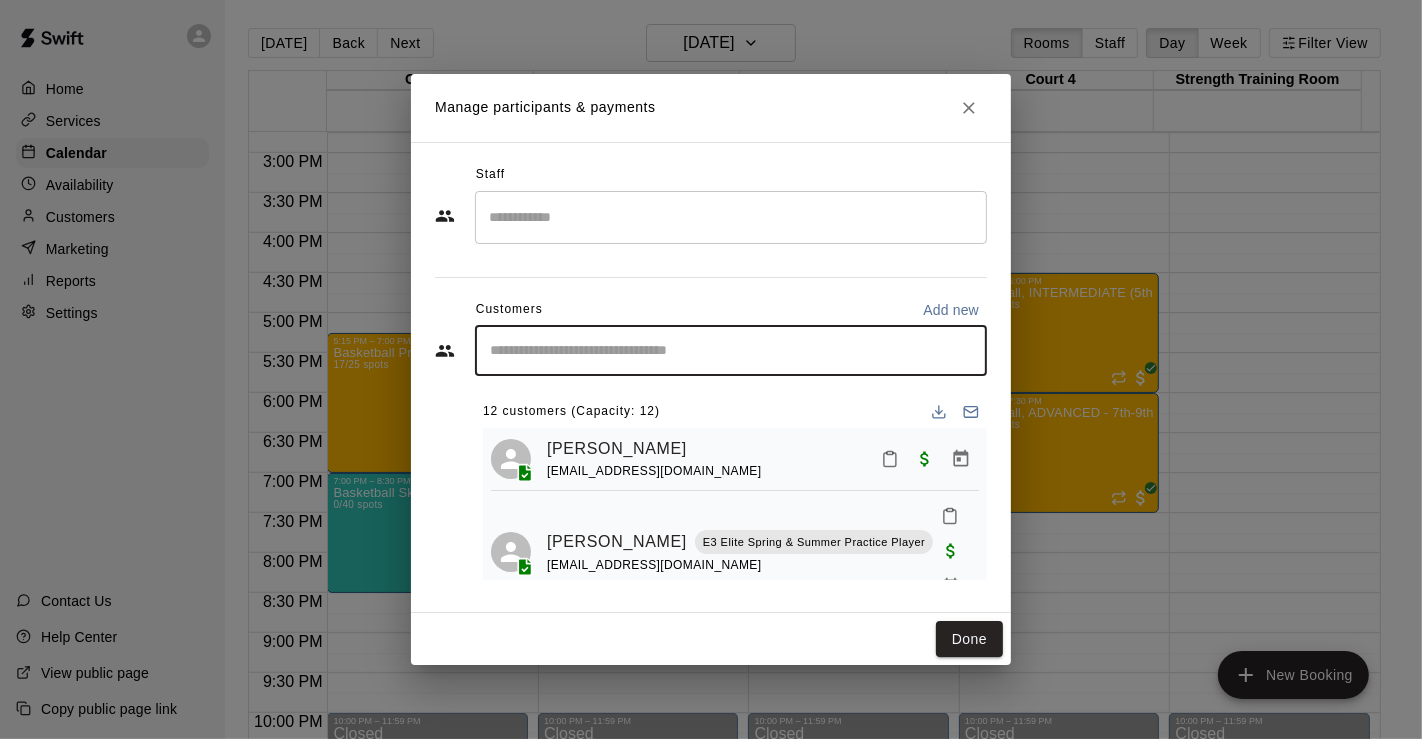click at bounding box center [731, 351] 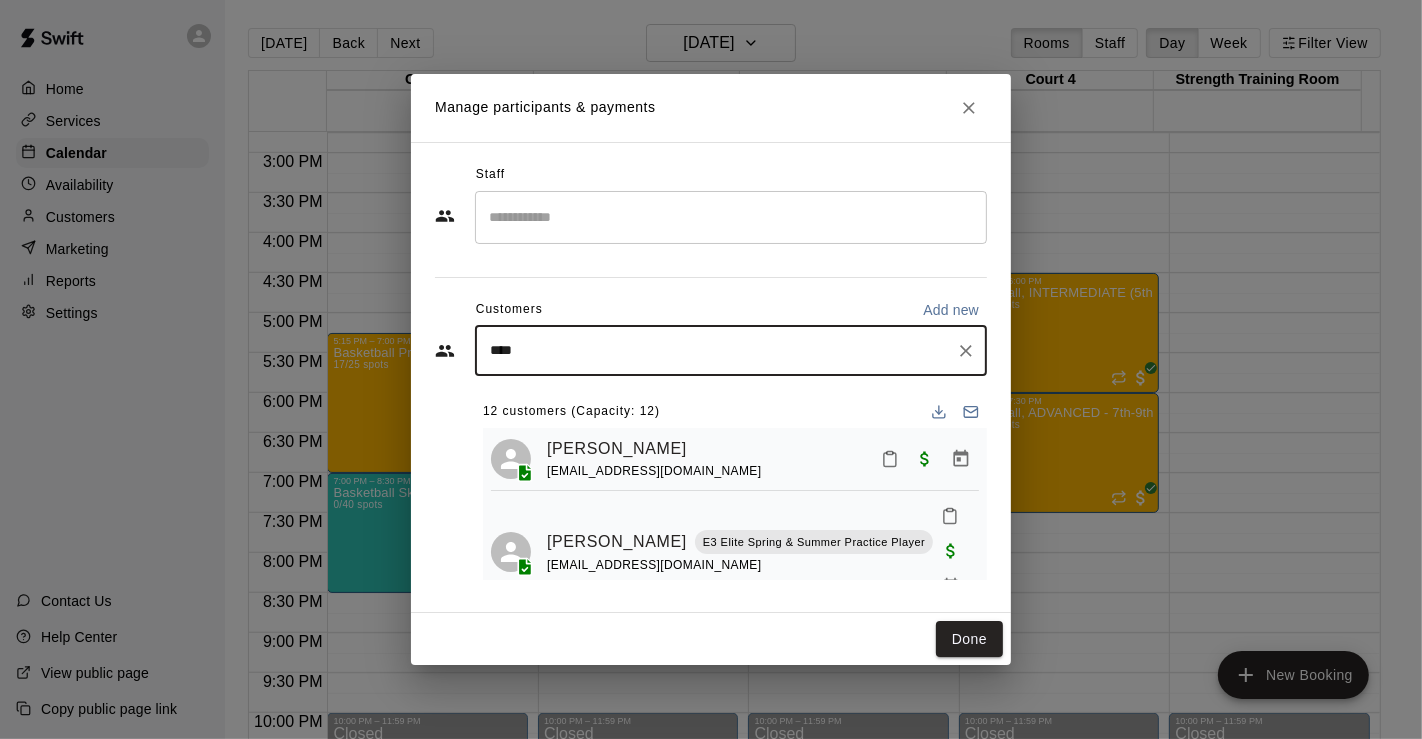 type on "*****" 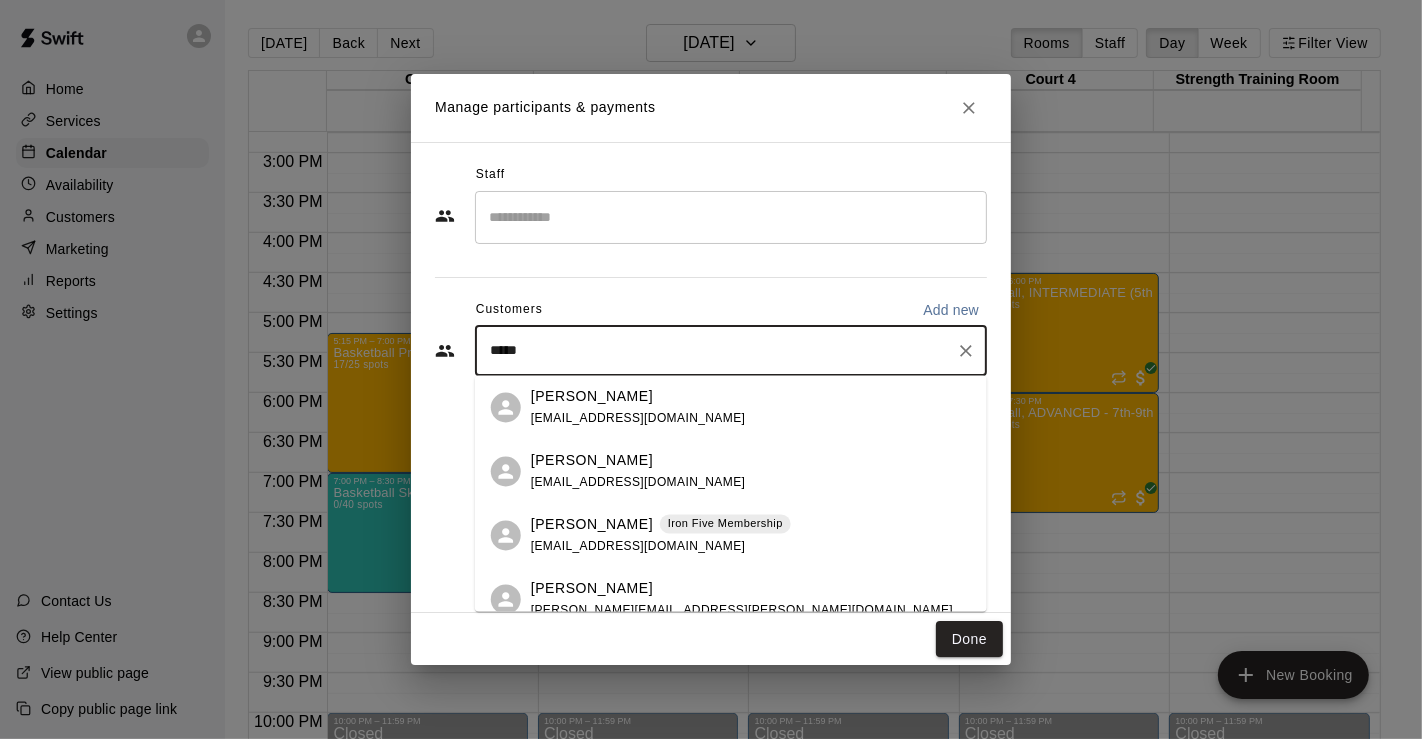 scroll, scrollTop: 111, scrollLeft: 0, axis: vertical 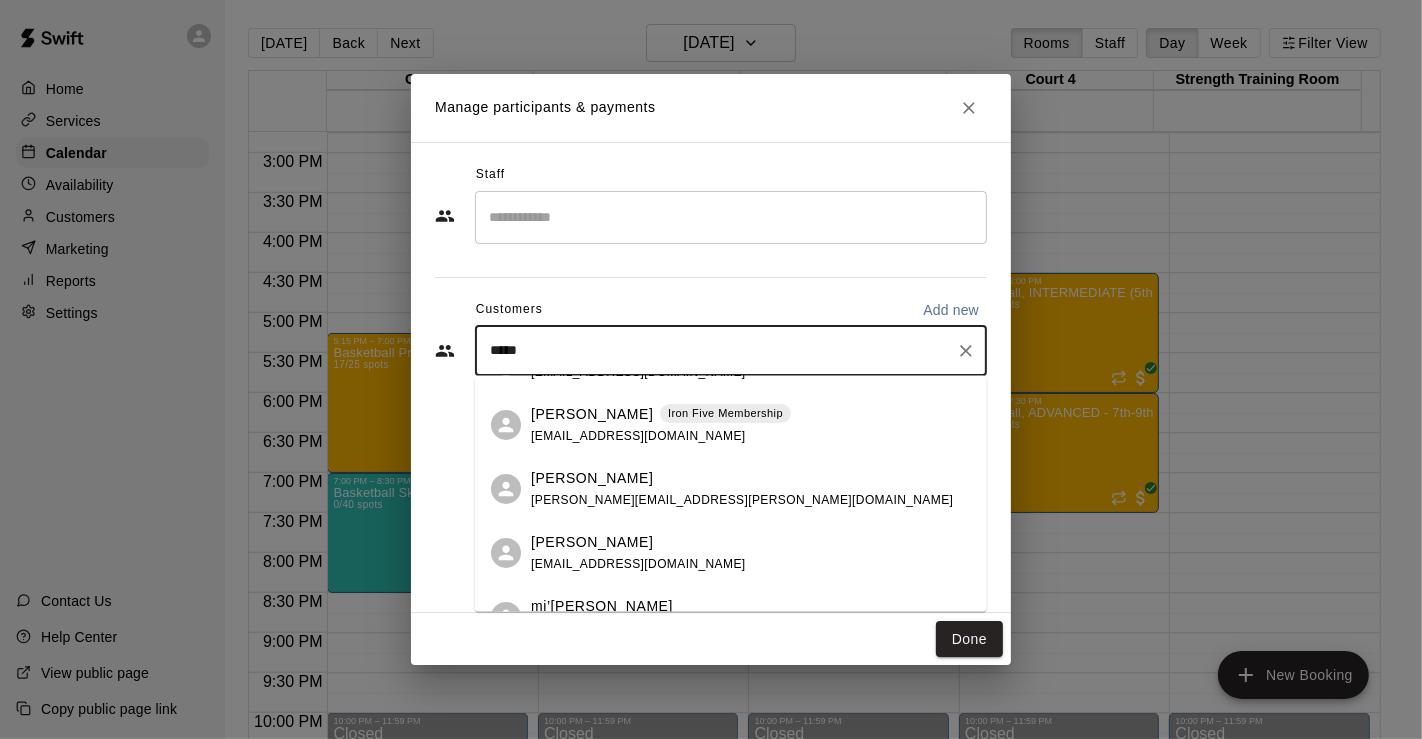 click on "[PERSON_NAME] Iron Five Membership" at bounding box center [661, 413] 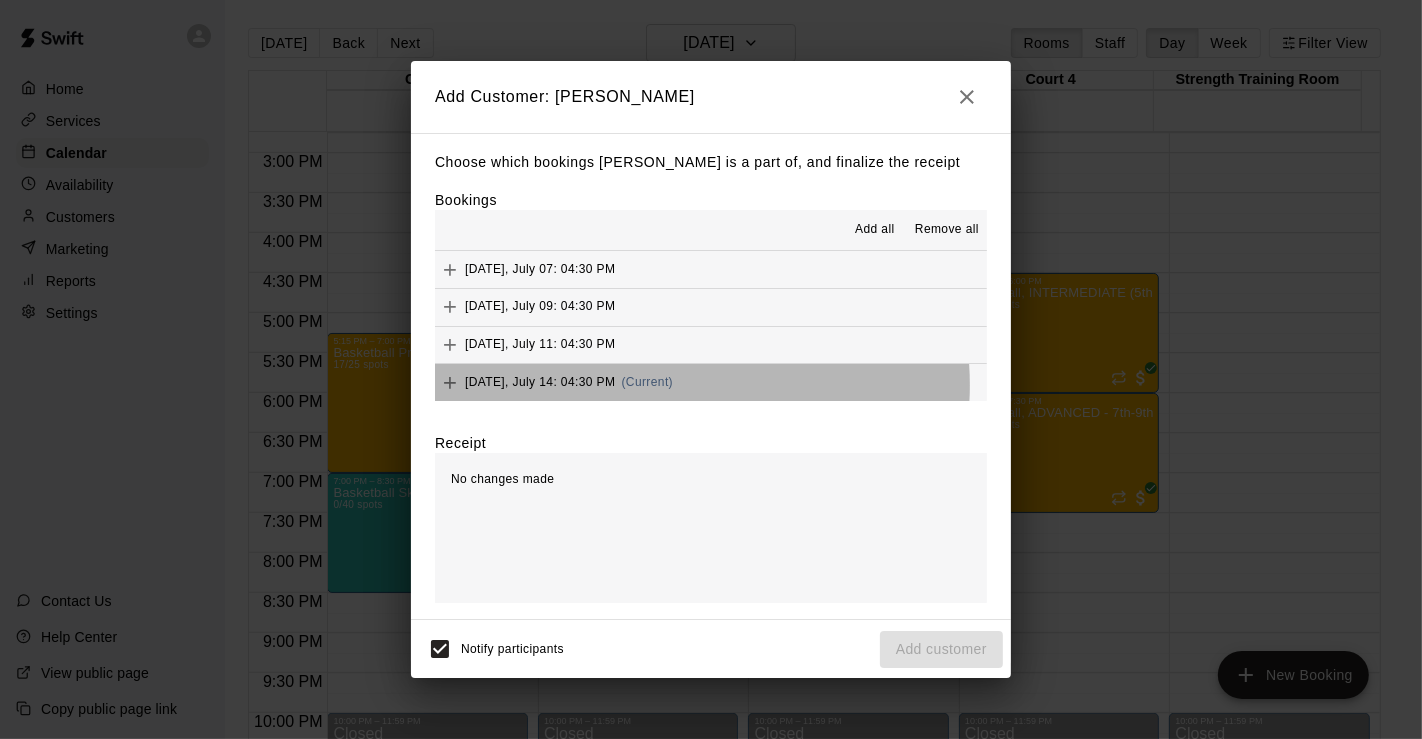 click on "(Current)" at bounding box center [648, 382] 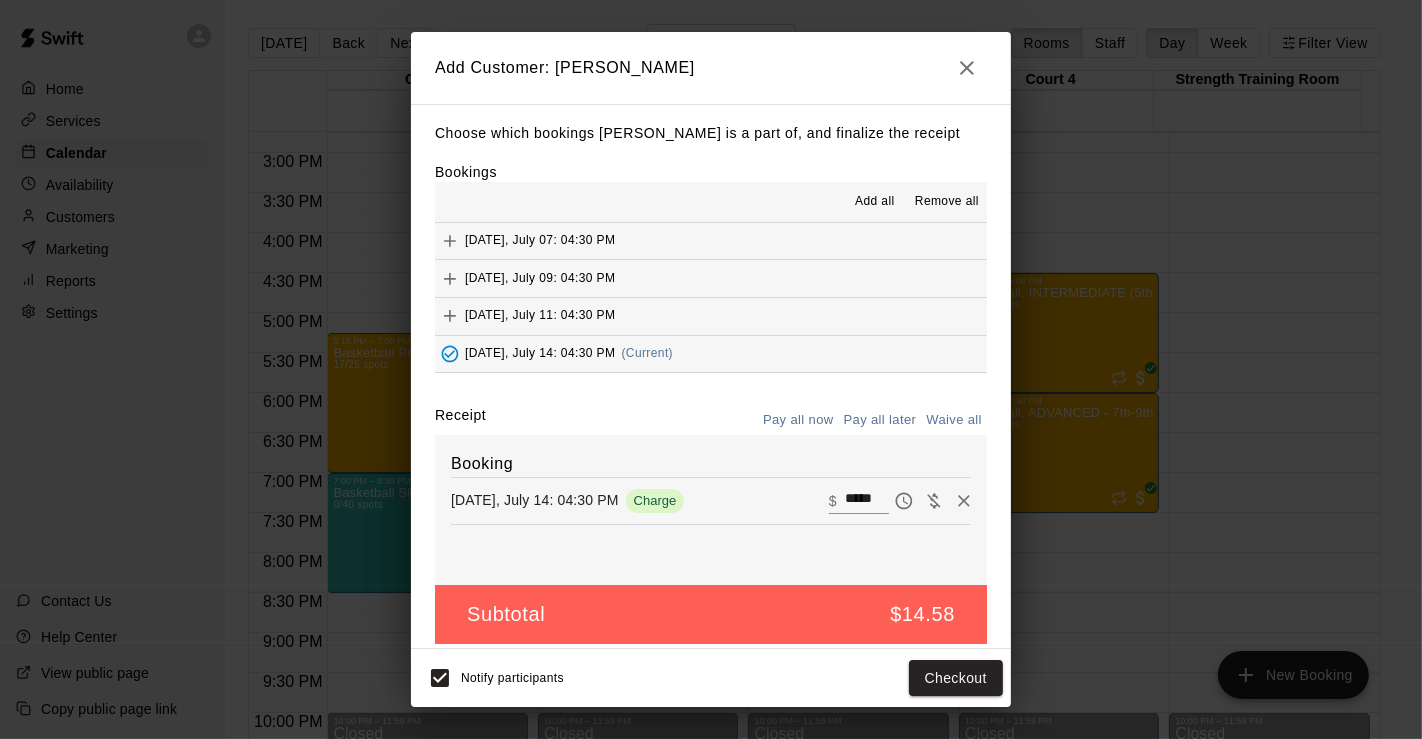 scroll, scrollTop: 12, scrollLeft: 0, axis: vertical 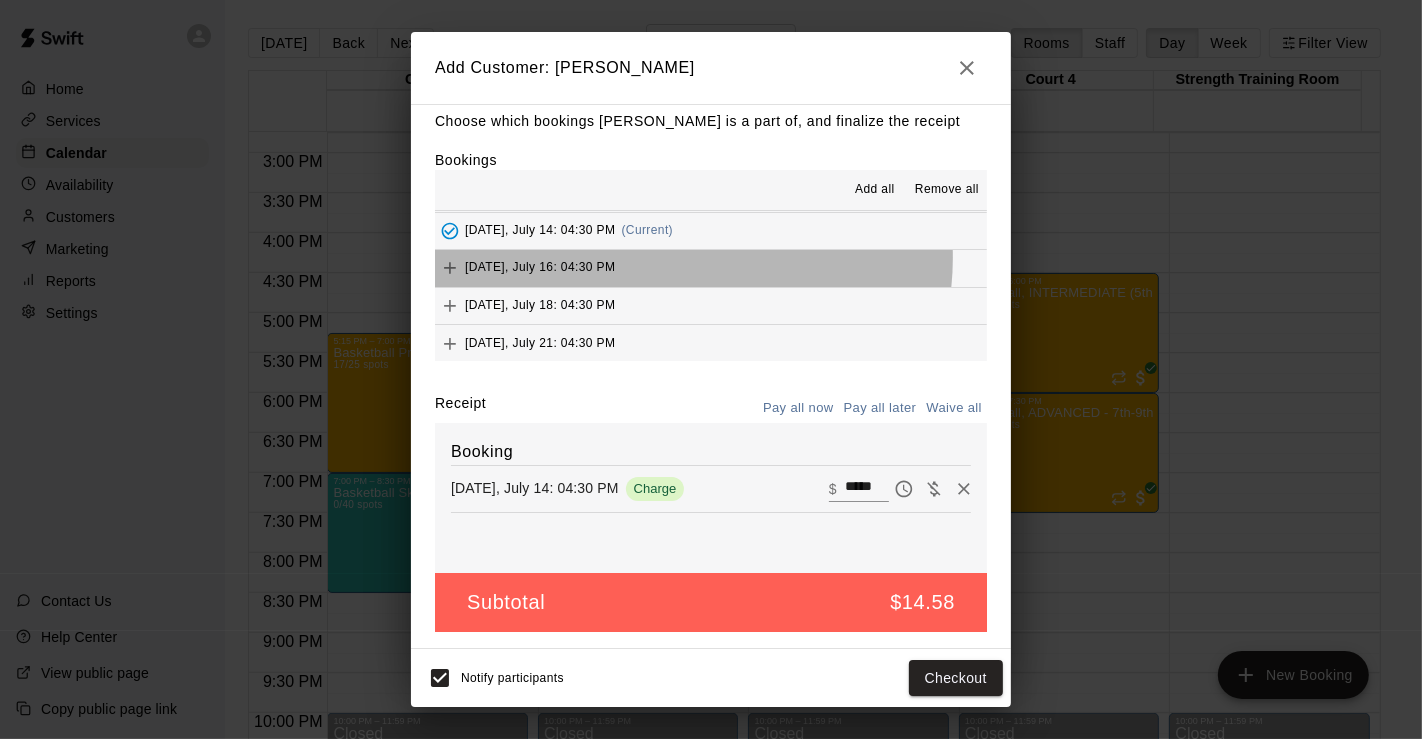 click on "[DATE], July 16: 04:30 PM" at bounding box center (711, 268) 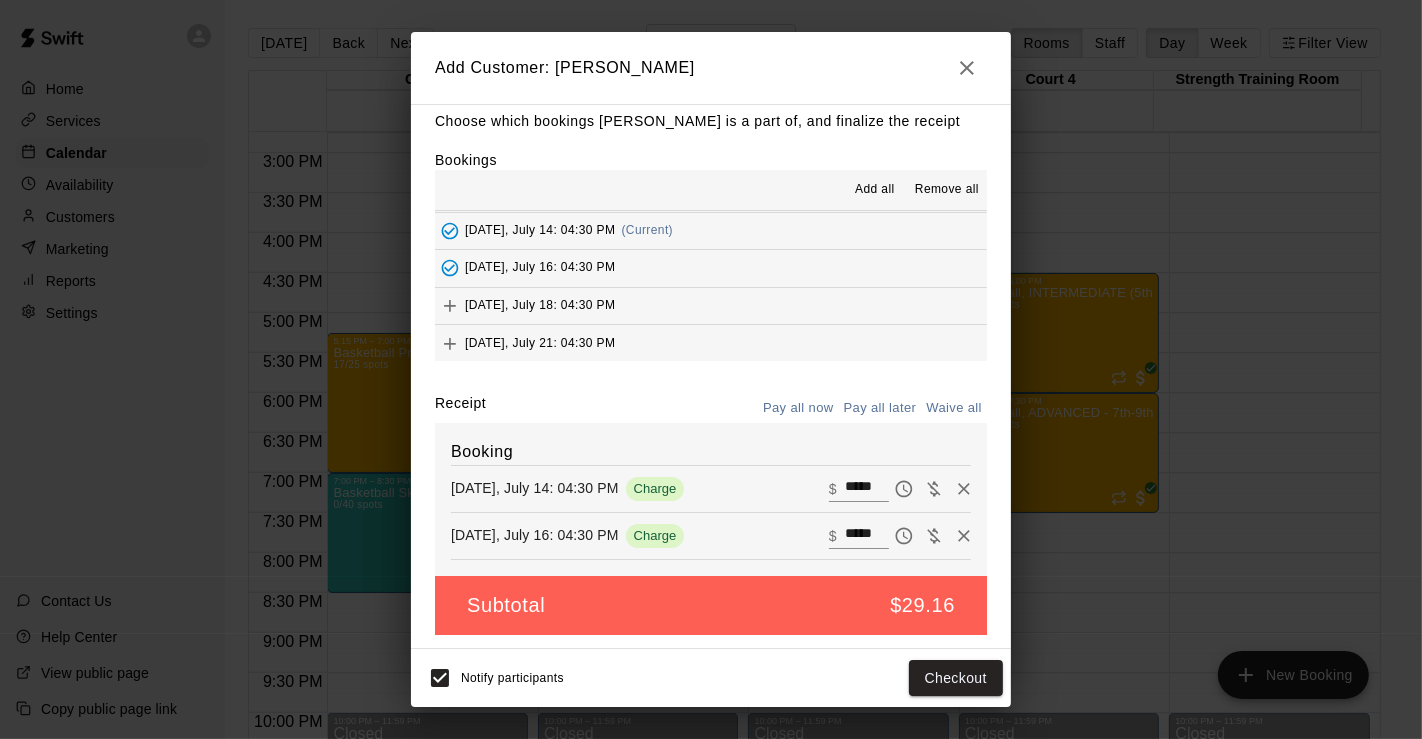 click on "[DATE], July 18: 04:30 PM" at bounding box center (711, 306) 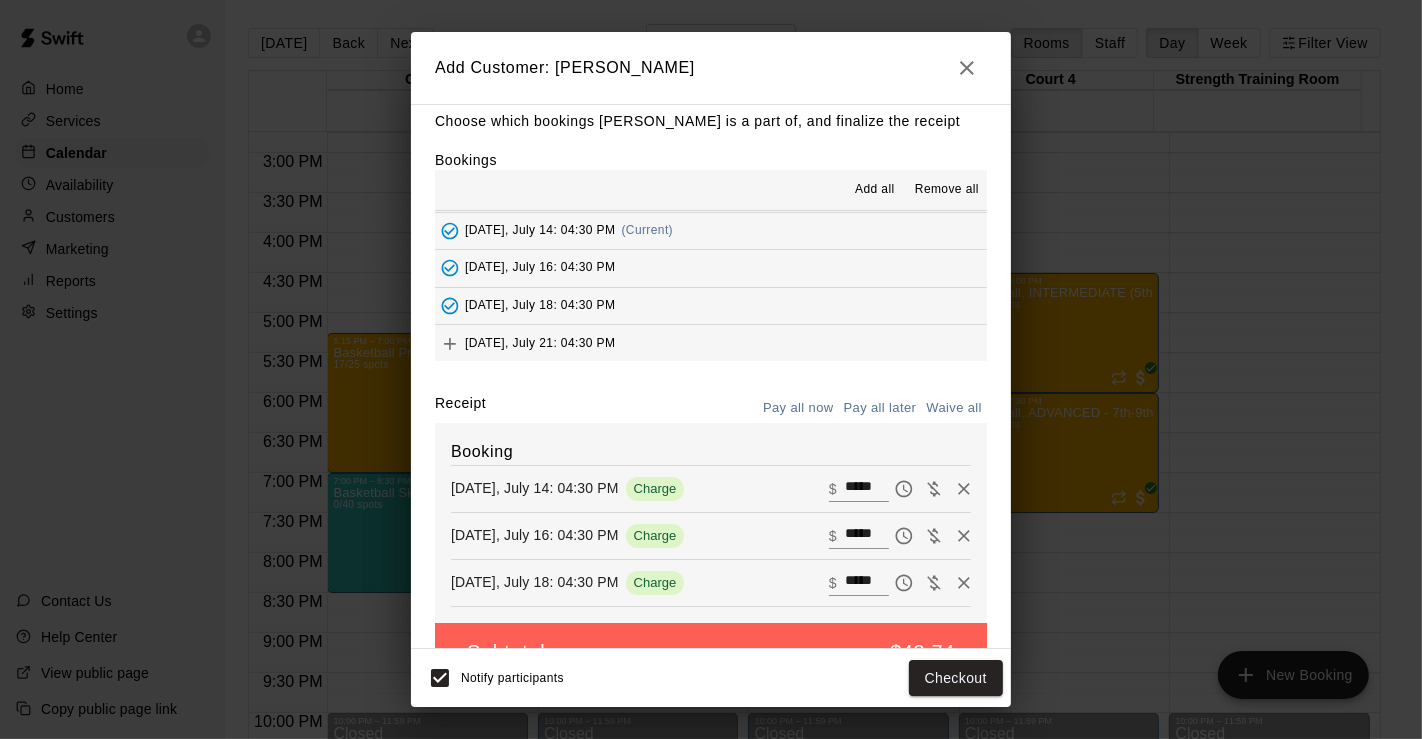 click on "[DATE], July 21: 04:30 PM" at bounding box center (711, 343) 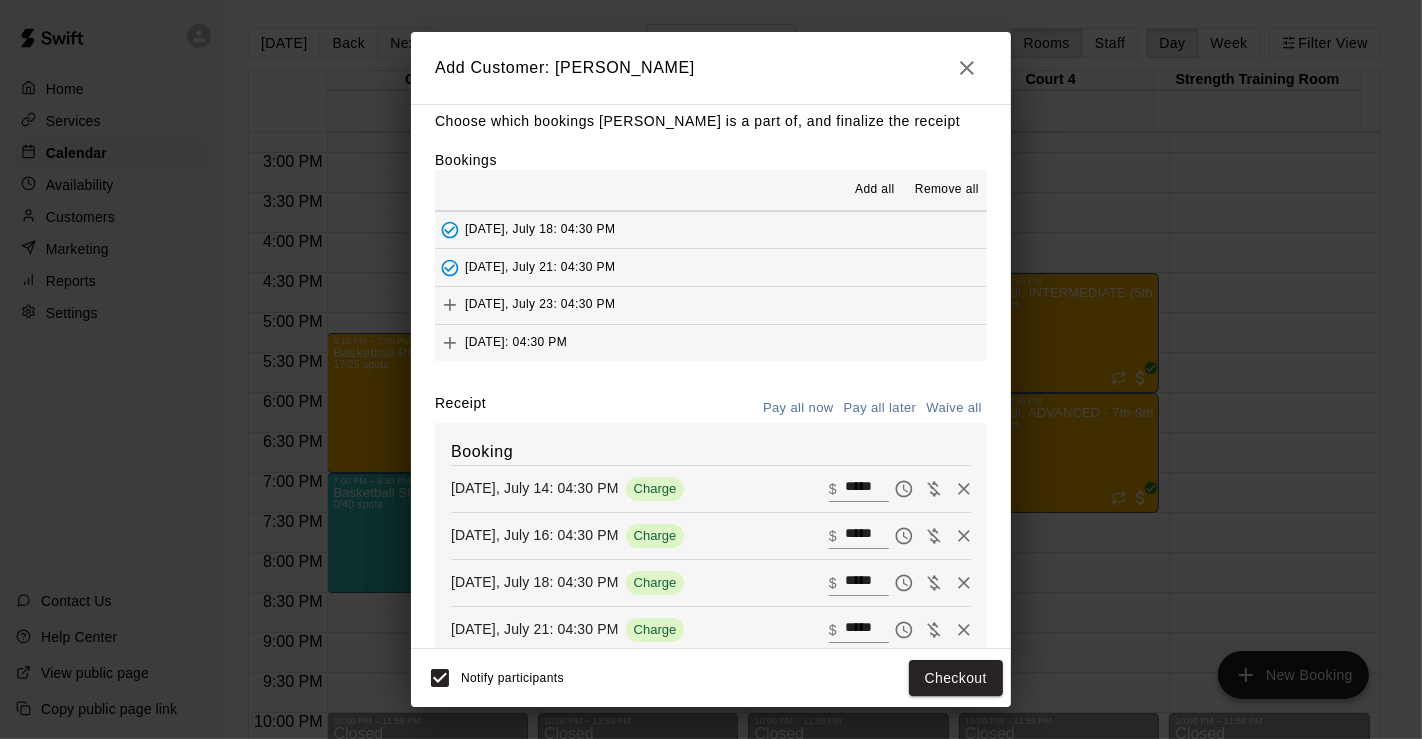 scroll, scrollTop: 222, scrollLeft: 0, axis: vertical 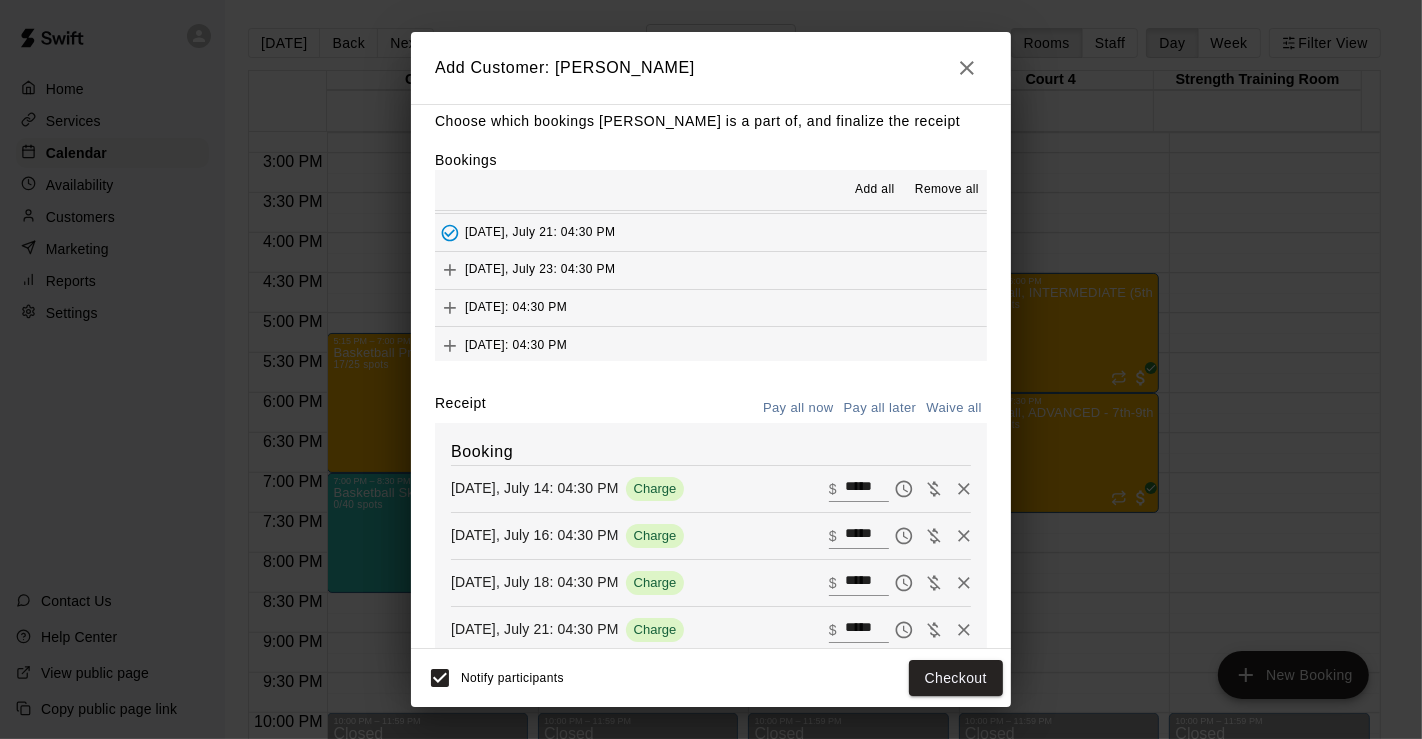click on "[DATE], July 23: 04:30 PM" at bounding box center (711, 270) 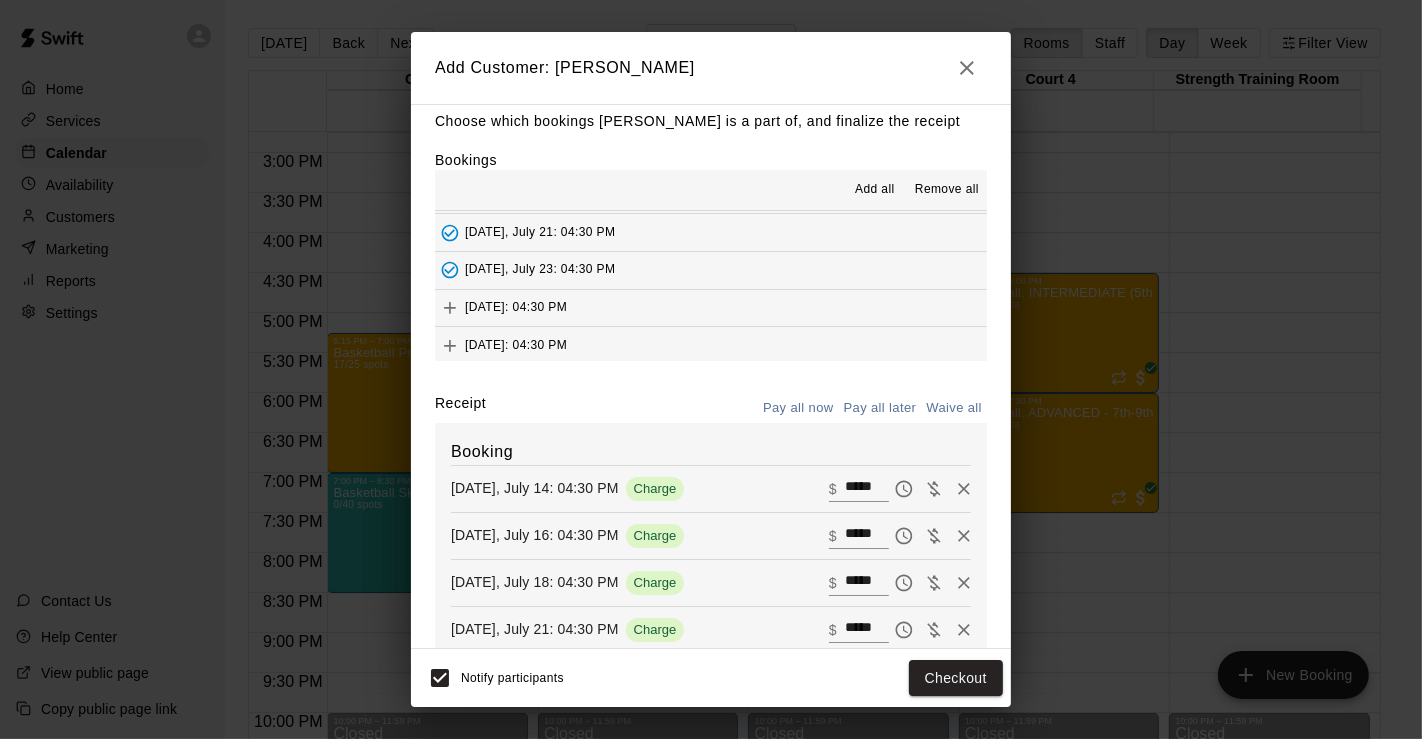 click on "[DATE]: 04:30 PM" at bounding box center [711, 308] 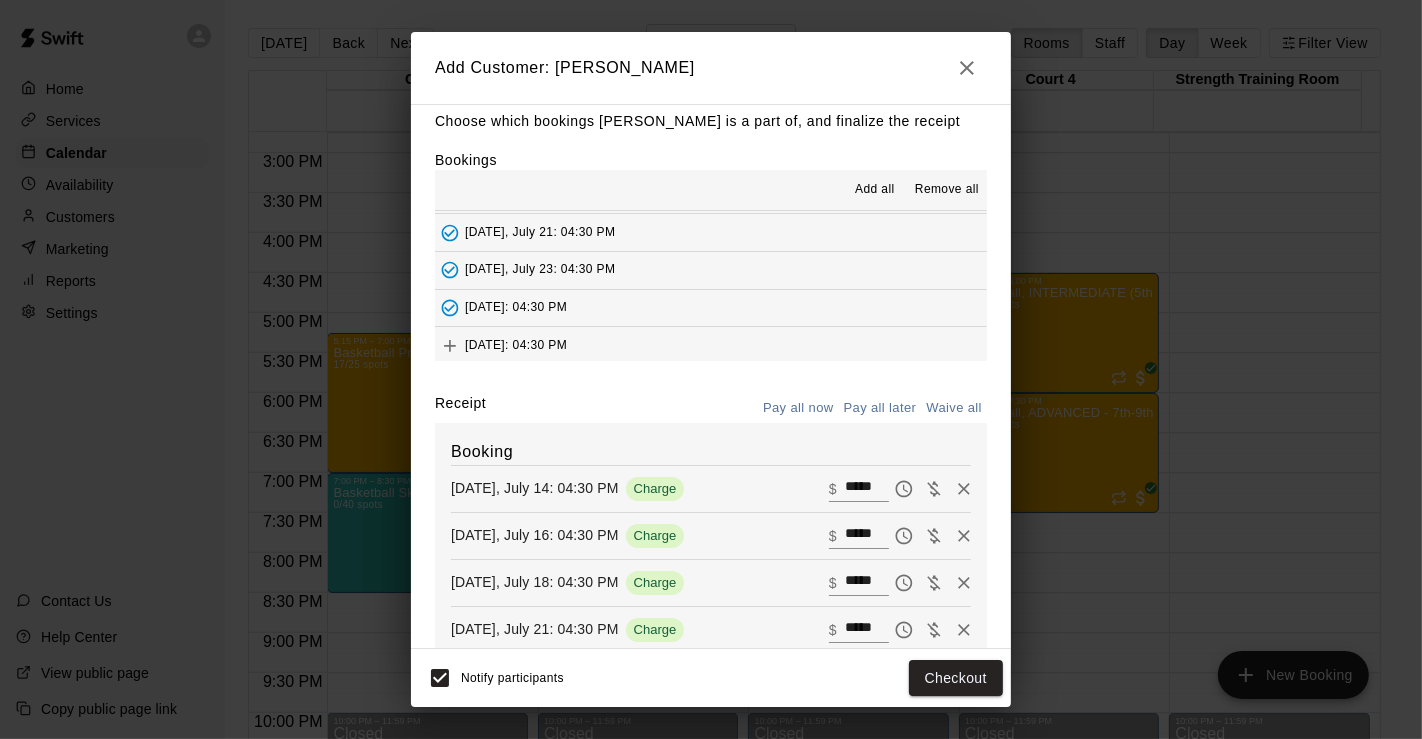 click on "[DATE]: 04:30 PM" at bounding box center [711, 345] 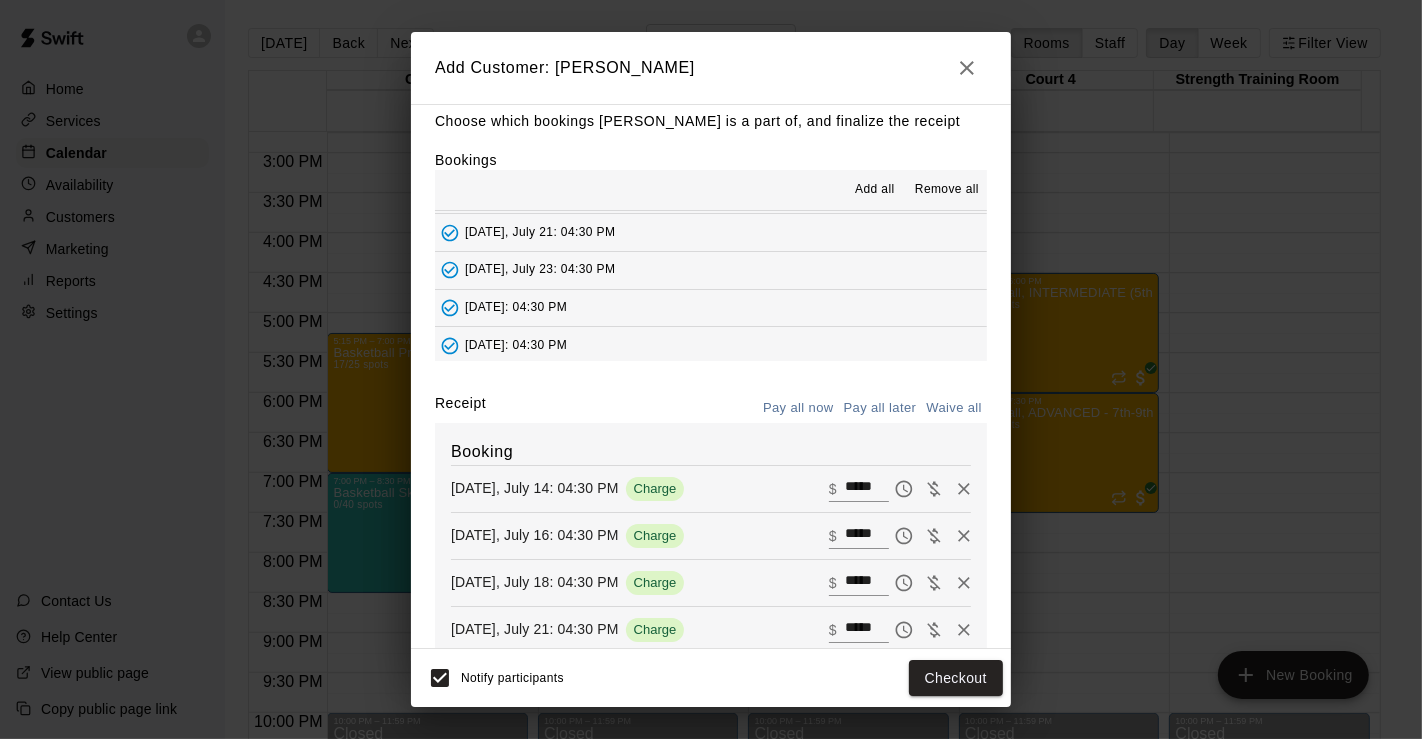 scroll, scrollTop: 298, scrollLeft: 0, axis: vertical 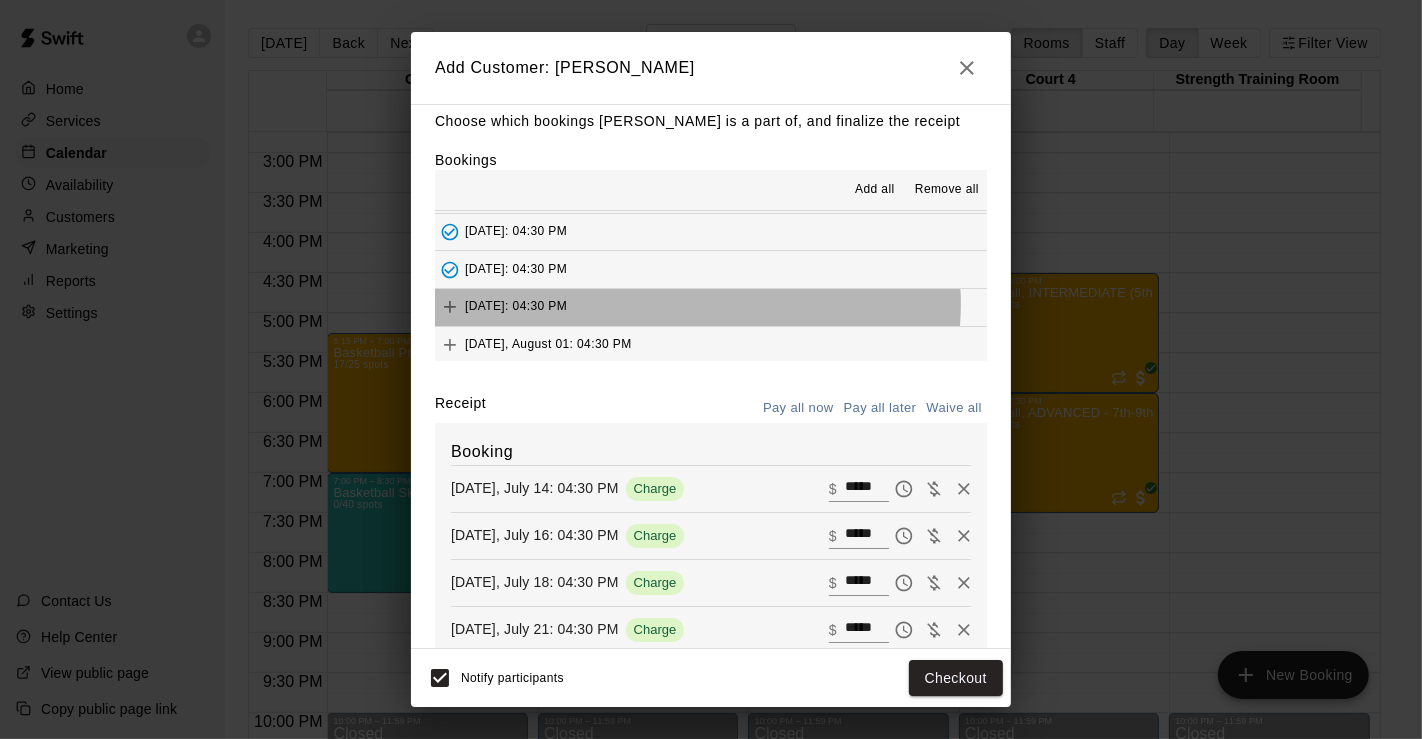 click on "[DATE]: 04:30 PM" at bounding box center [711, 307] 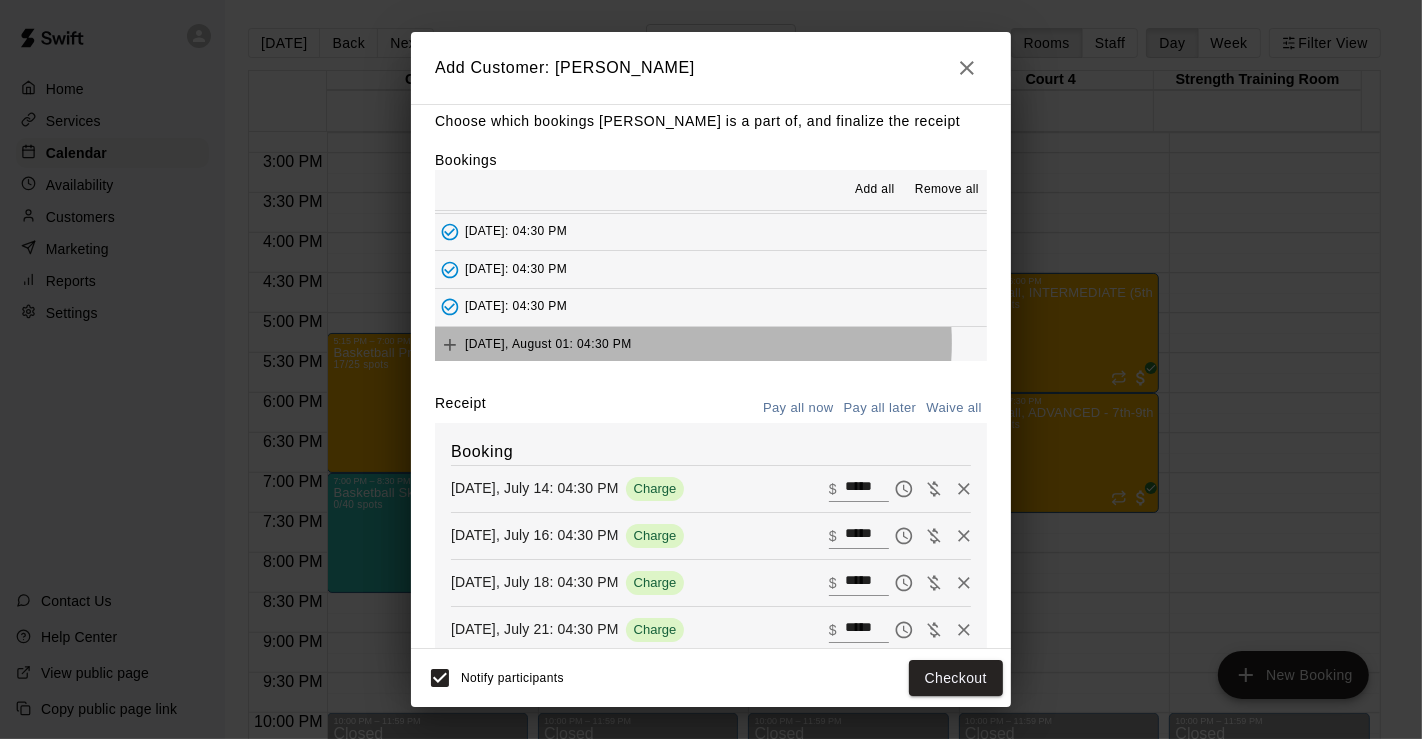 click on "[DATE], August 01: 04:30 PM" at bounding box center (711, 345) 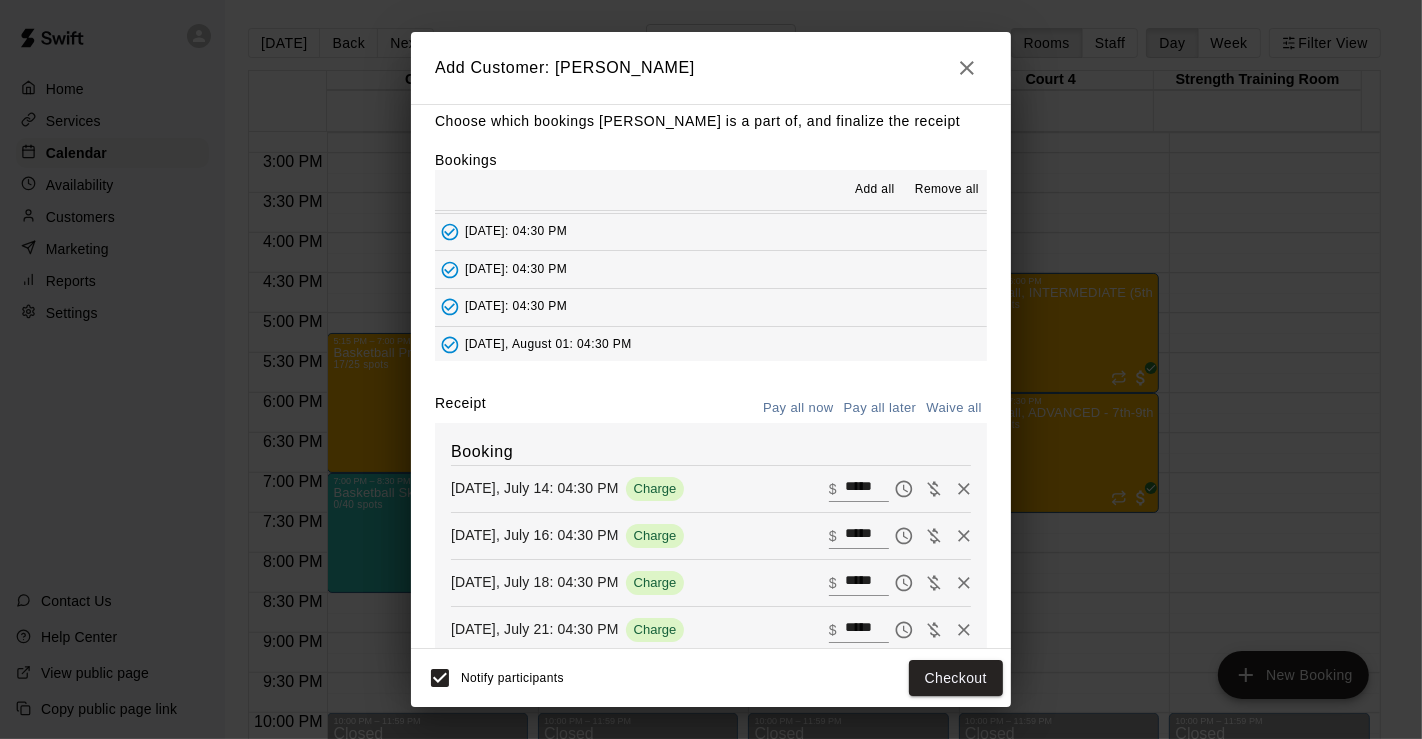 scroll, scrollTop: 341, scrollLeft: 0, axis: vertical 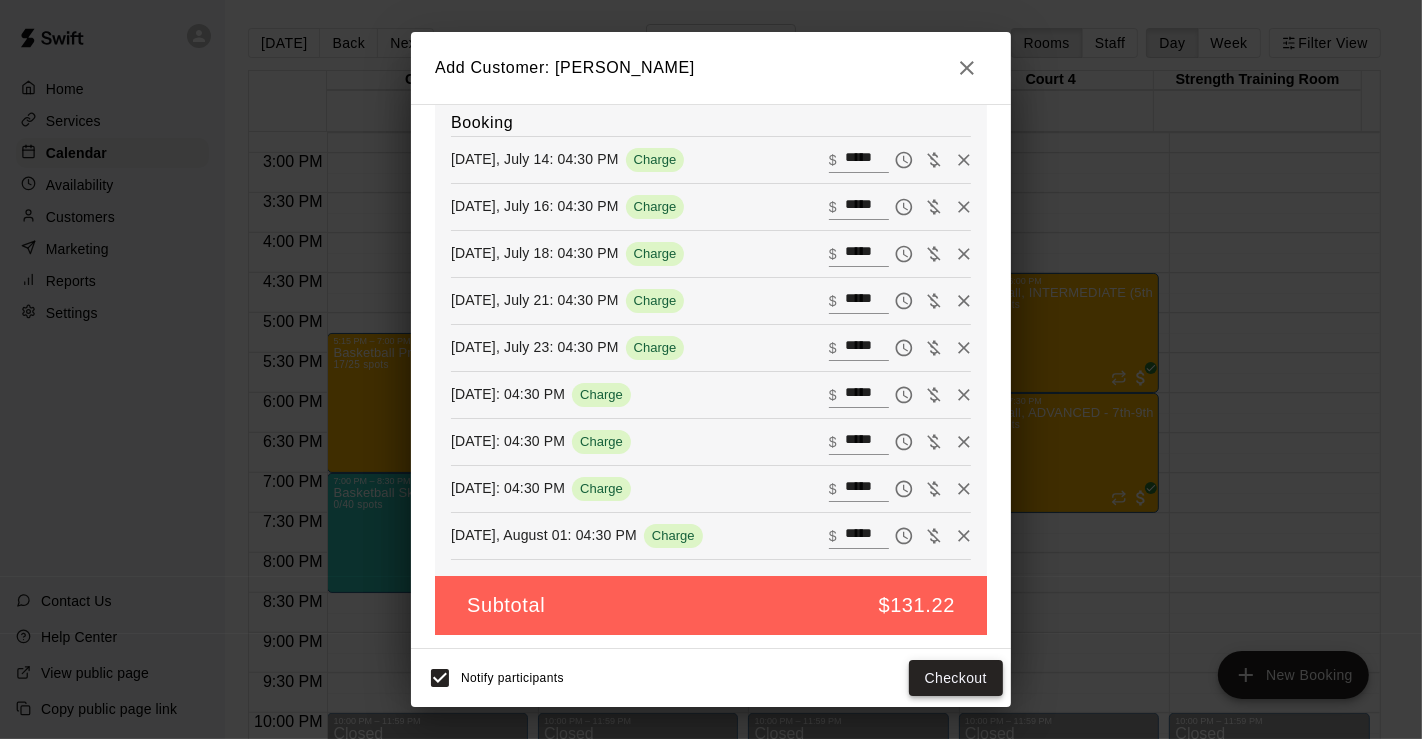 click on "Checkout" at bounding box center [956, 678] 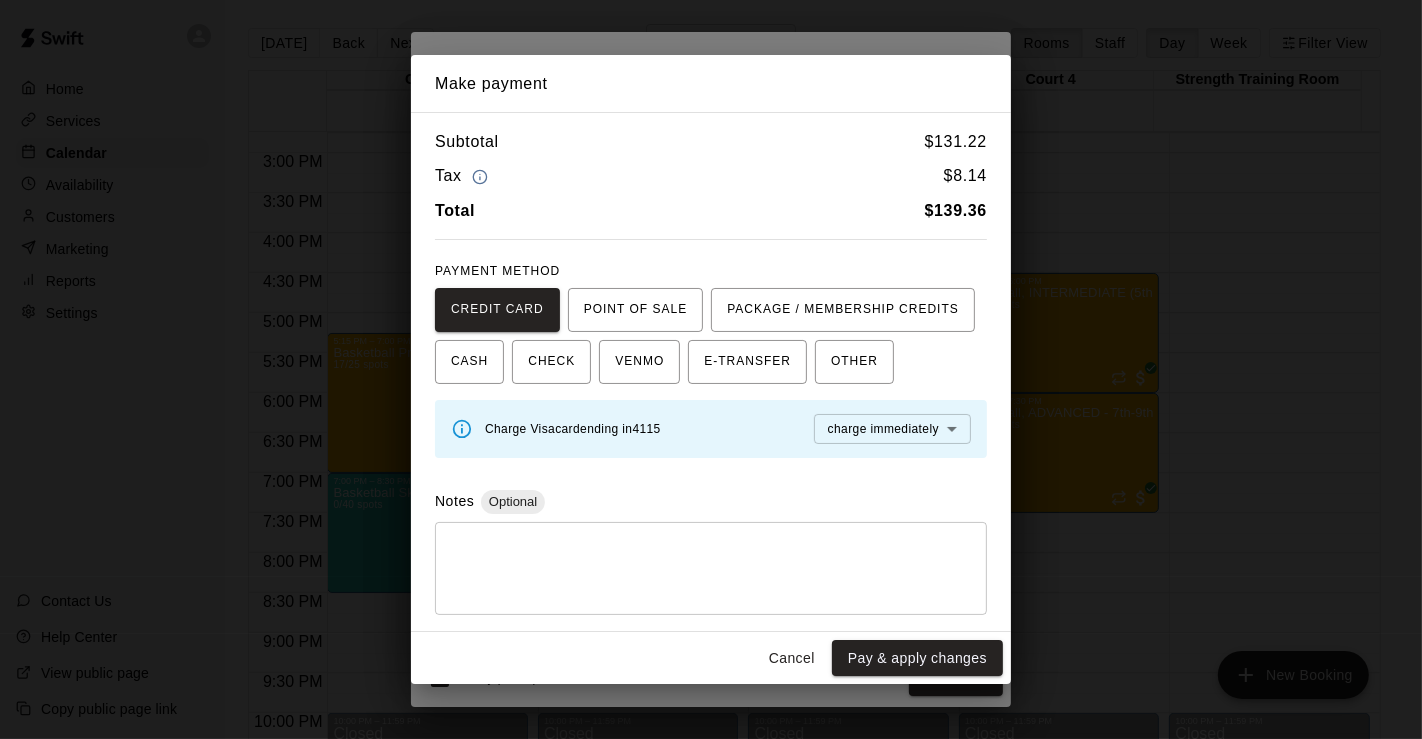 click on "Cancel" at bounding box center [792, 658] 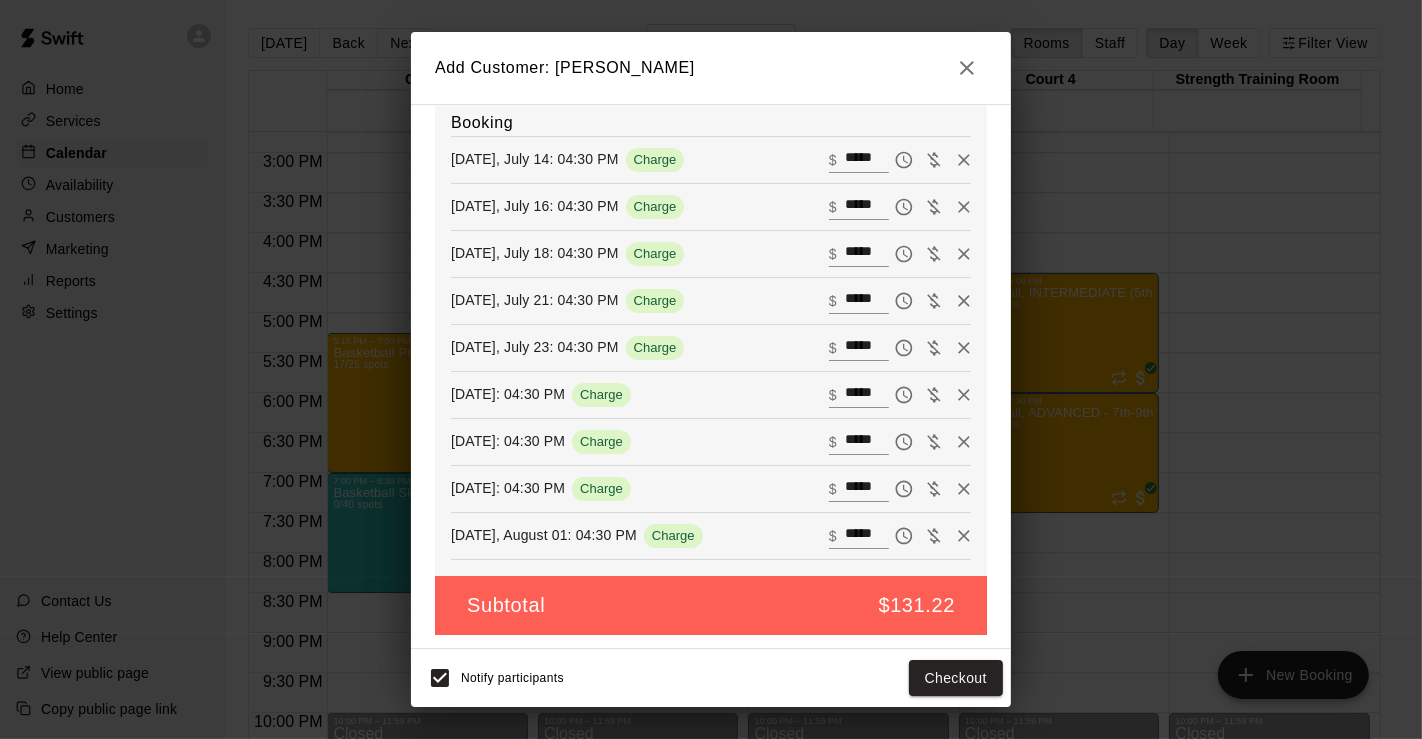 click 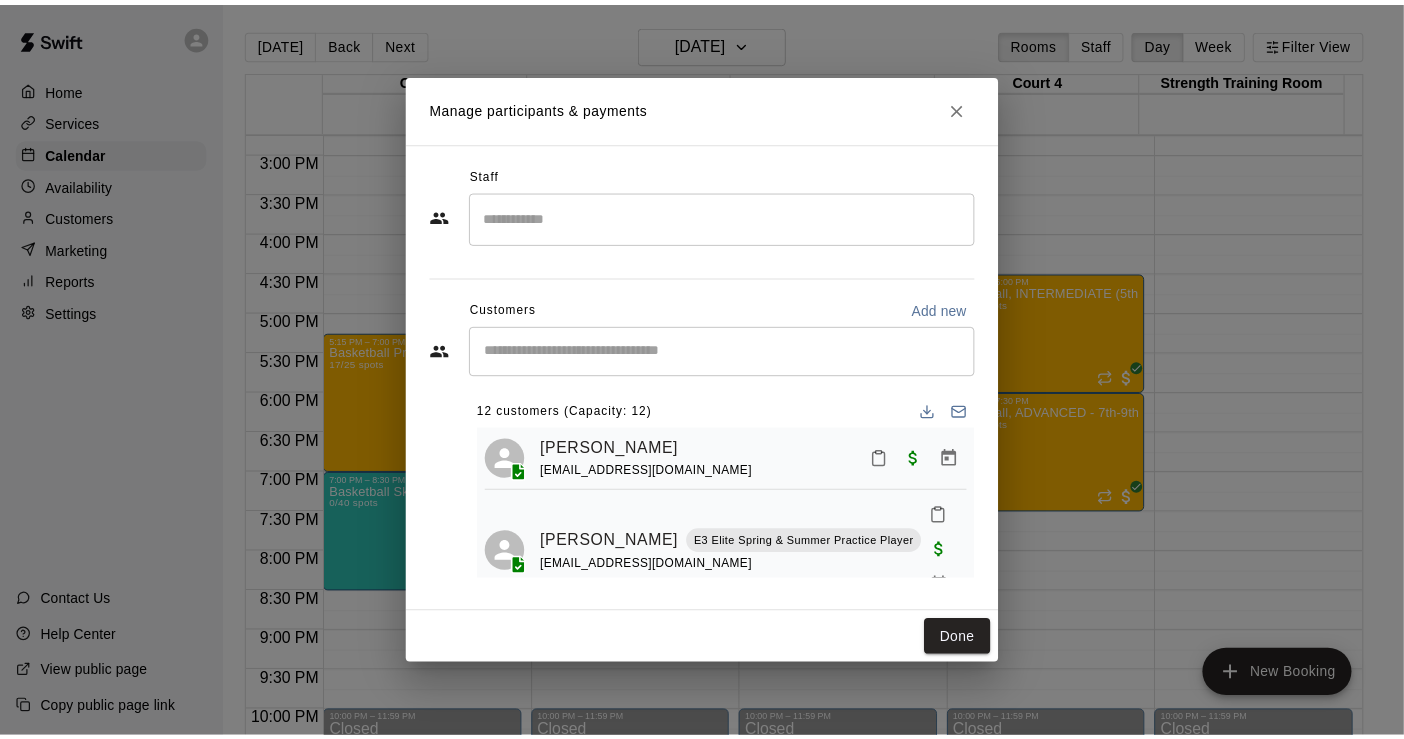 scroll, scrollTop: 272, scrollLeft: 0, axis: vertical 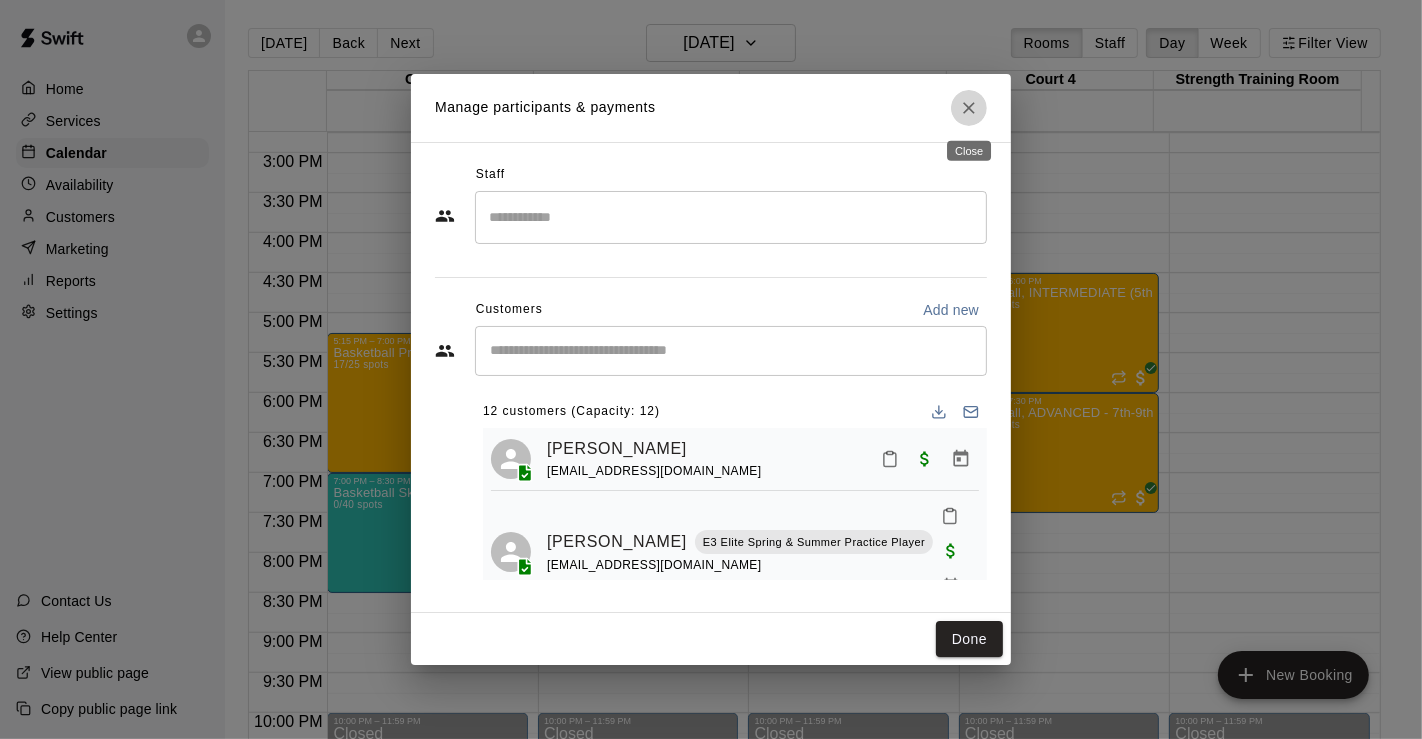 click at bounding box center [969, 108] 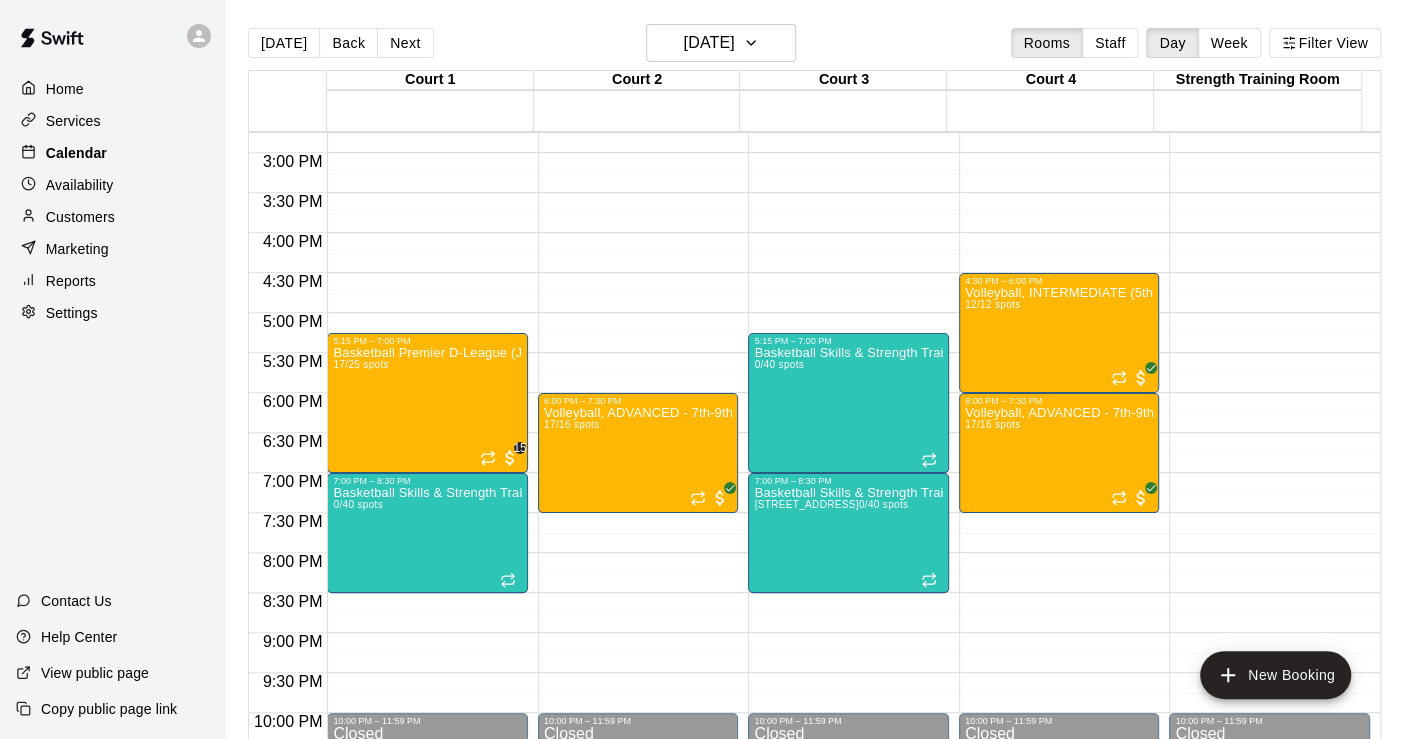 click on "Calendar" at bounding box center (76, 153) 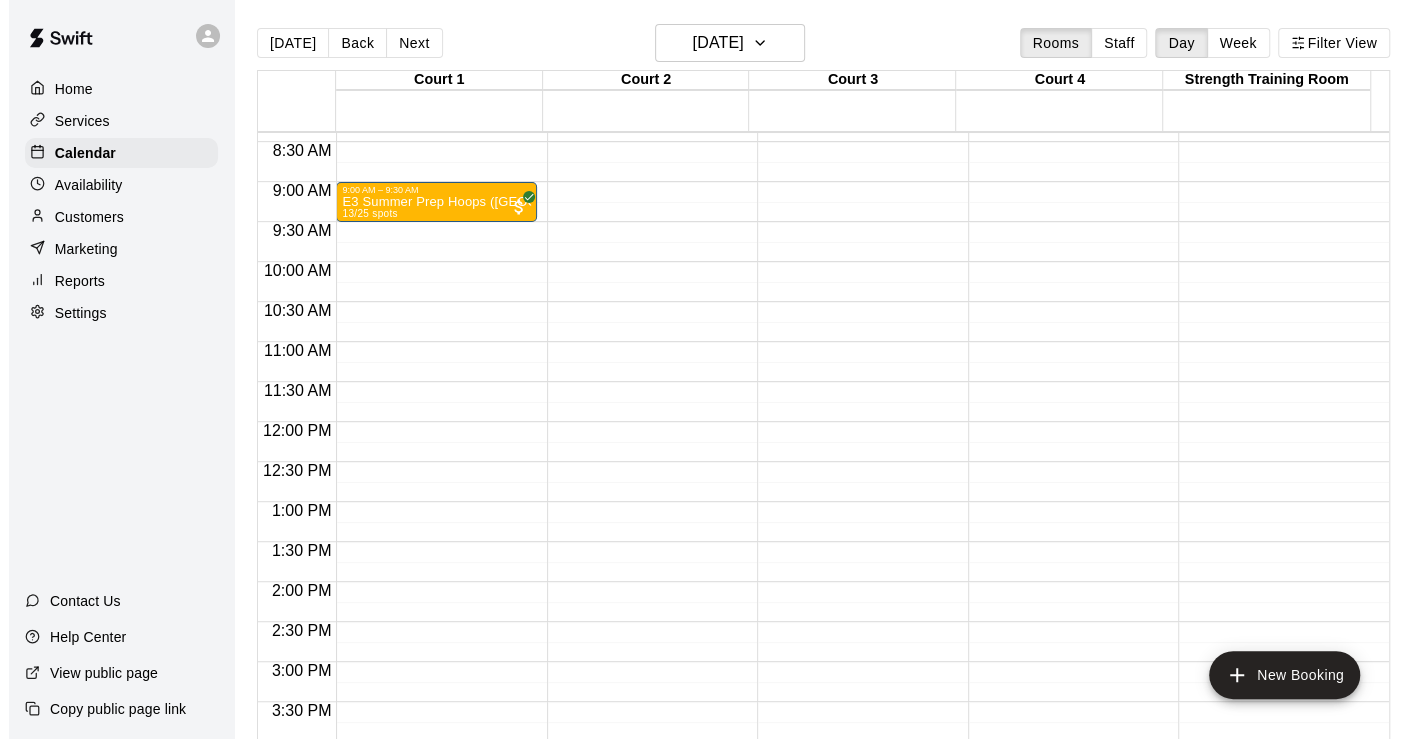 scroll, scrollTop: 402, scrollLeft: 0, axis: vertical 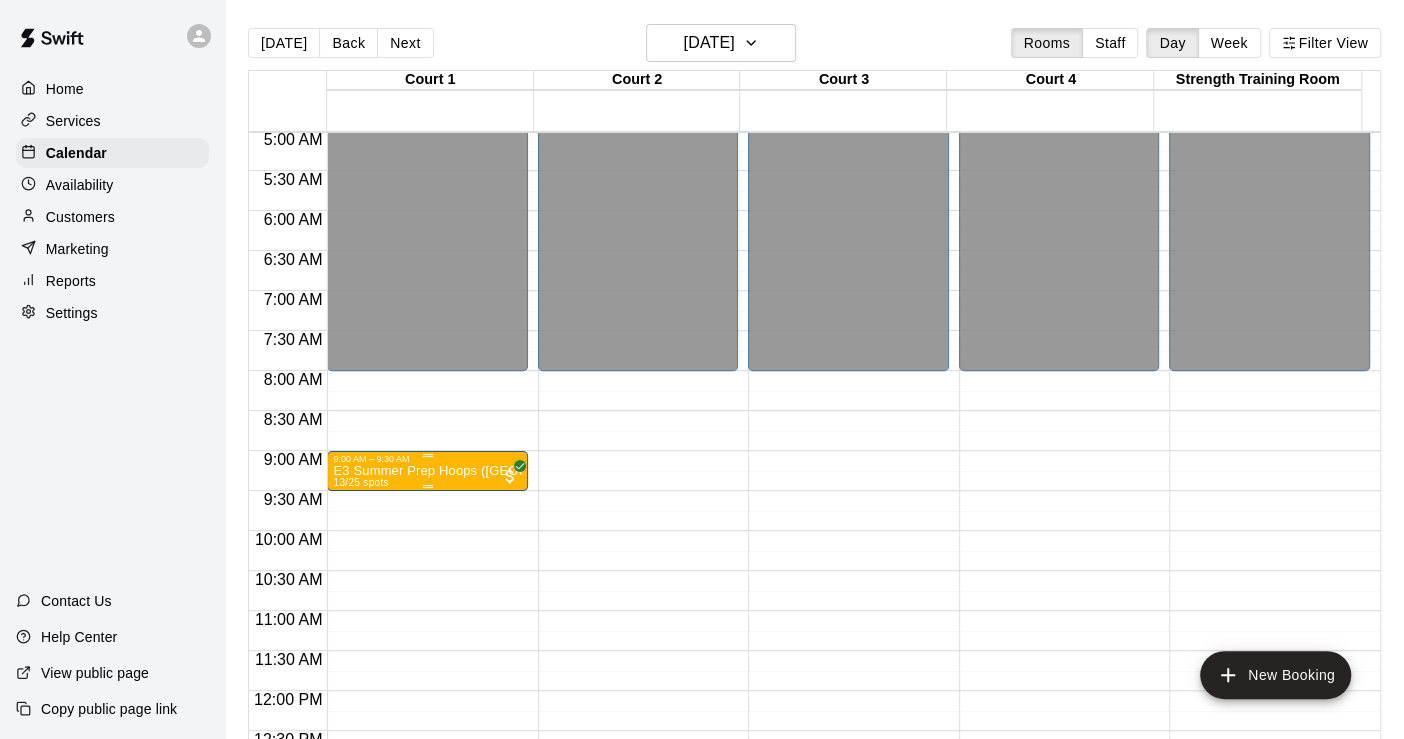 click on "E3 Summer Prep Hoops ([GEOGRAPHIC_DATA]) Chip in Fee 13/25 spots" at bounding box center [427, 833] 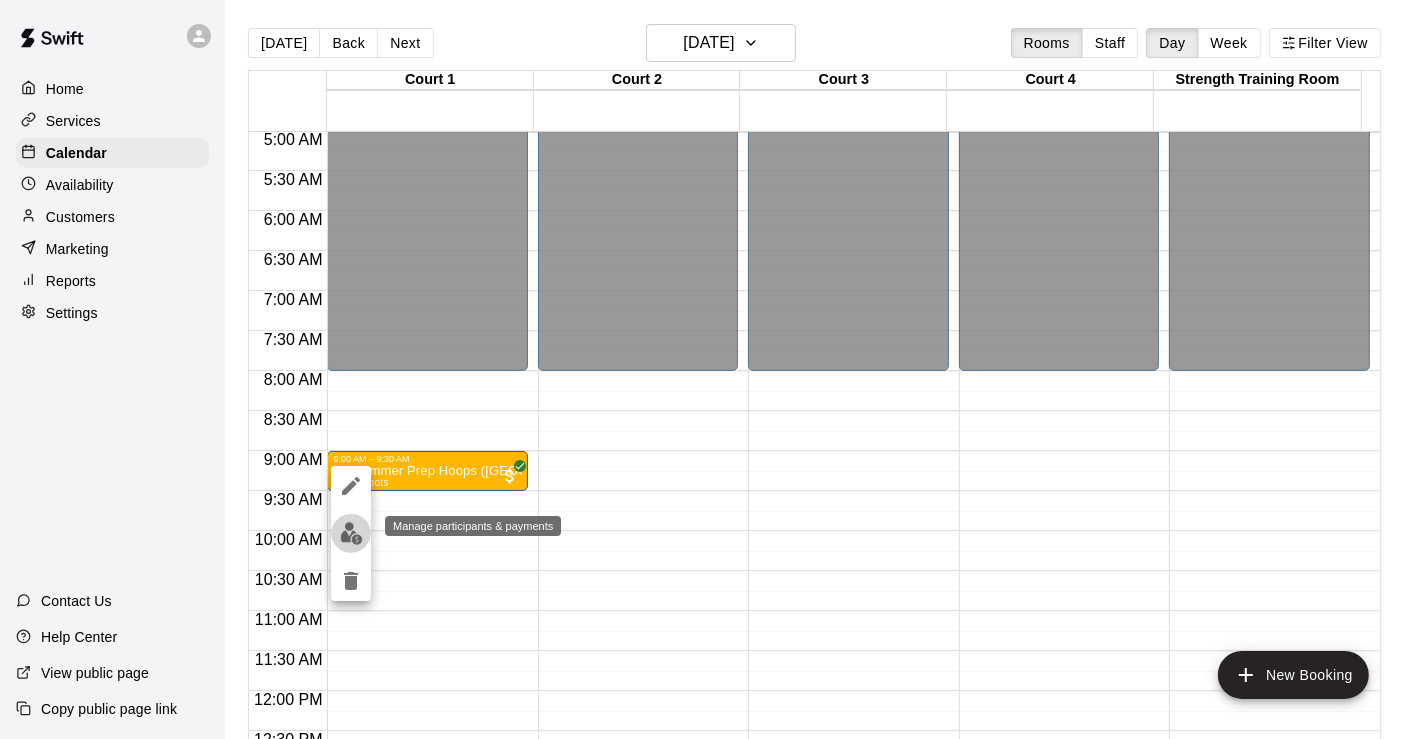 click at bounding box center (351, 533) 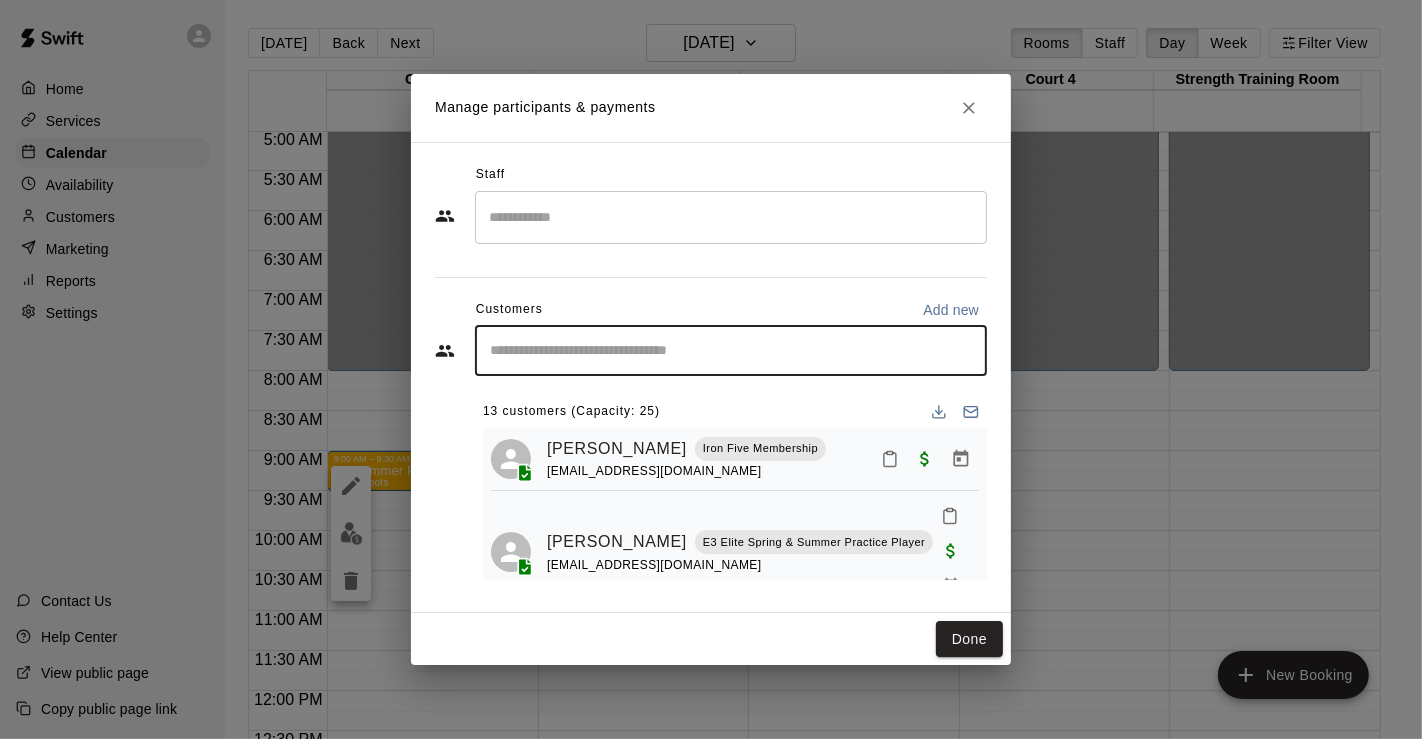 click at bounding box center [731, 351] 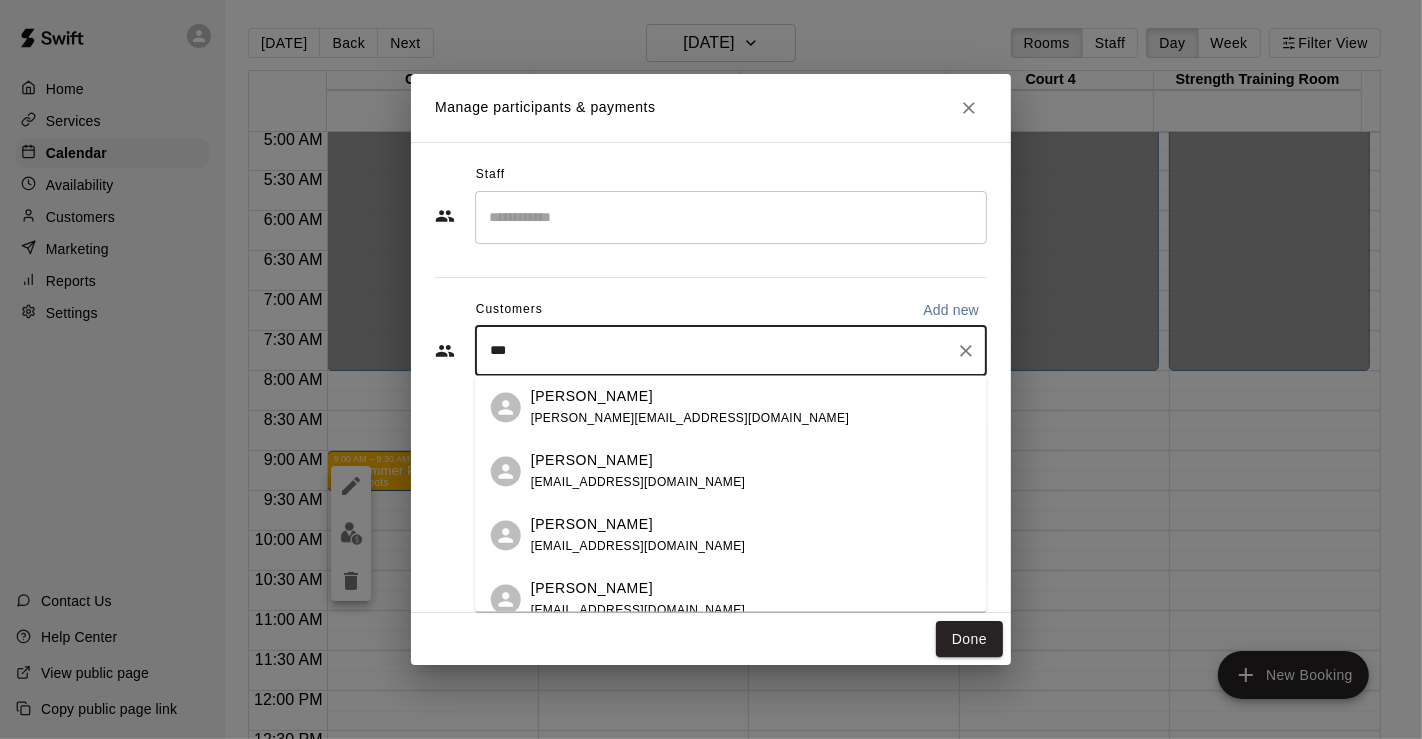 type on "***" 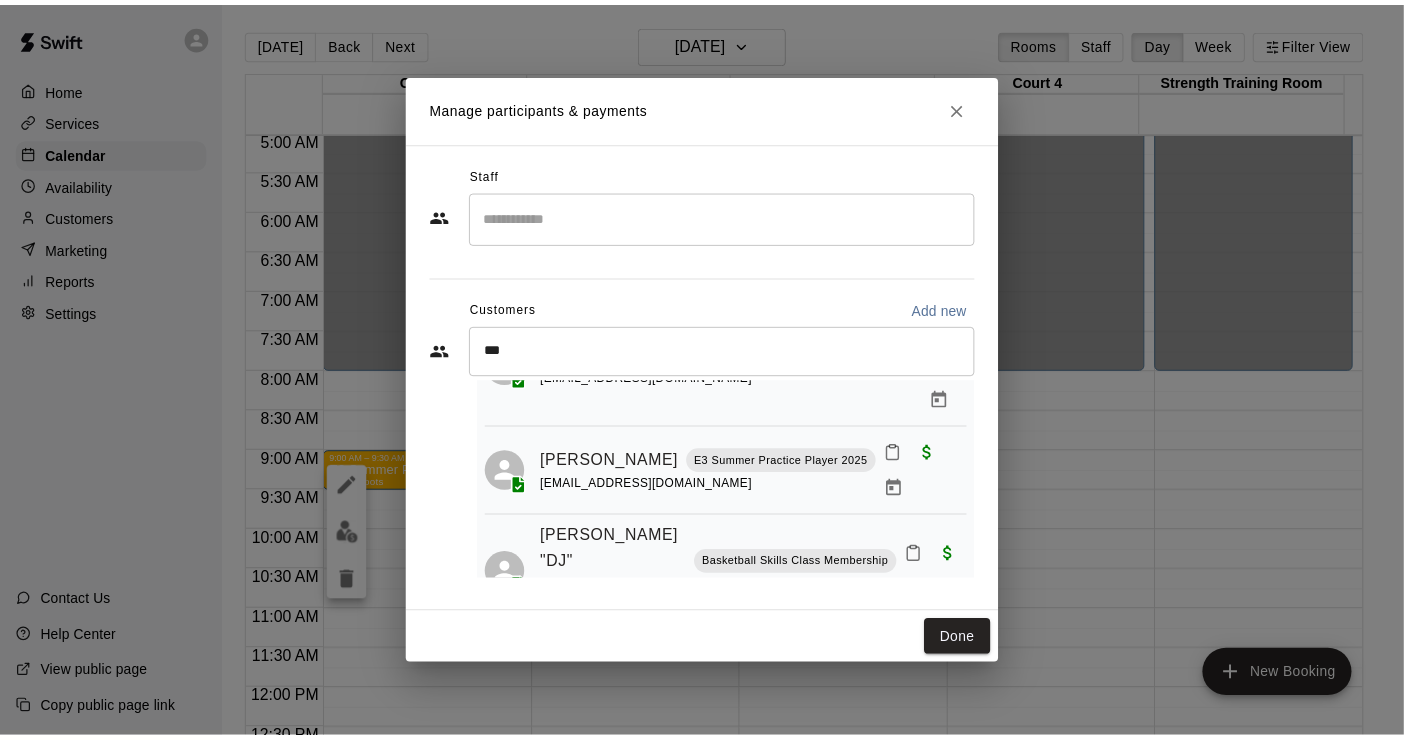 scroll, scrollTop: 222, scrollLeft: 0, axis: vertical 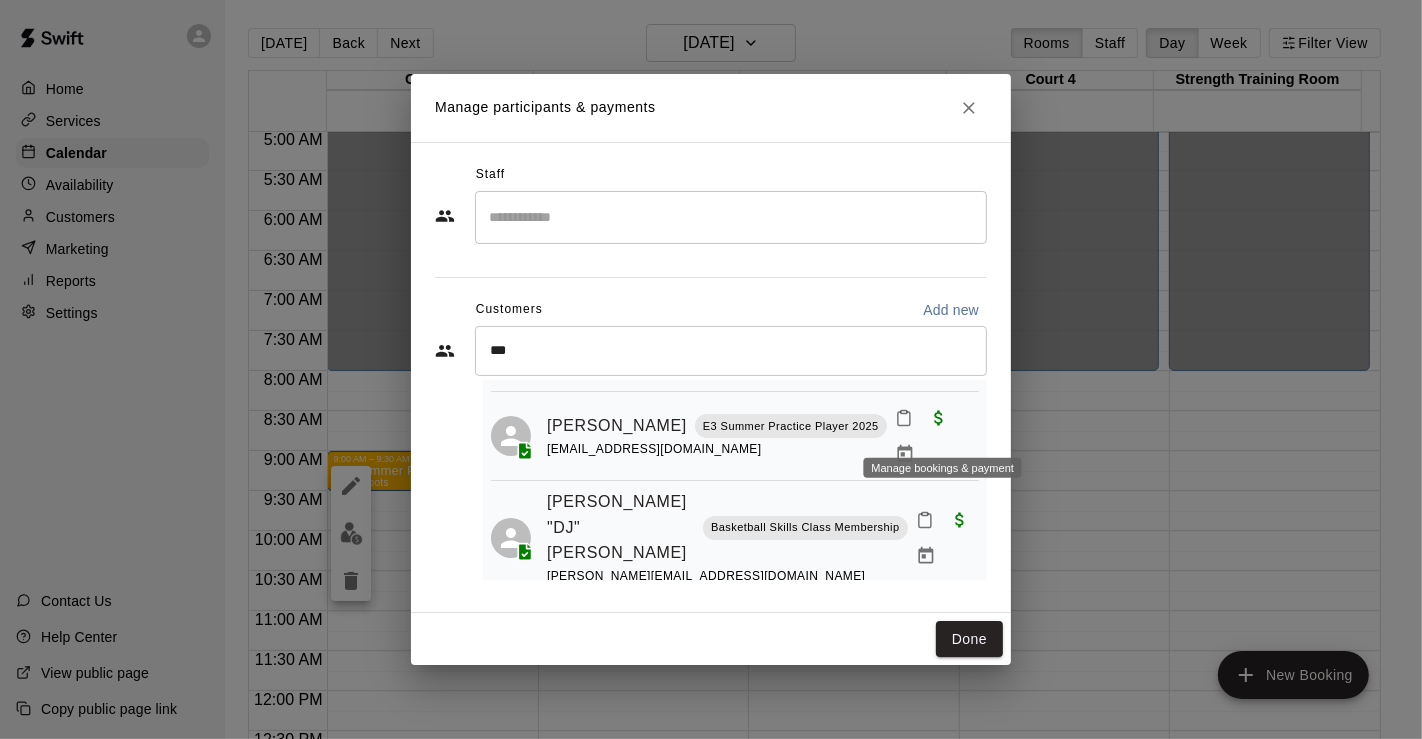 click 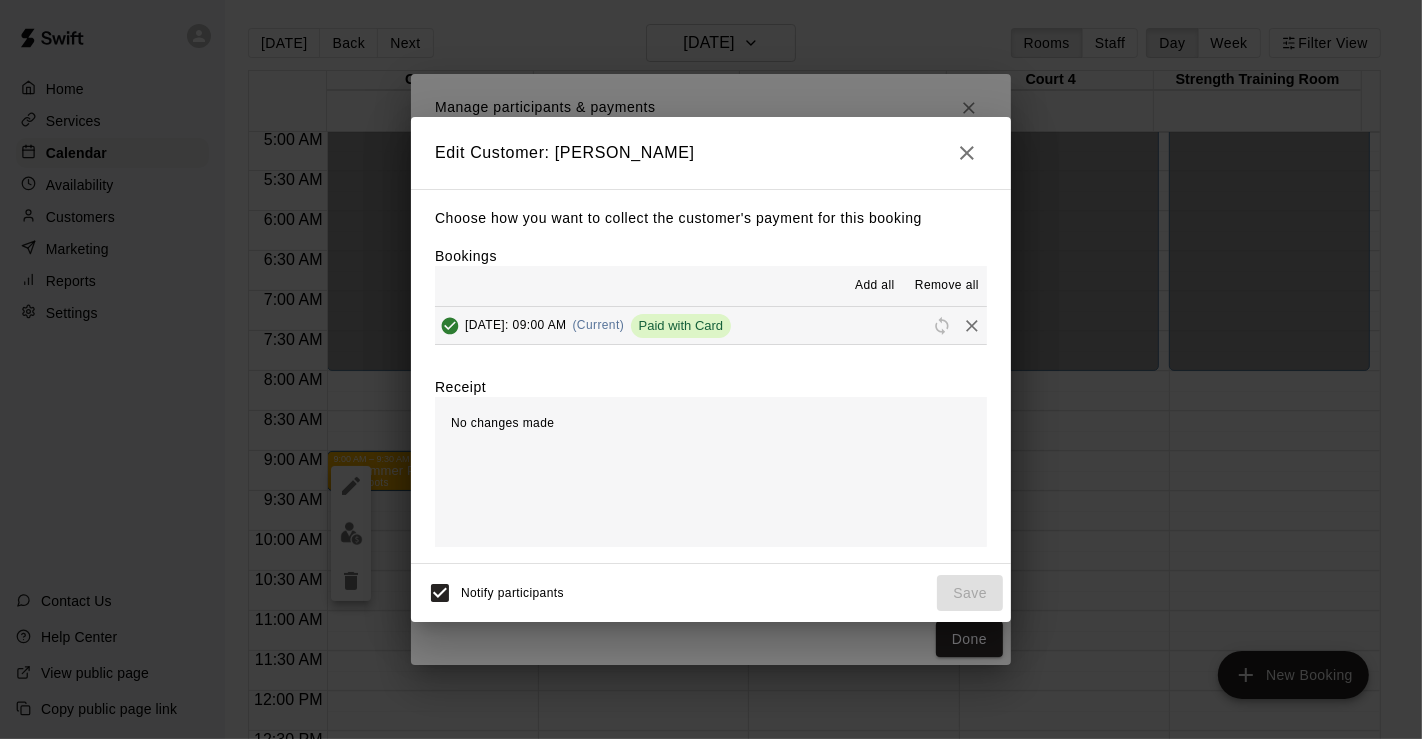 click on "Remove all" at bounding box center (947, 286) 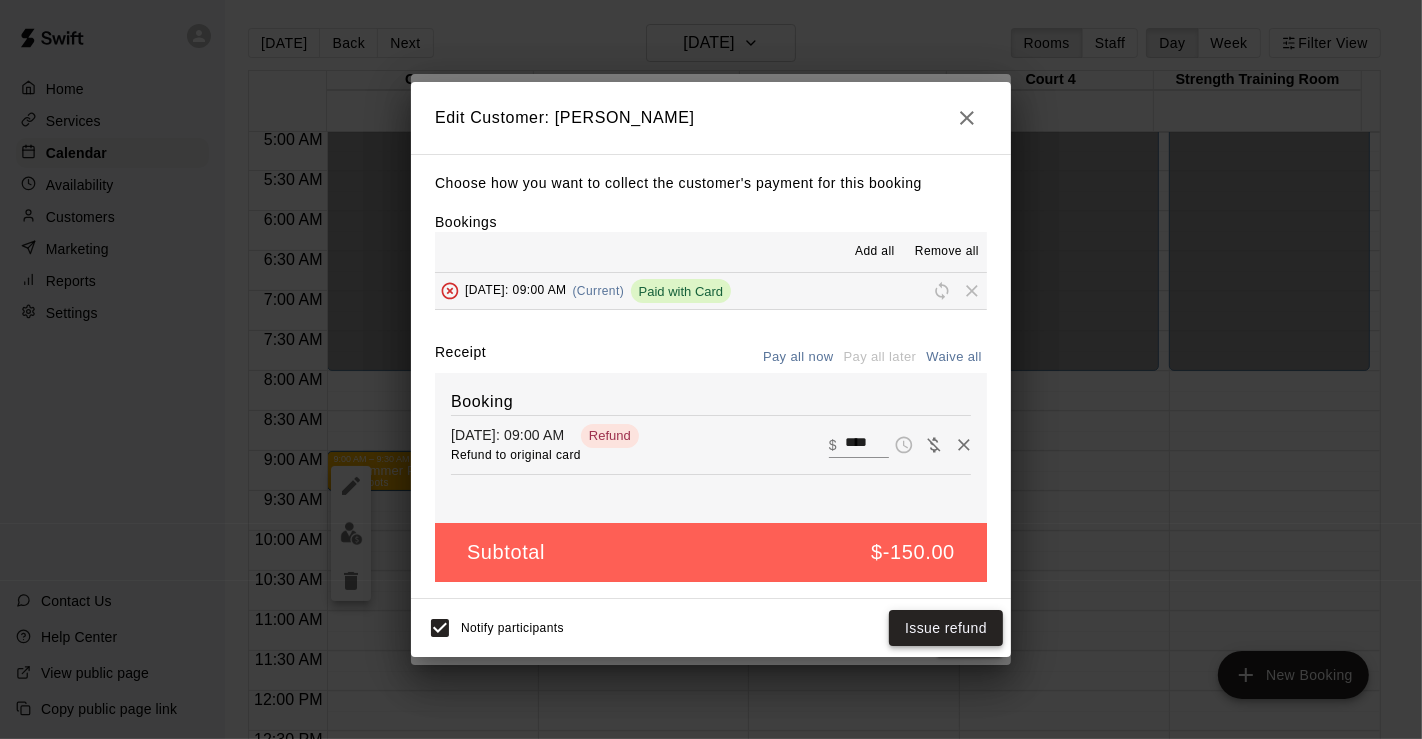 click on "Issue refund" at bounding box center [946, 628] 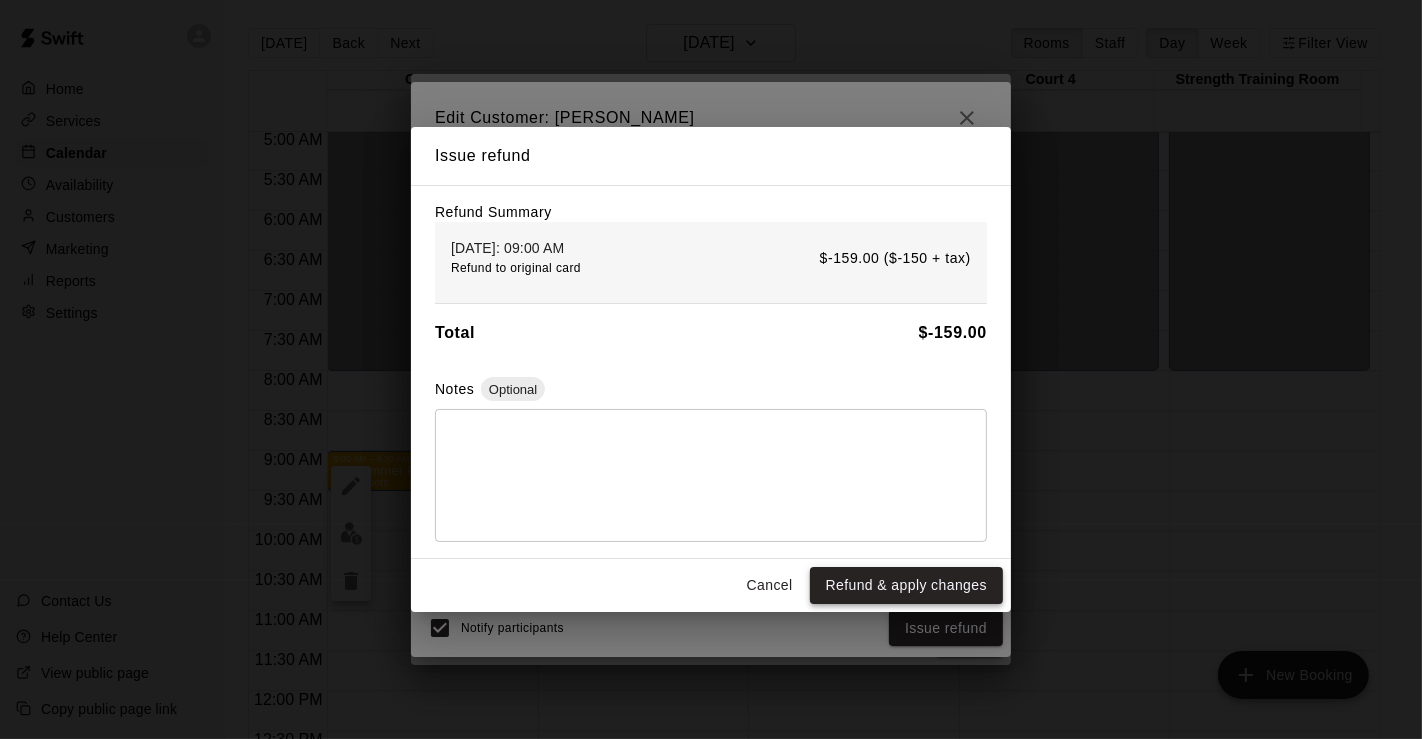 click on "Refund & apply changes" at bounding box center [906, 585] 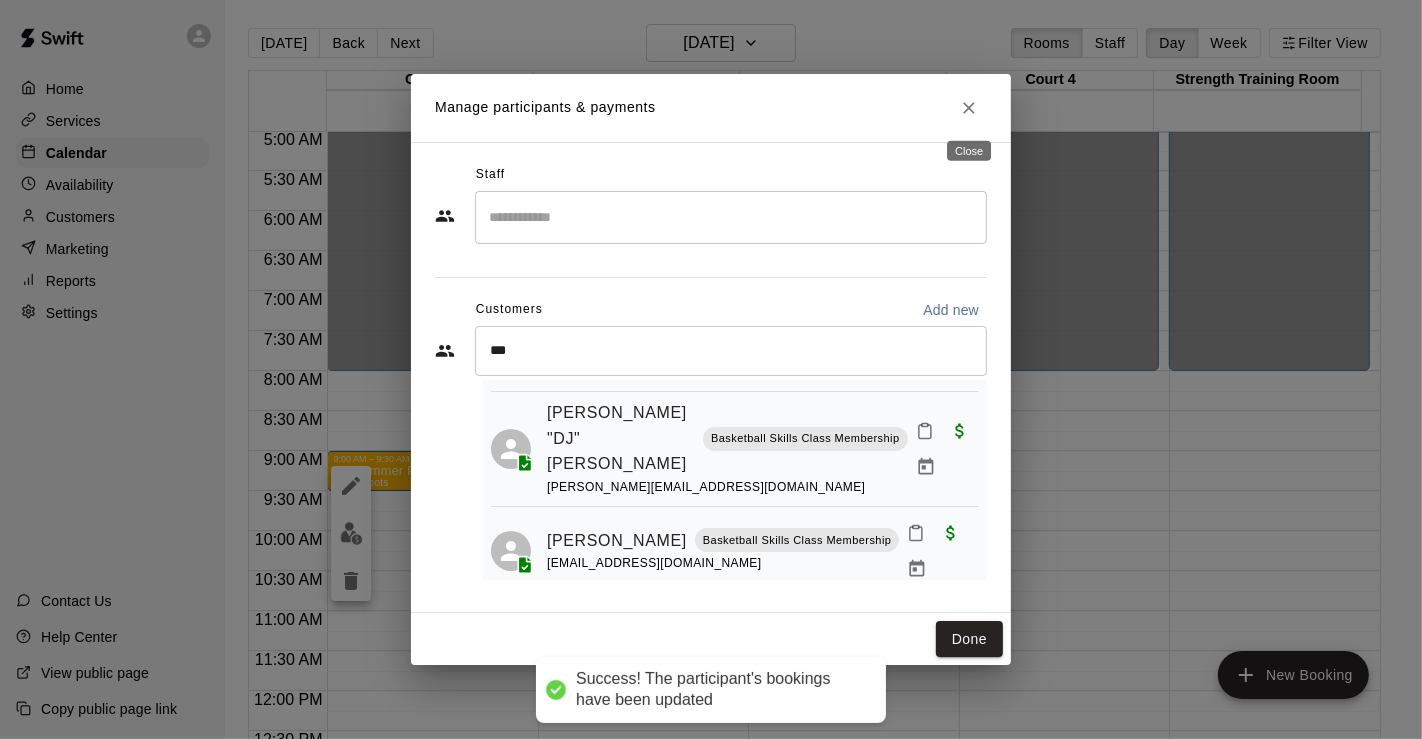 click 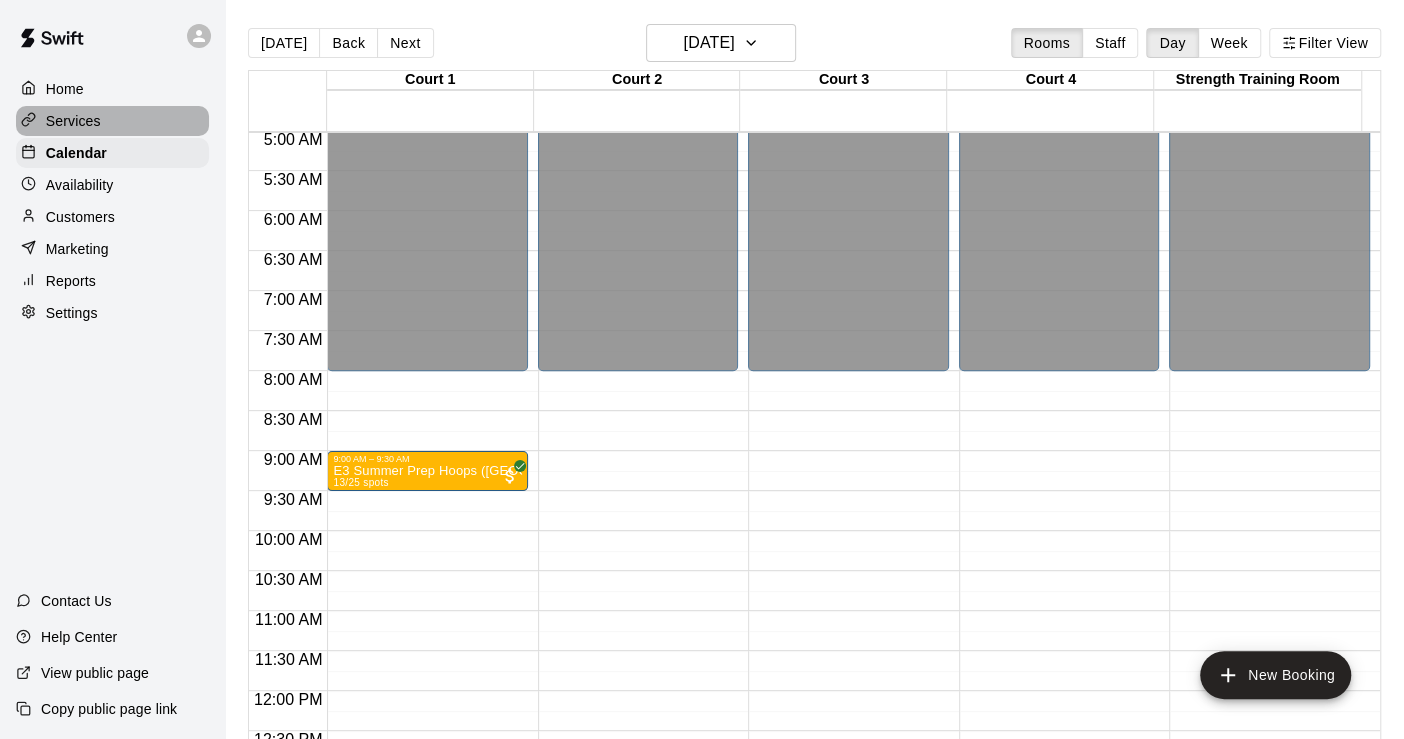 click on "Services" at bounding box center [73, 121] 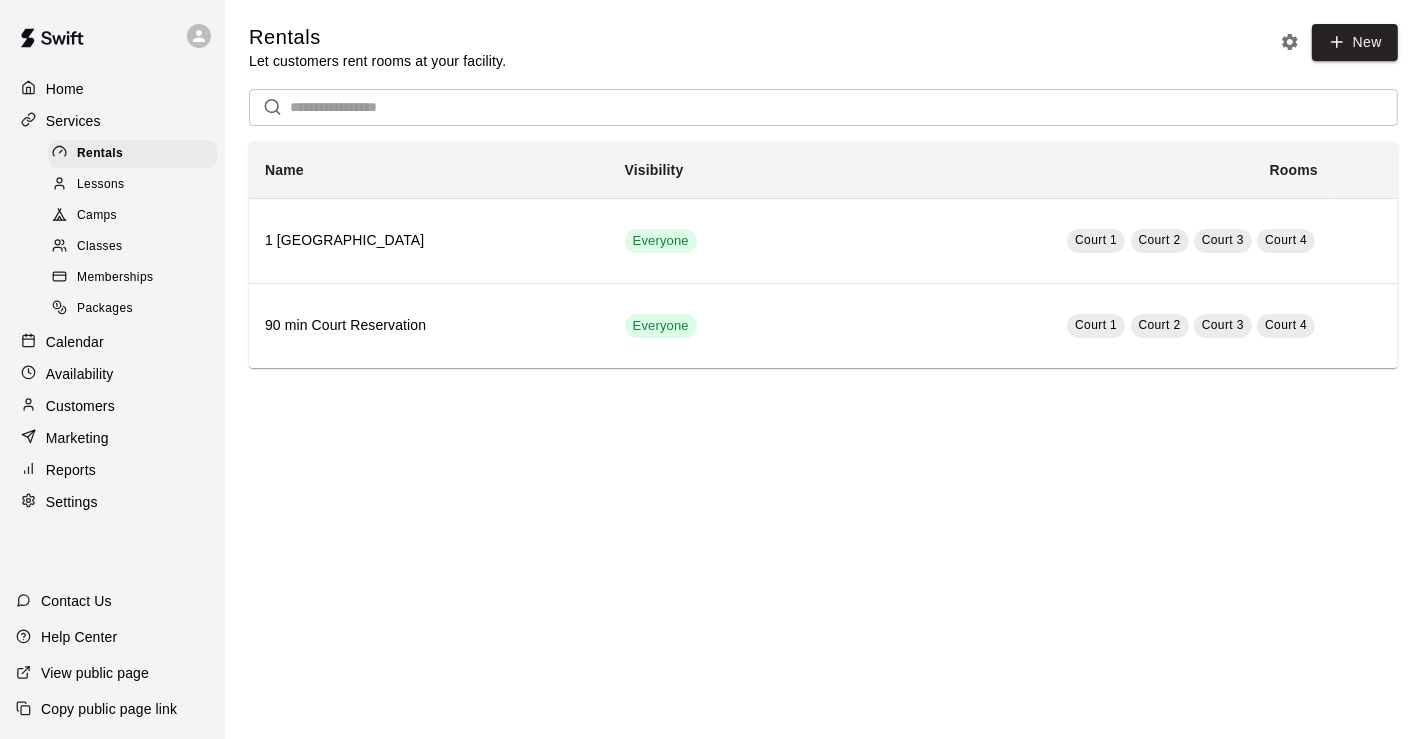 click on "Camps" at bounding box center (97, 216) 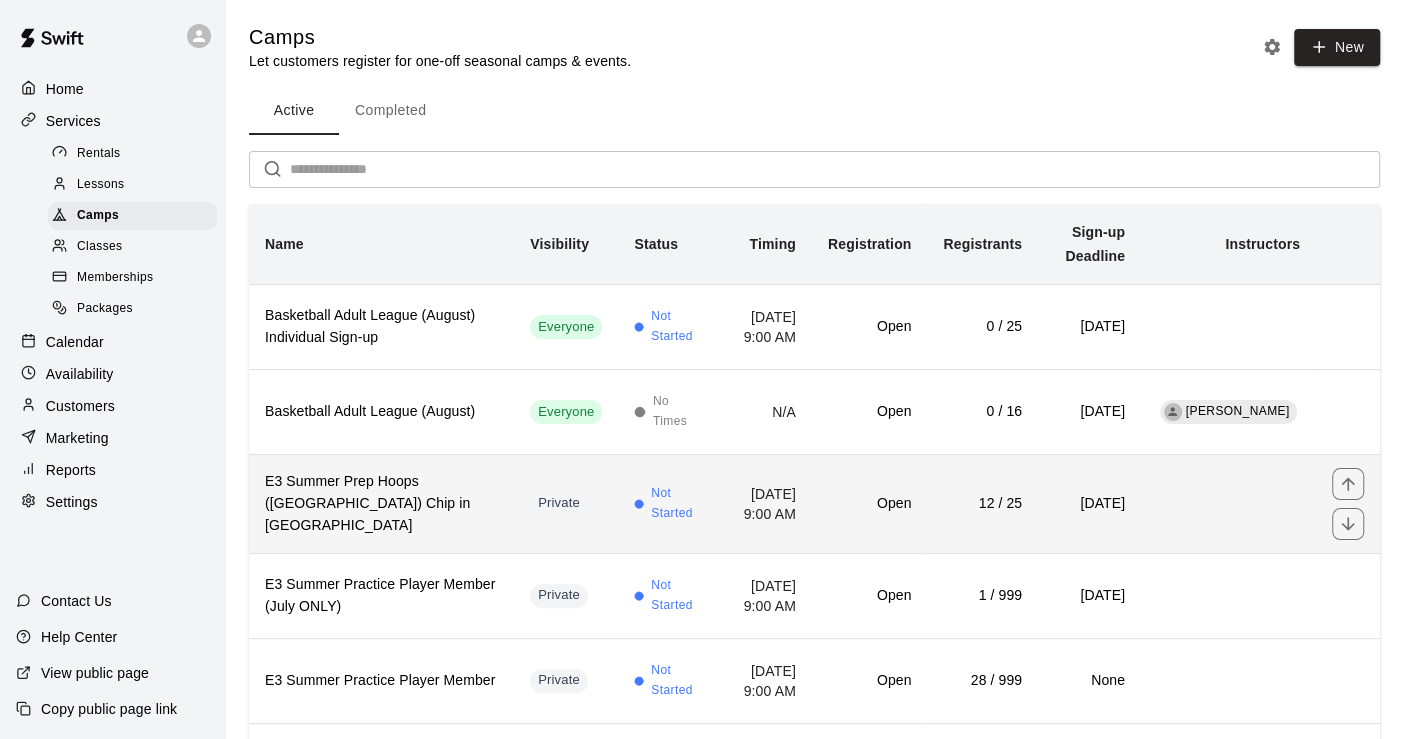 click on "E3 Summer Prep Hoops ([GEOGRAPHIC_DATA]) Chip in [GEOGRAPHIC_DATA]" at bounding box center [381, 504] 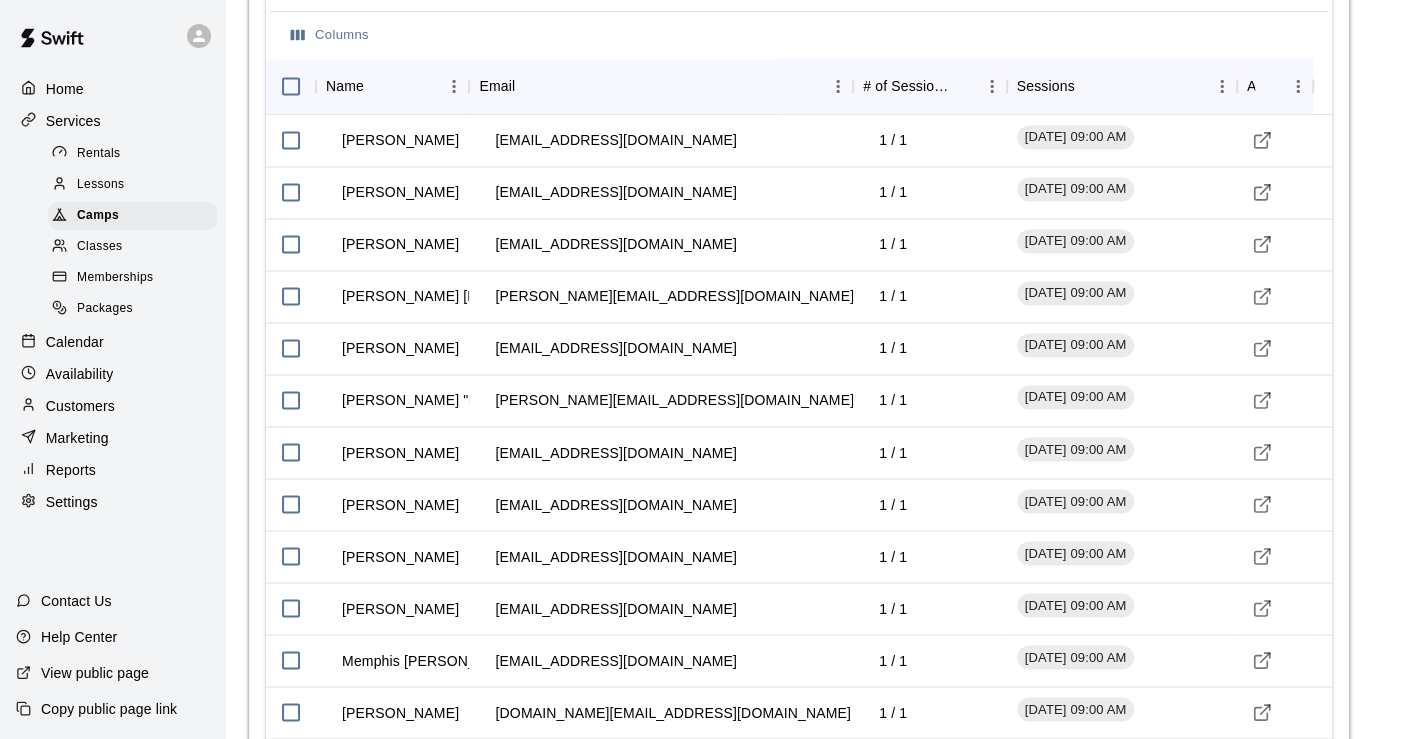 scroll, scrollTop: 2048, scrollLeft: 0, axis: vertical 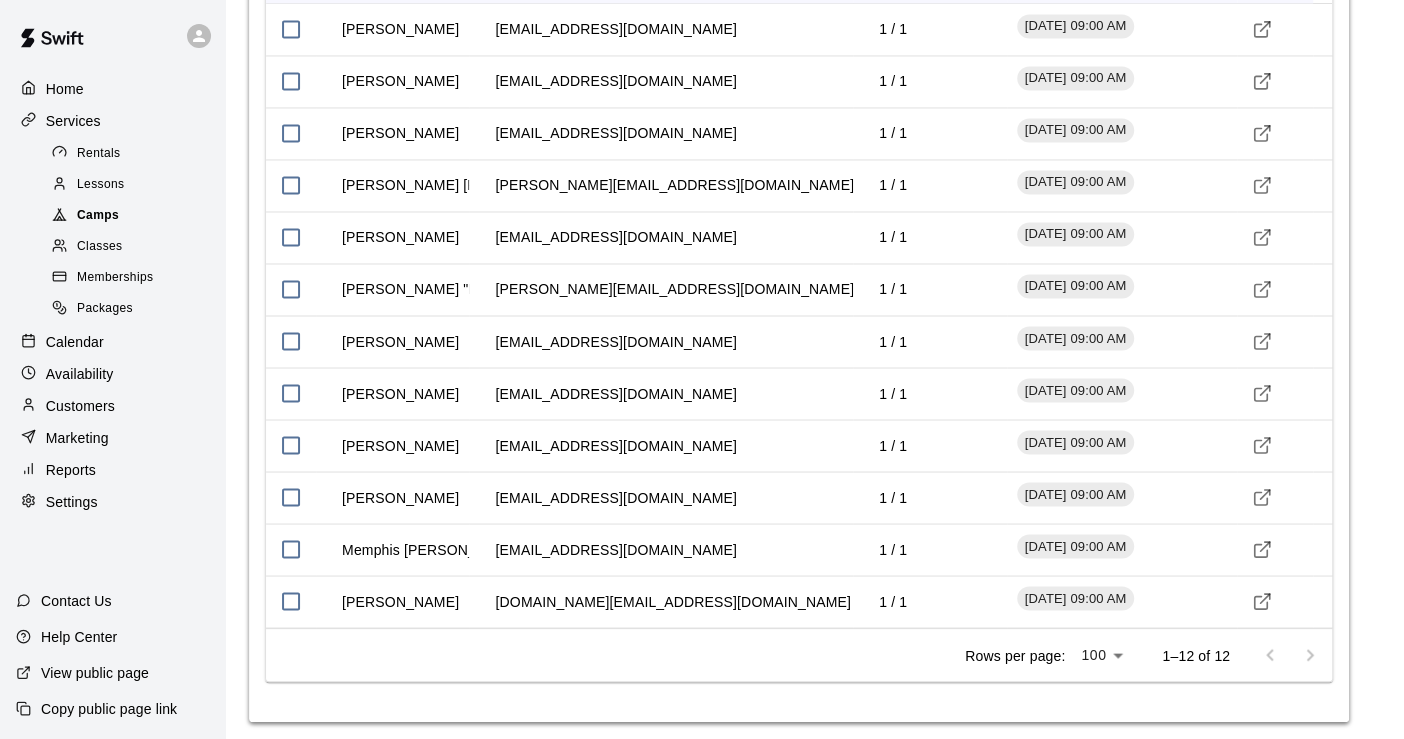 click on "Camps" at bounding box center (98, 216) 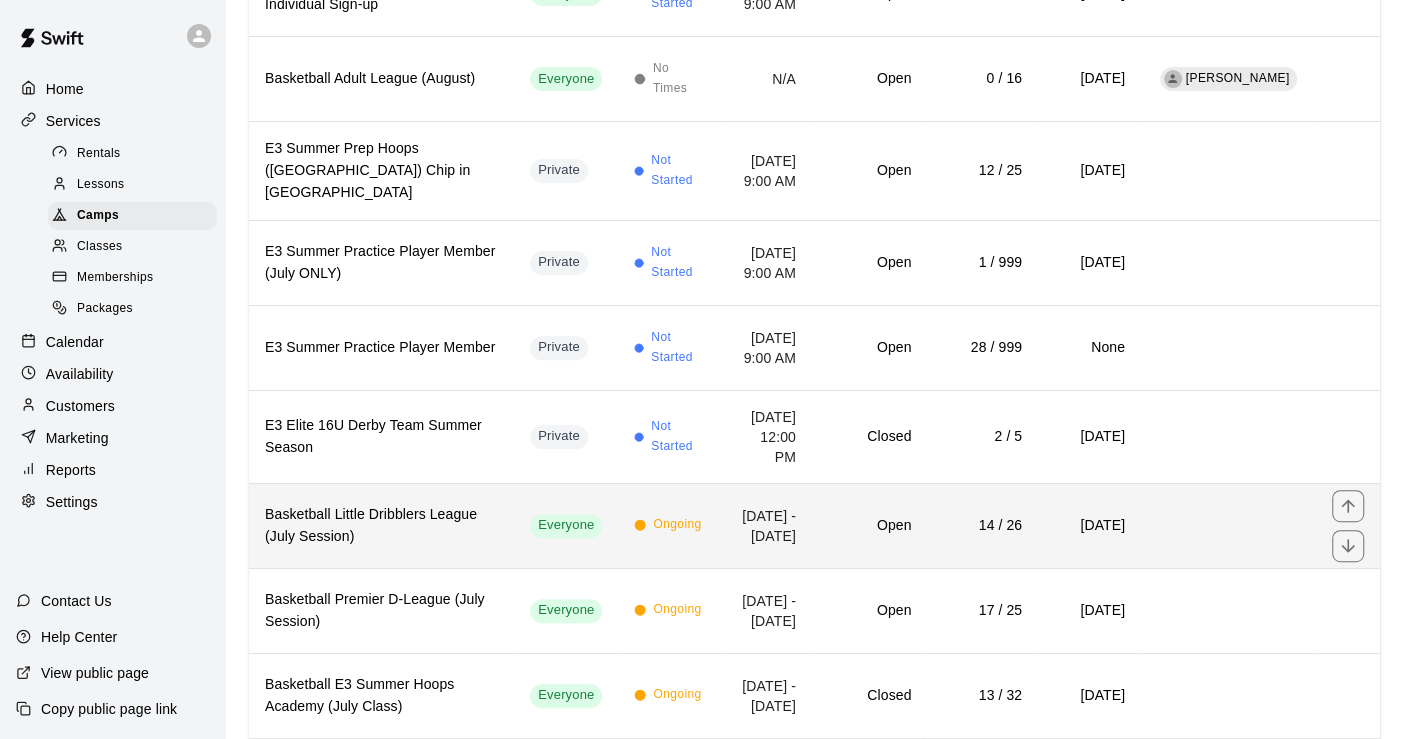scroll, scrollTop: 555, scrollLeft: 0, axis: vertical 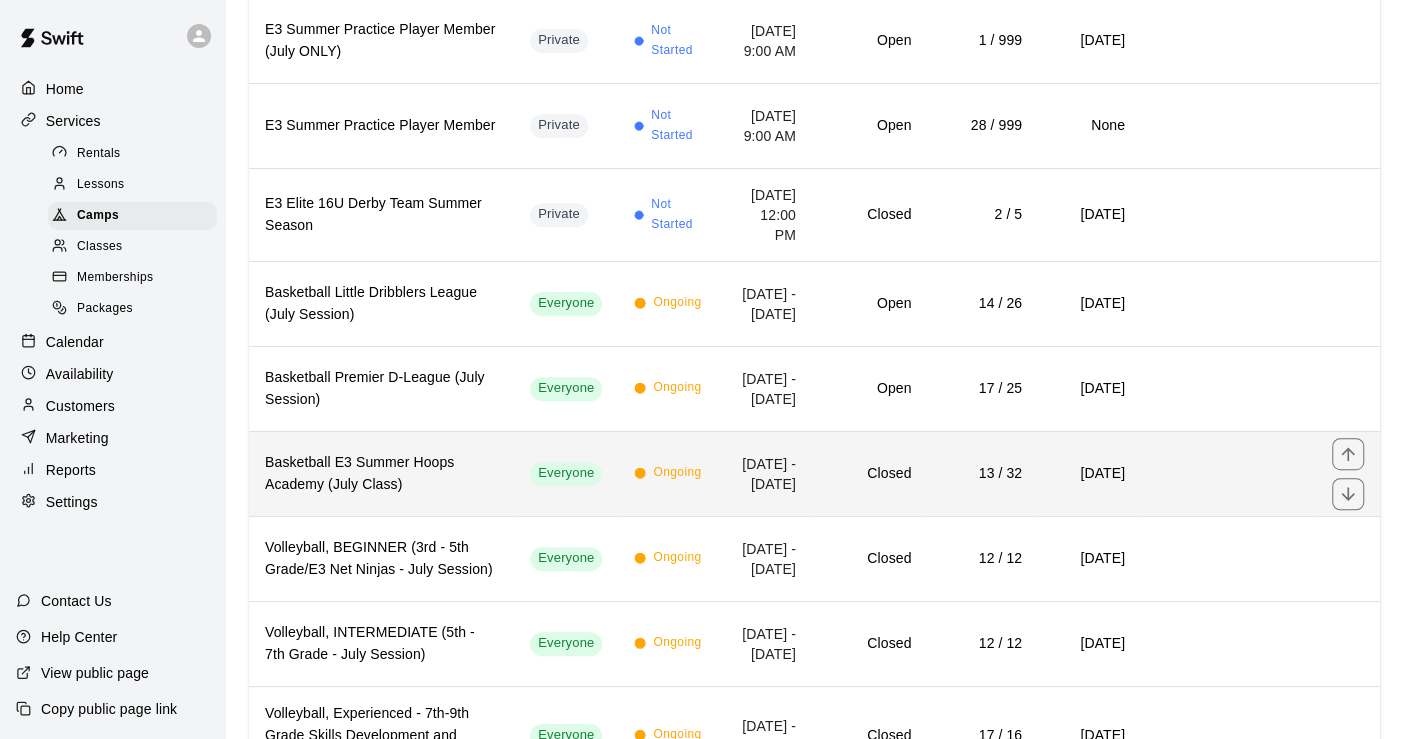 click on "Basketball E3 Summer Hoops Academy (July Class)" at bounding box center (381, 474) 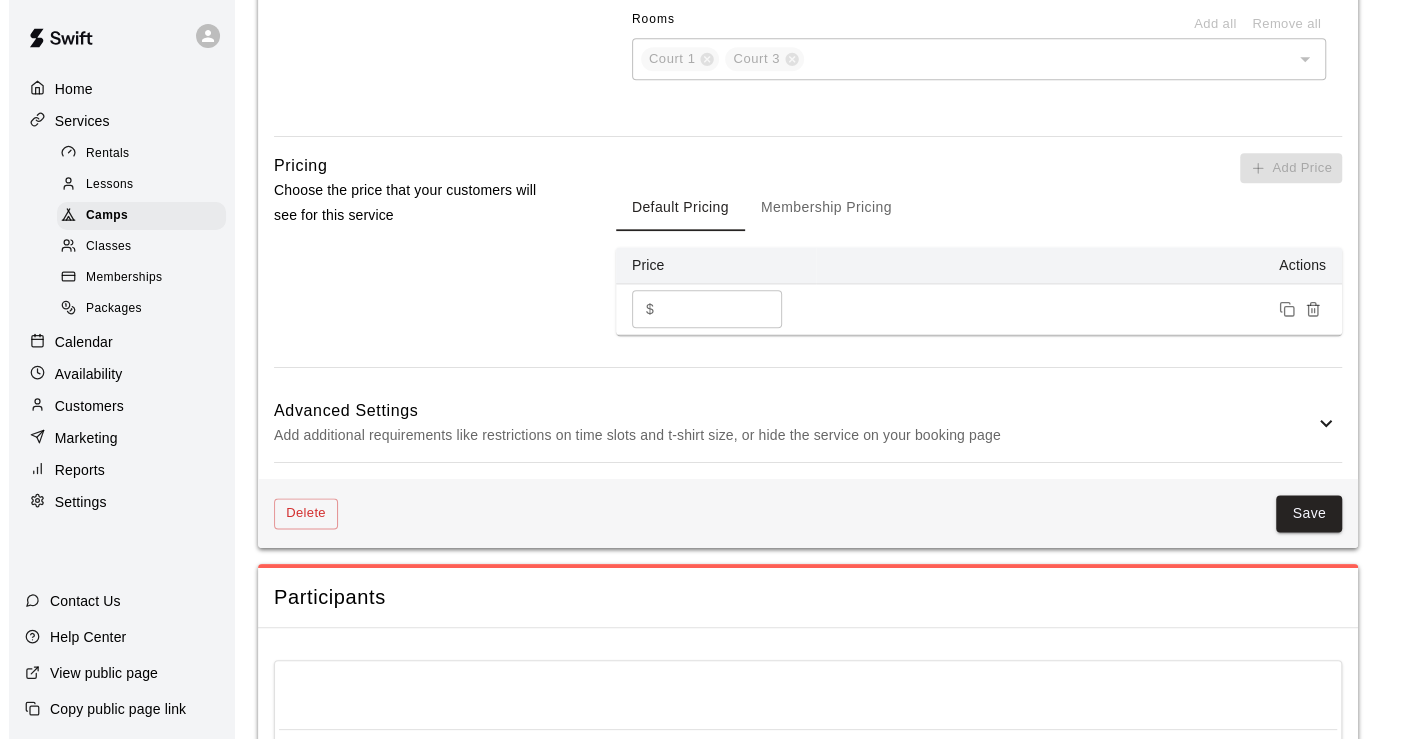 scroll, scrollTop: 1666, scrollLeft: 0, axis: vertical 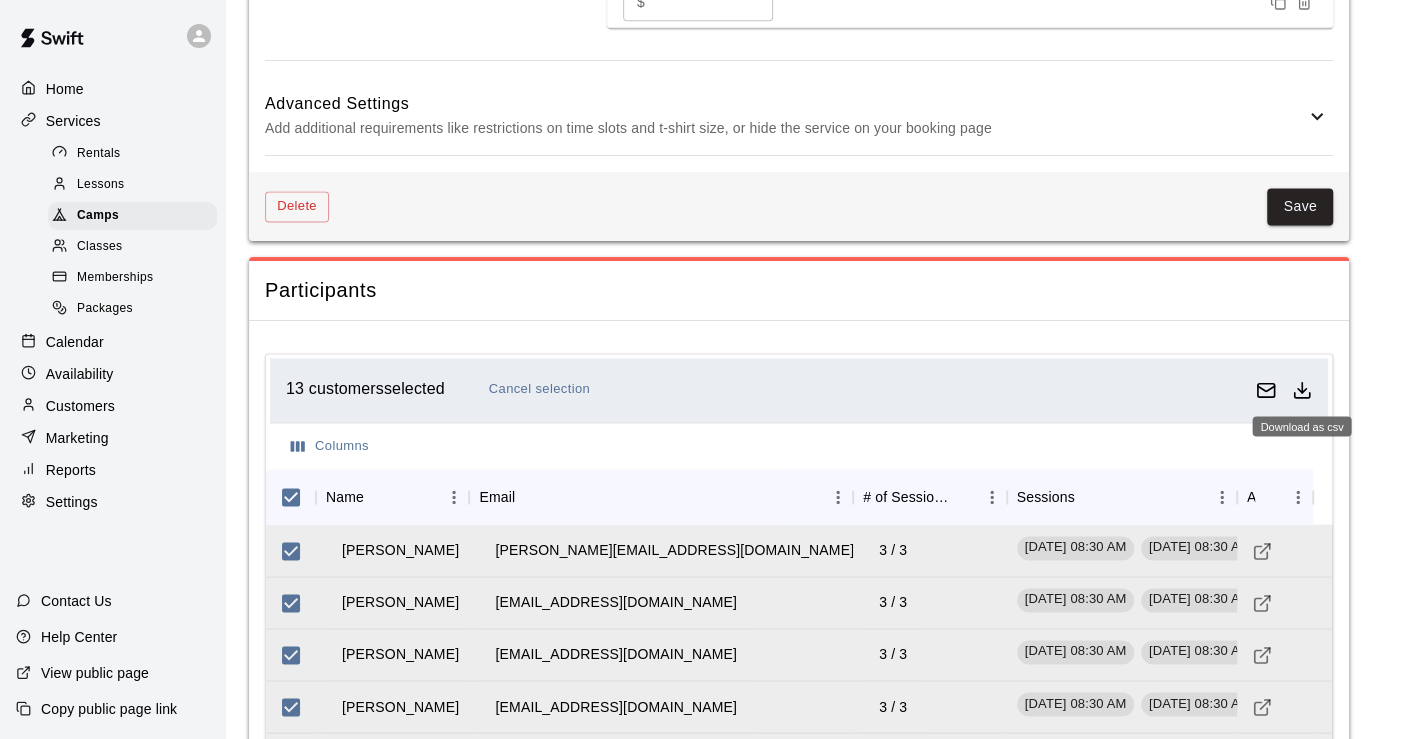 click 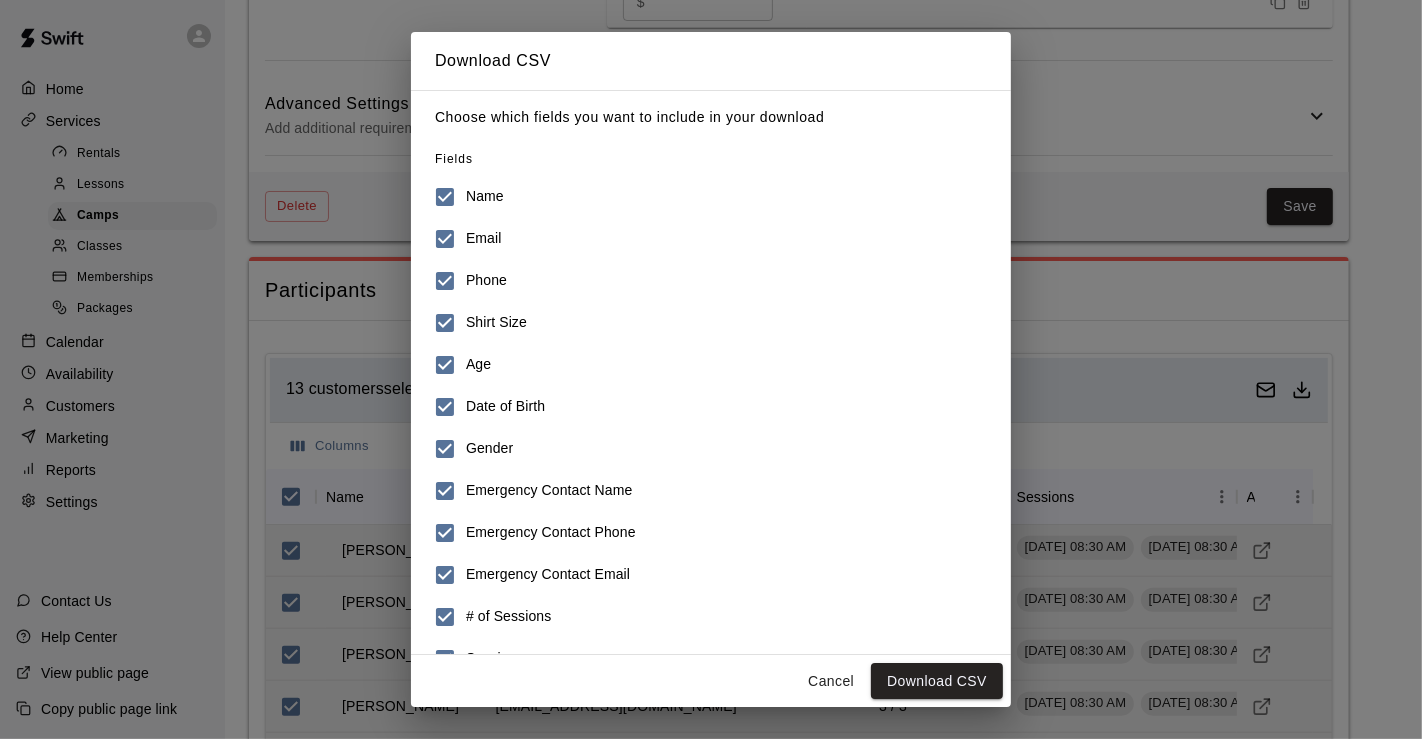 click on "Cancel" at bounding box center [831, 681] 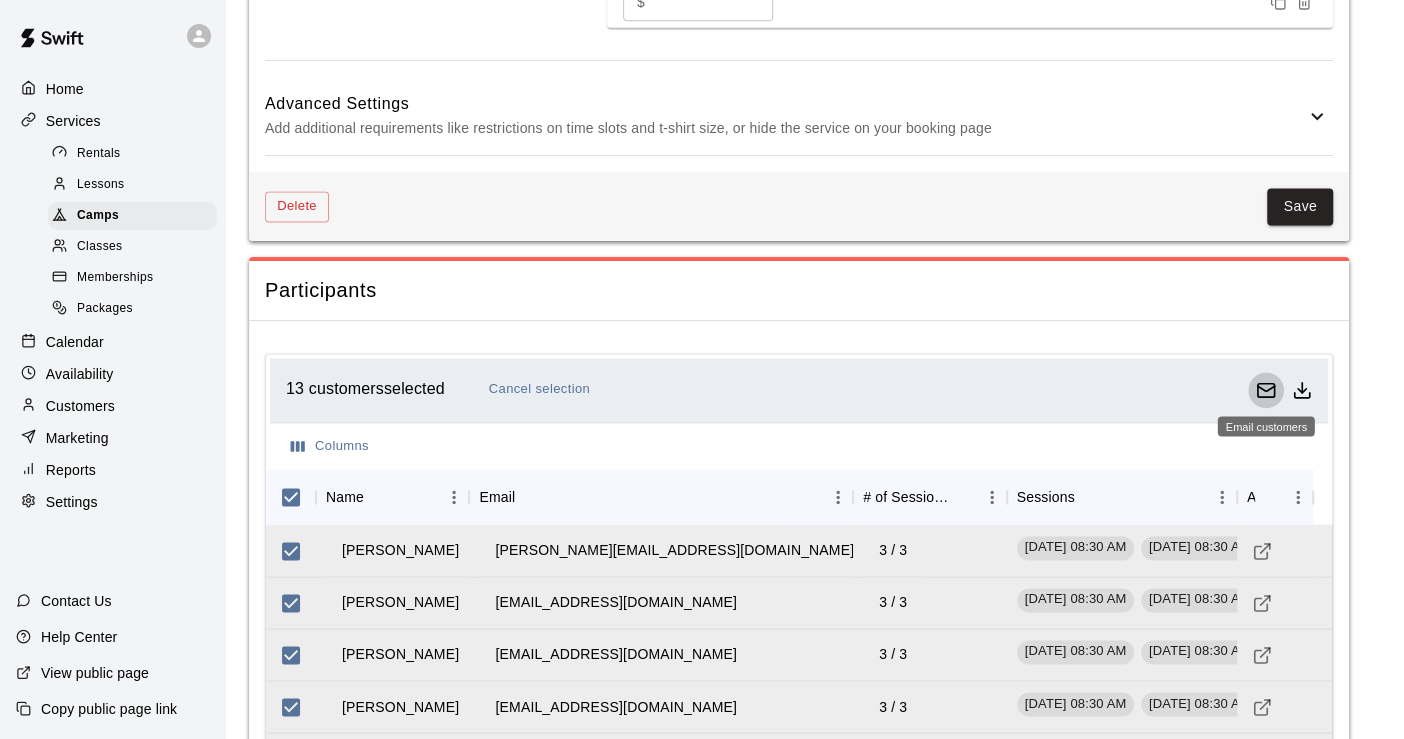 click 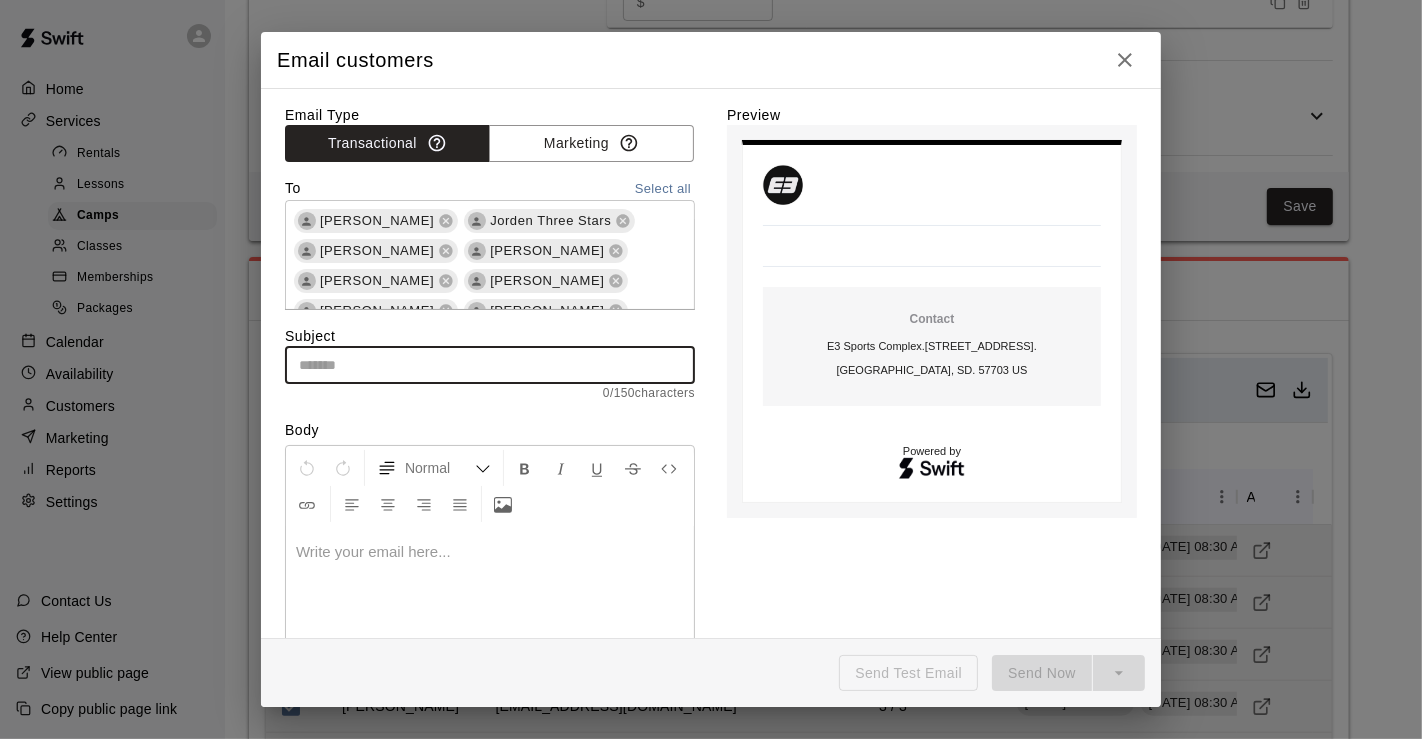 click at bounding box center (490, 365) 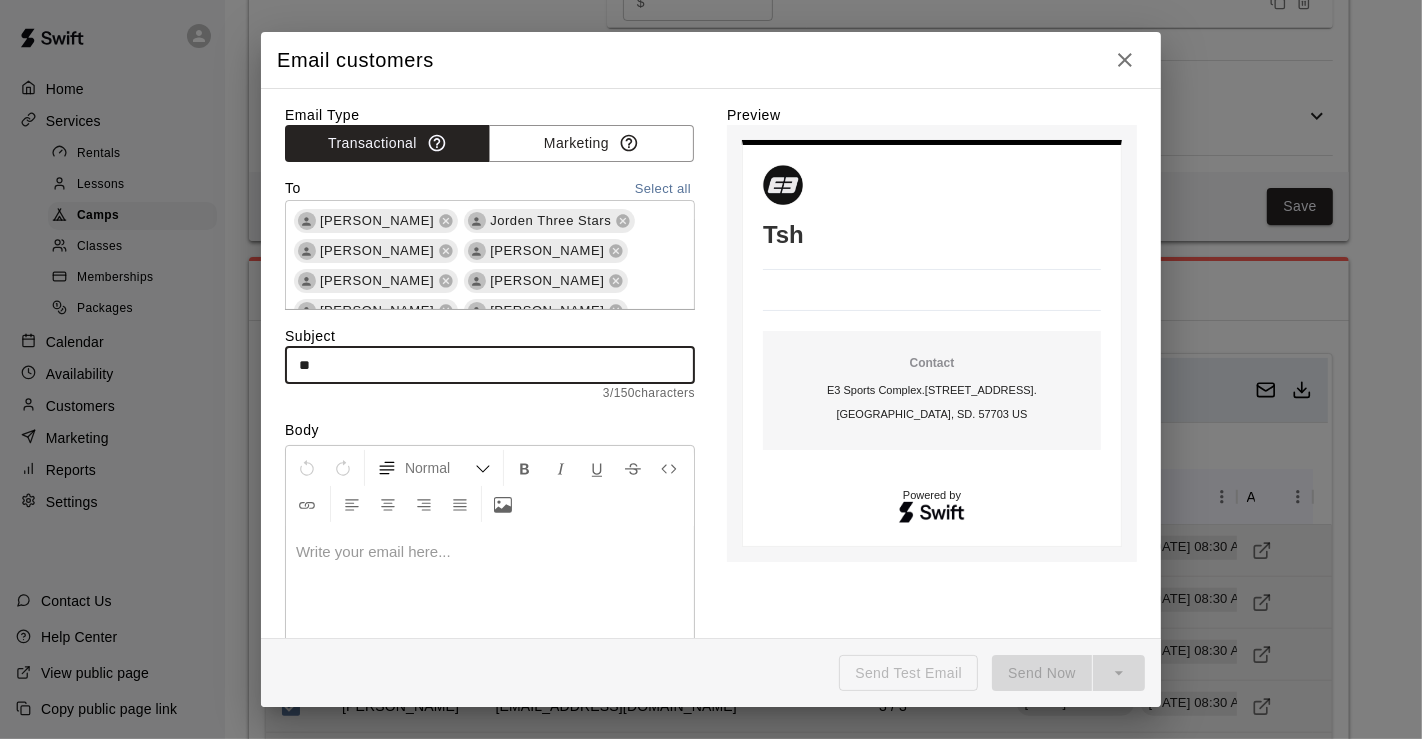 type on "*" 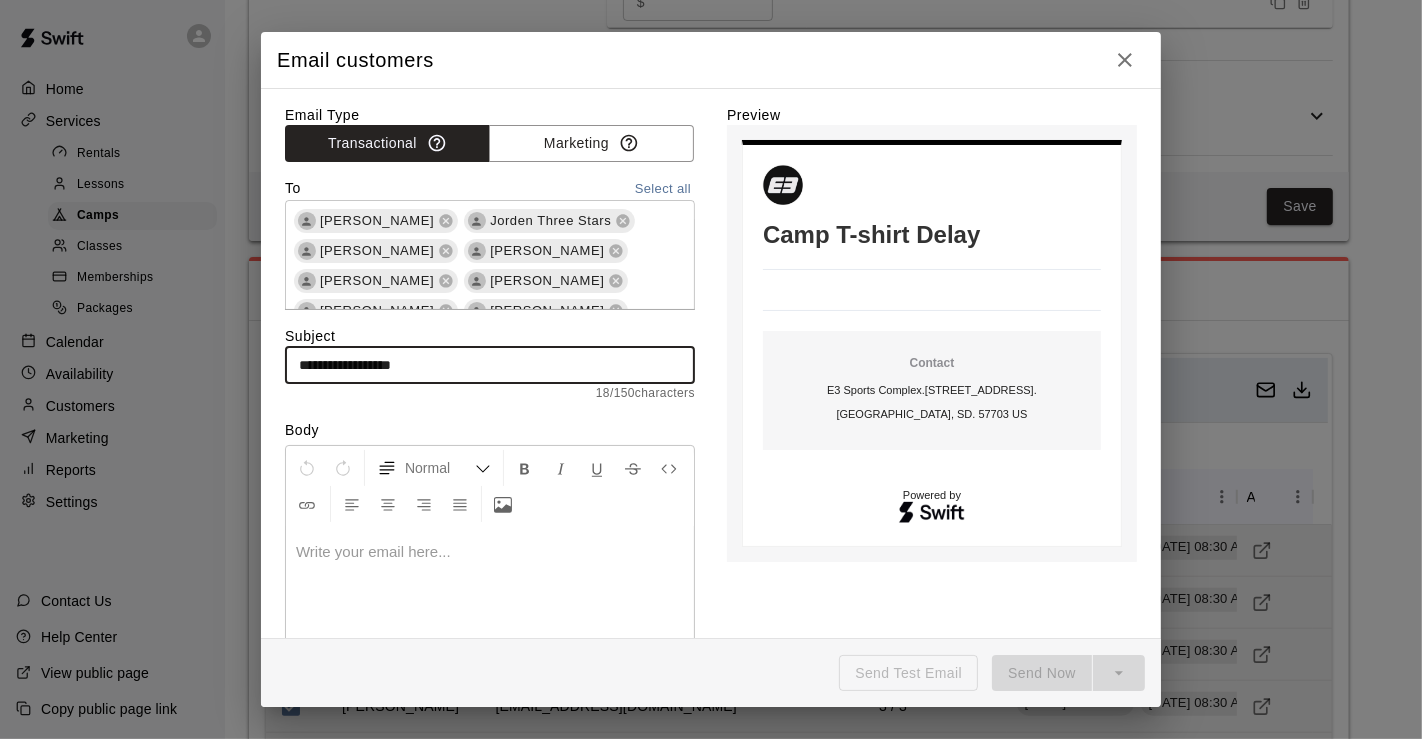type on "**********" 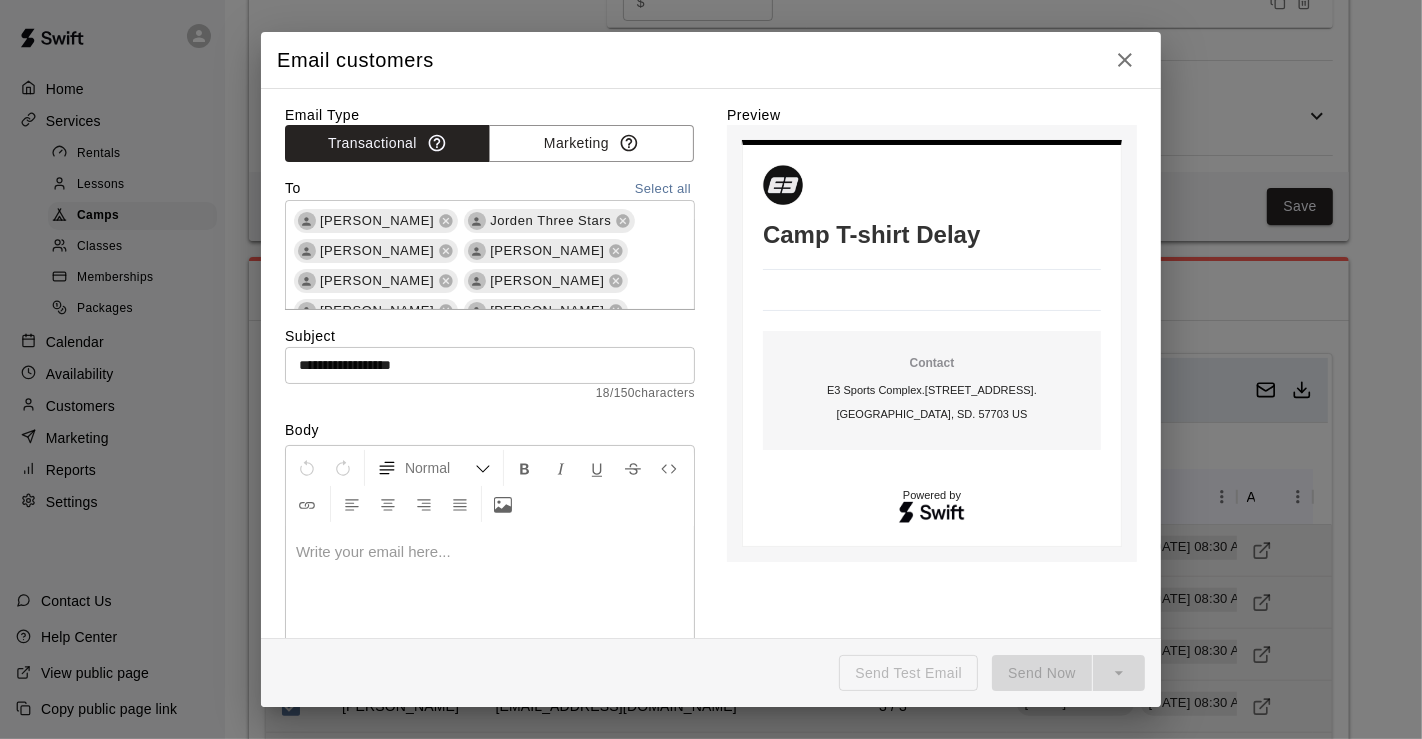 type 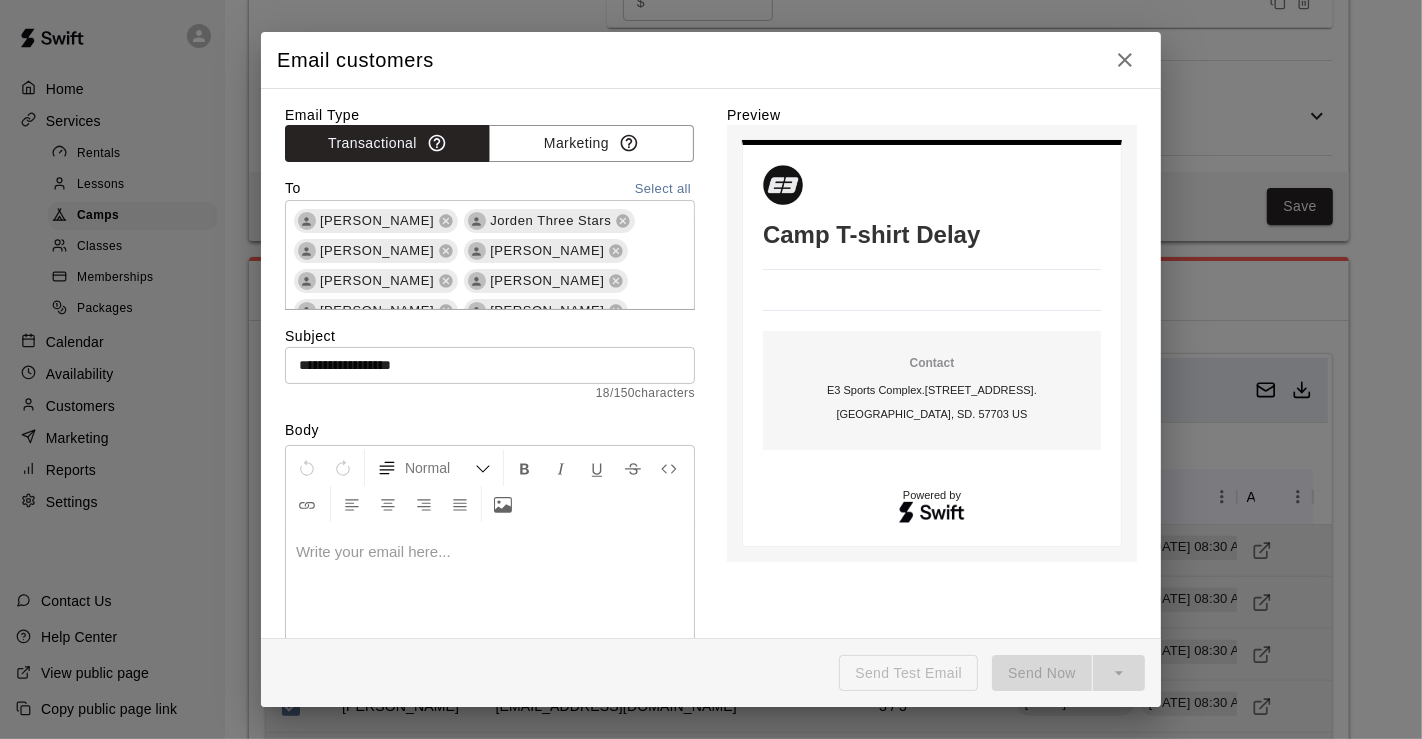 click at bounding box center [490, 602] 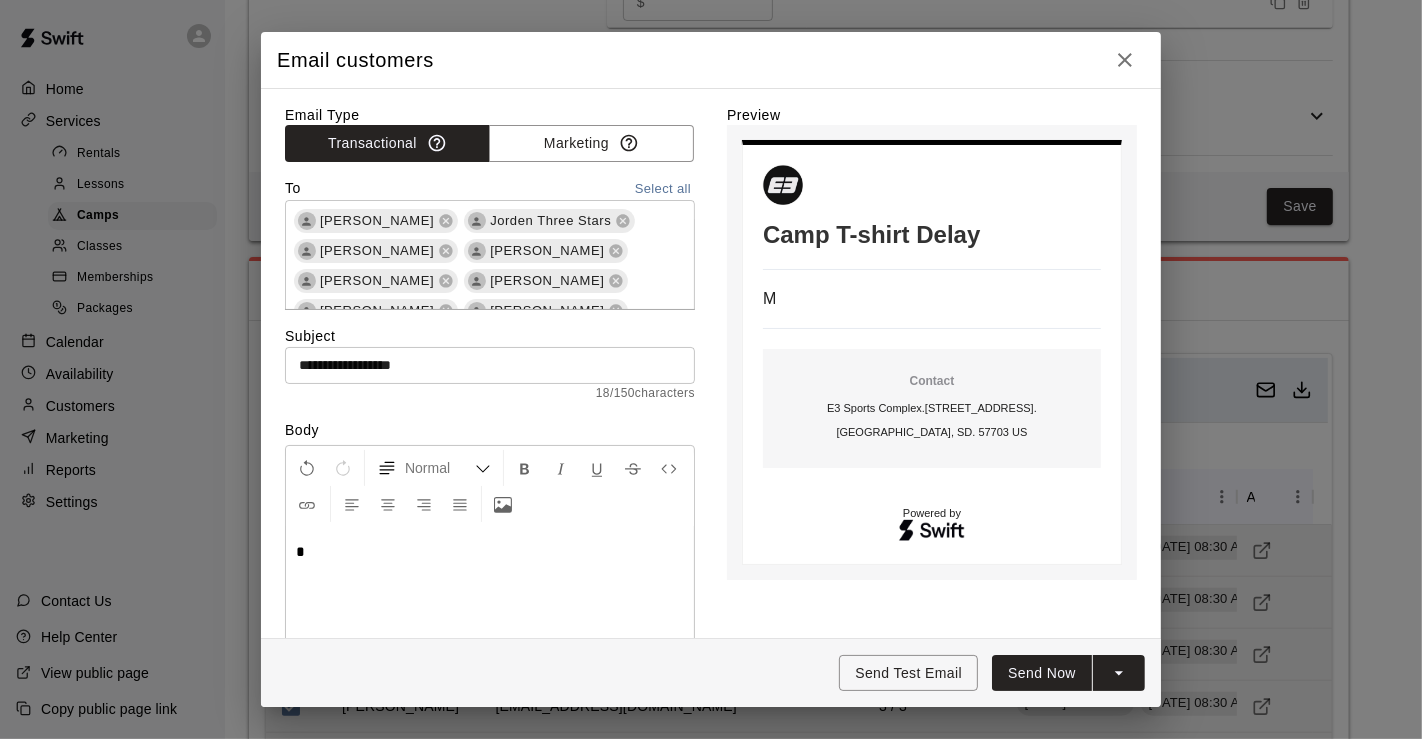 type 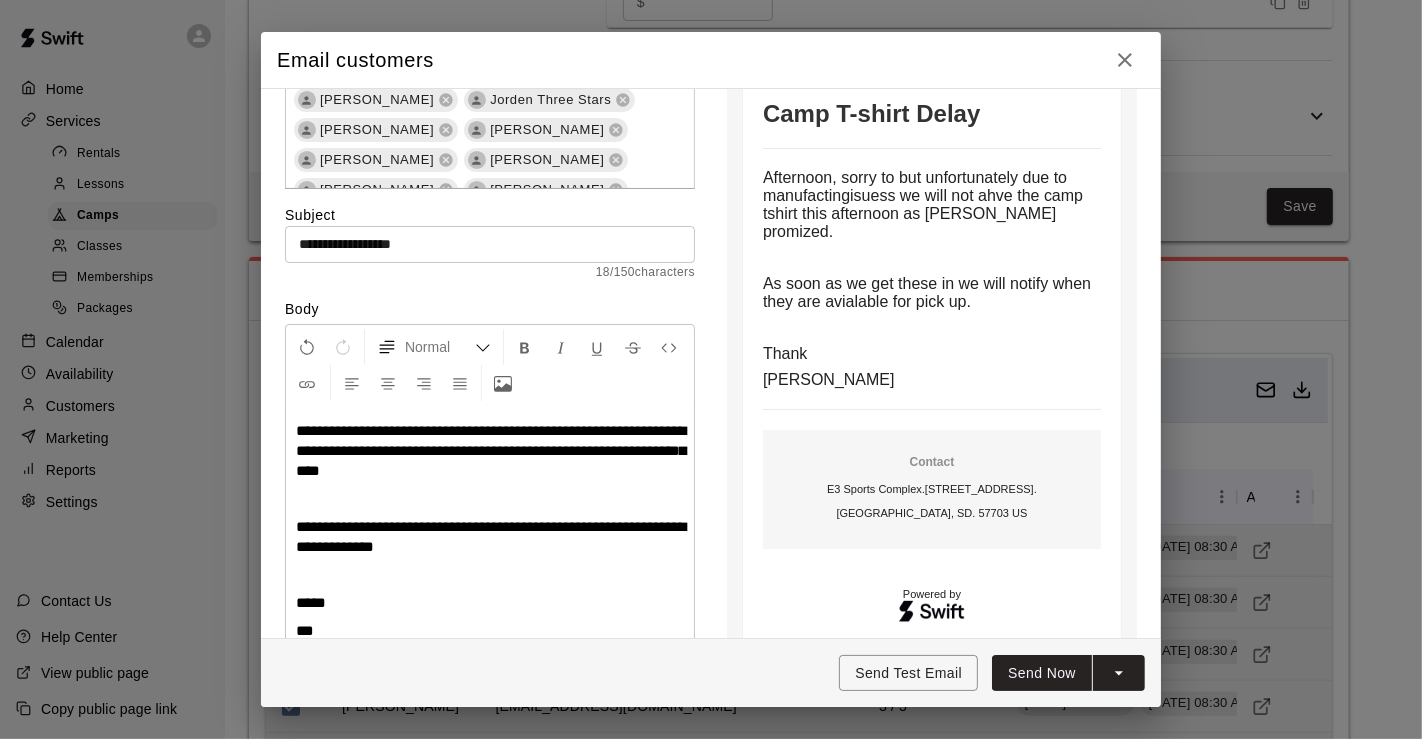 scroll, scrollTop: 122, scrollLeft: 0, axis: vertical 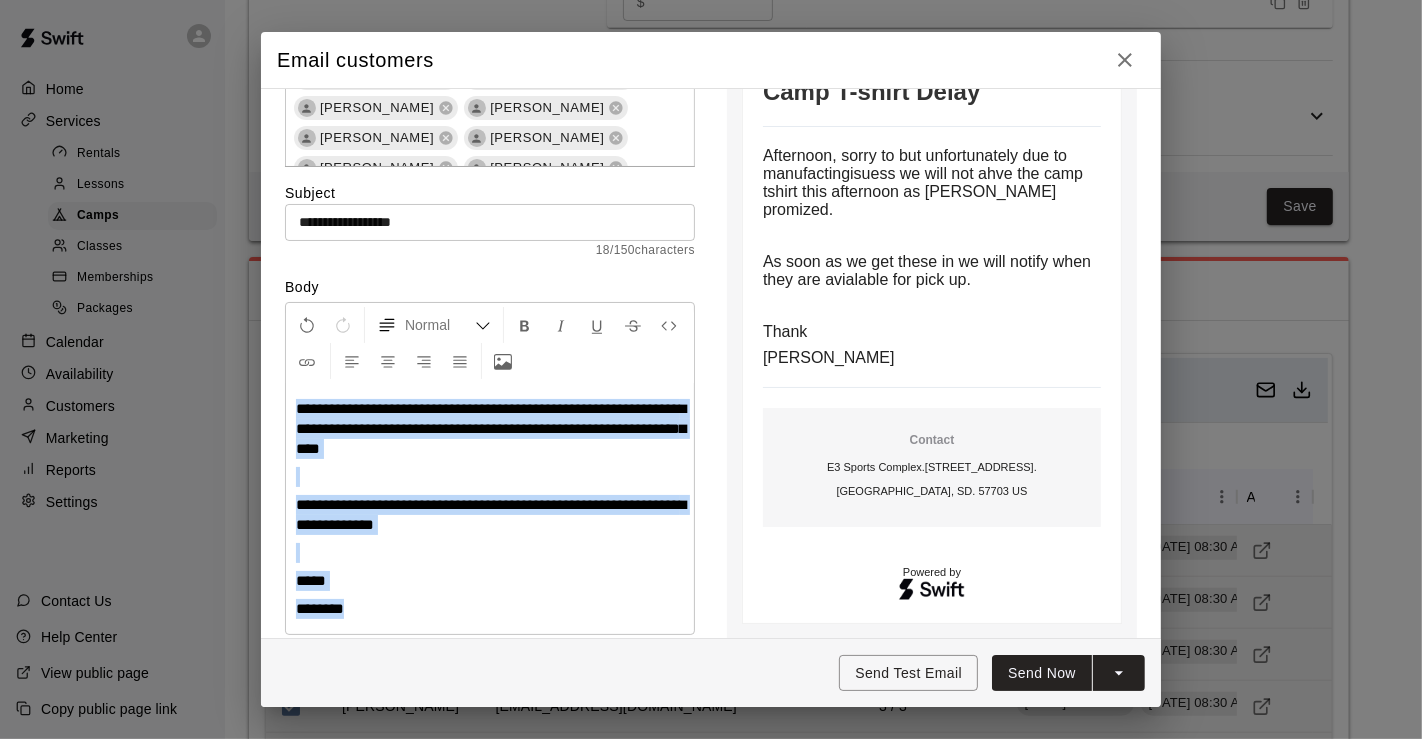 drag, startPoint x: 291, startPoint y: 428, endPoint x: 365, endPoint y: 625, distance: 210.44002 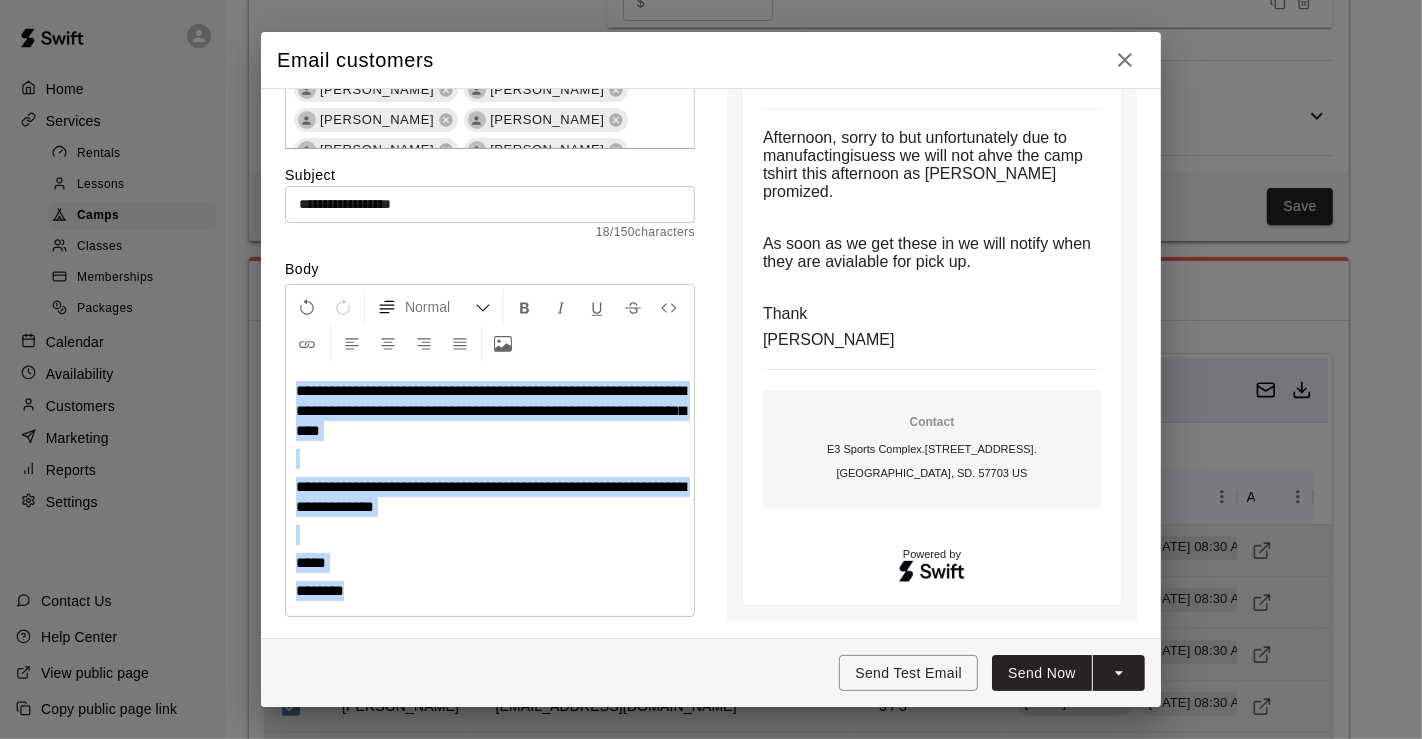 copy on "**********" 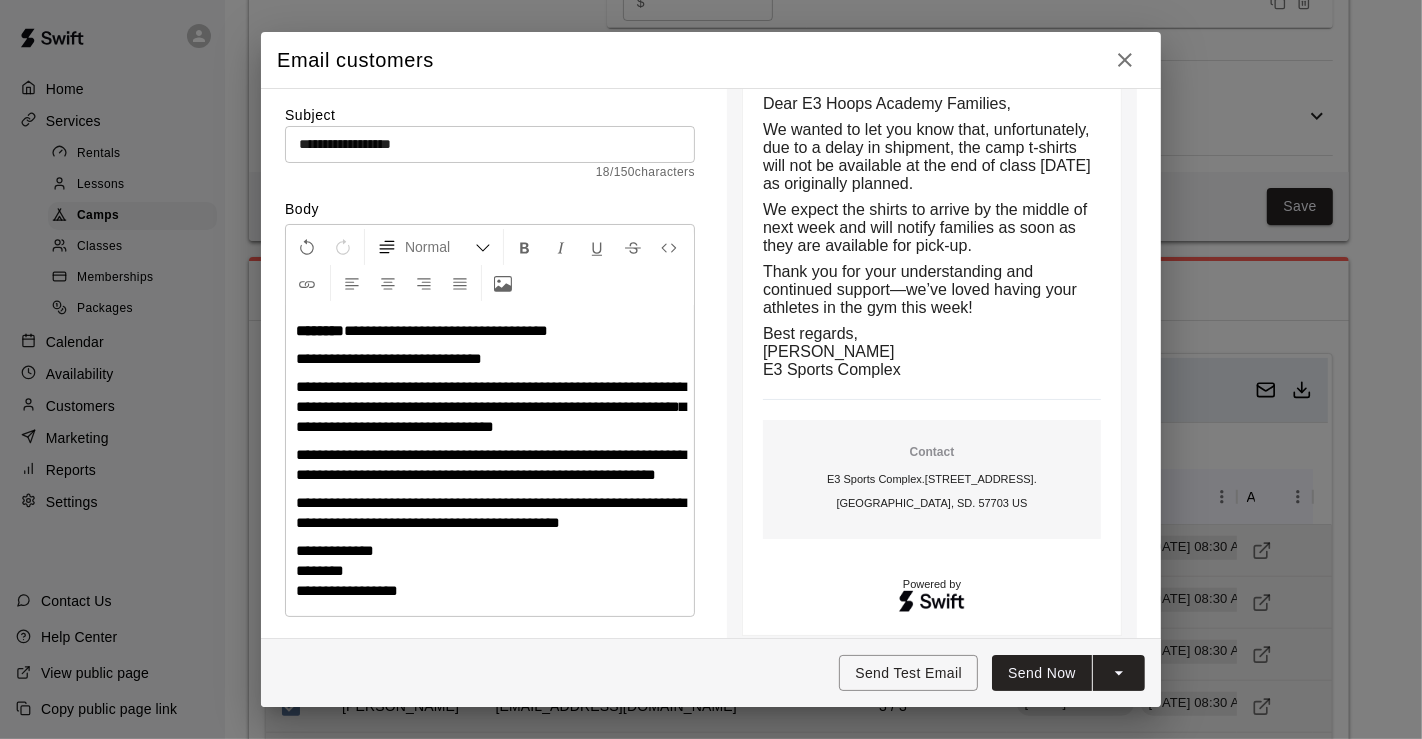 scroll, scrollTop: 0, scrollLeft: 0, axis: both 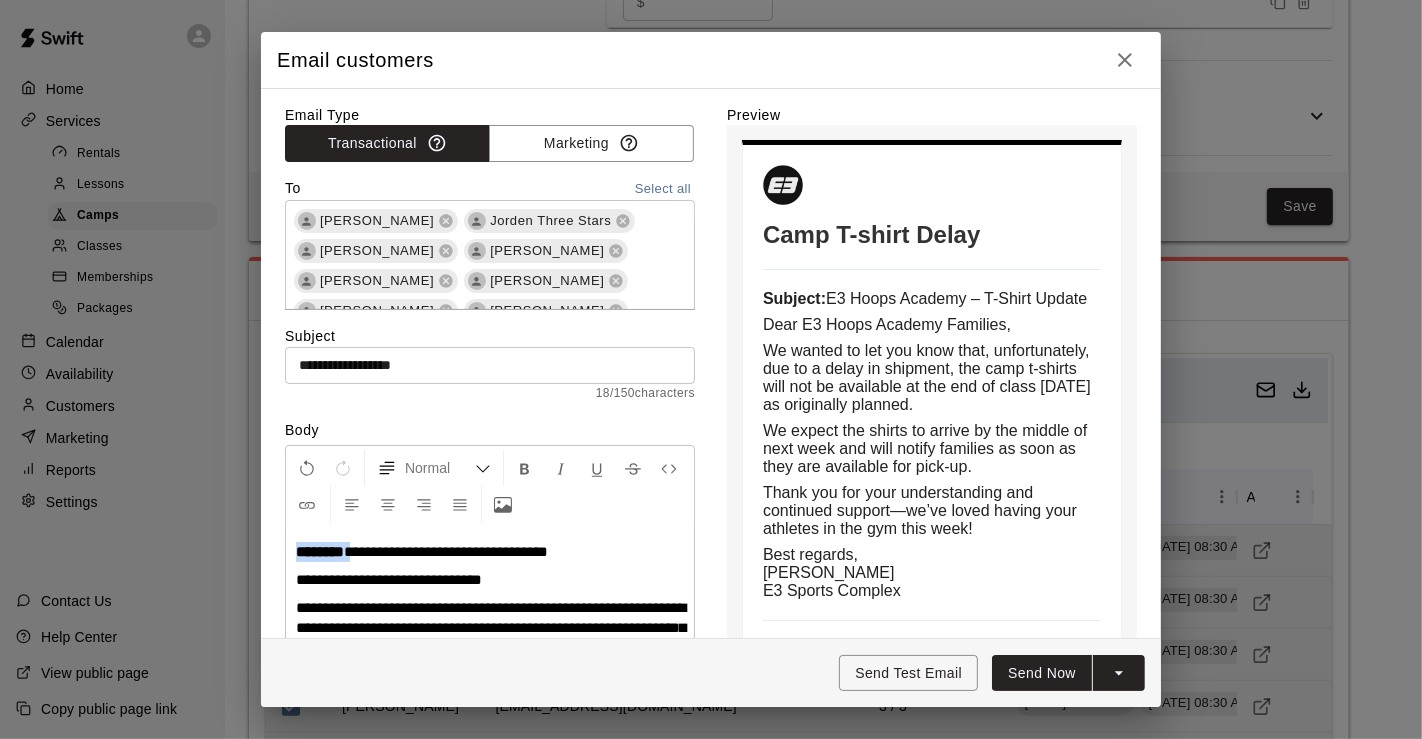 drag, startPoint x: 356, startPoint y: 547, endPoint x: 242, endPoint y: 528, distance: 115.57249 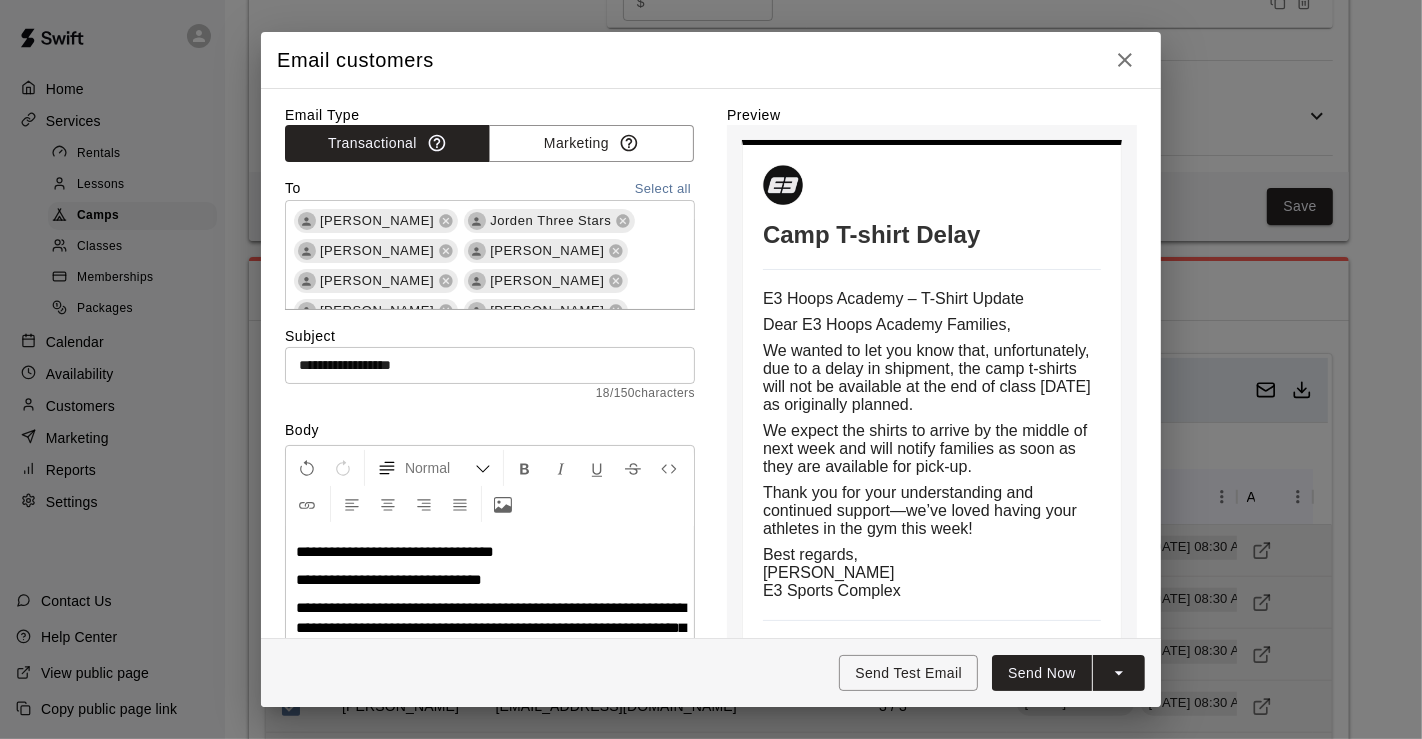 click on "**********" at bounding box center [395, 551] 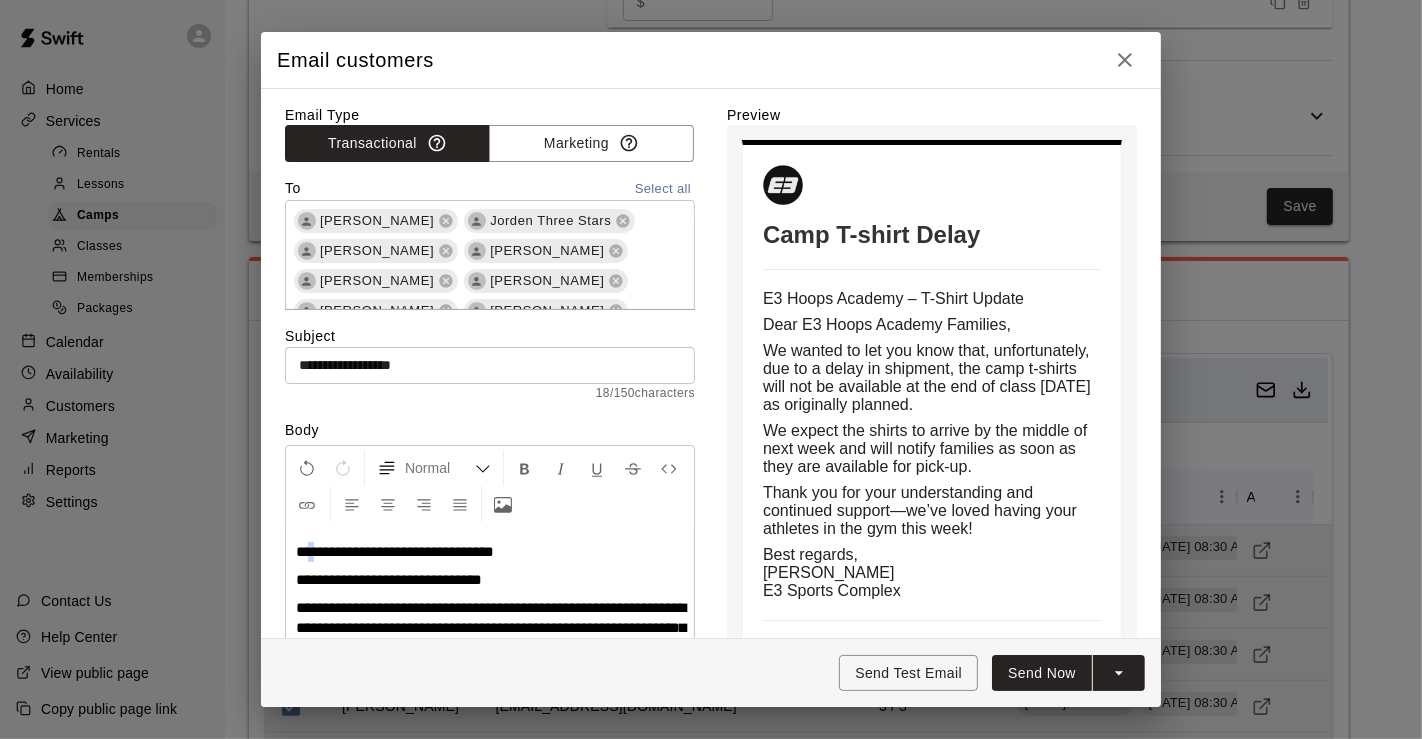 click on "**********" at bounding box center (395, 551) 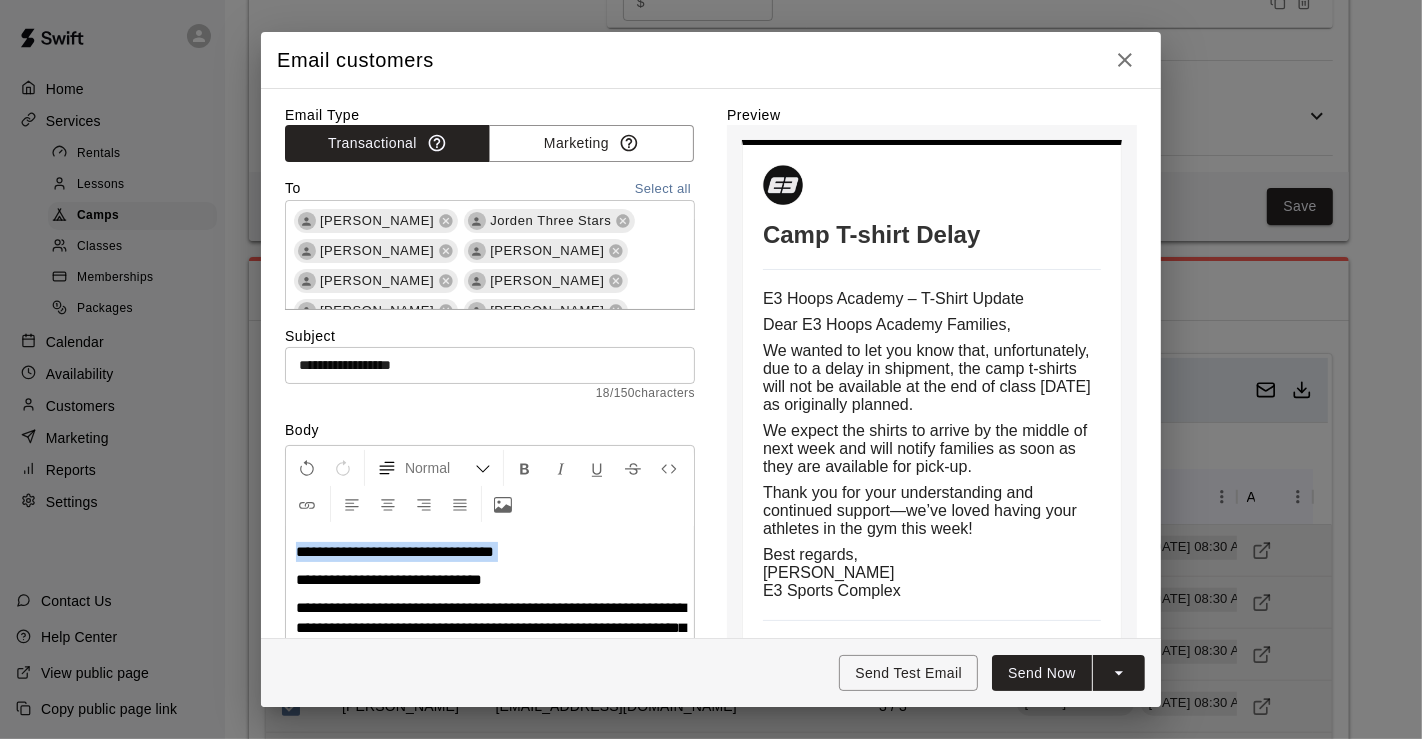 click on "**********" at bounding box center [395, 551] 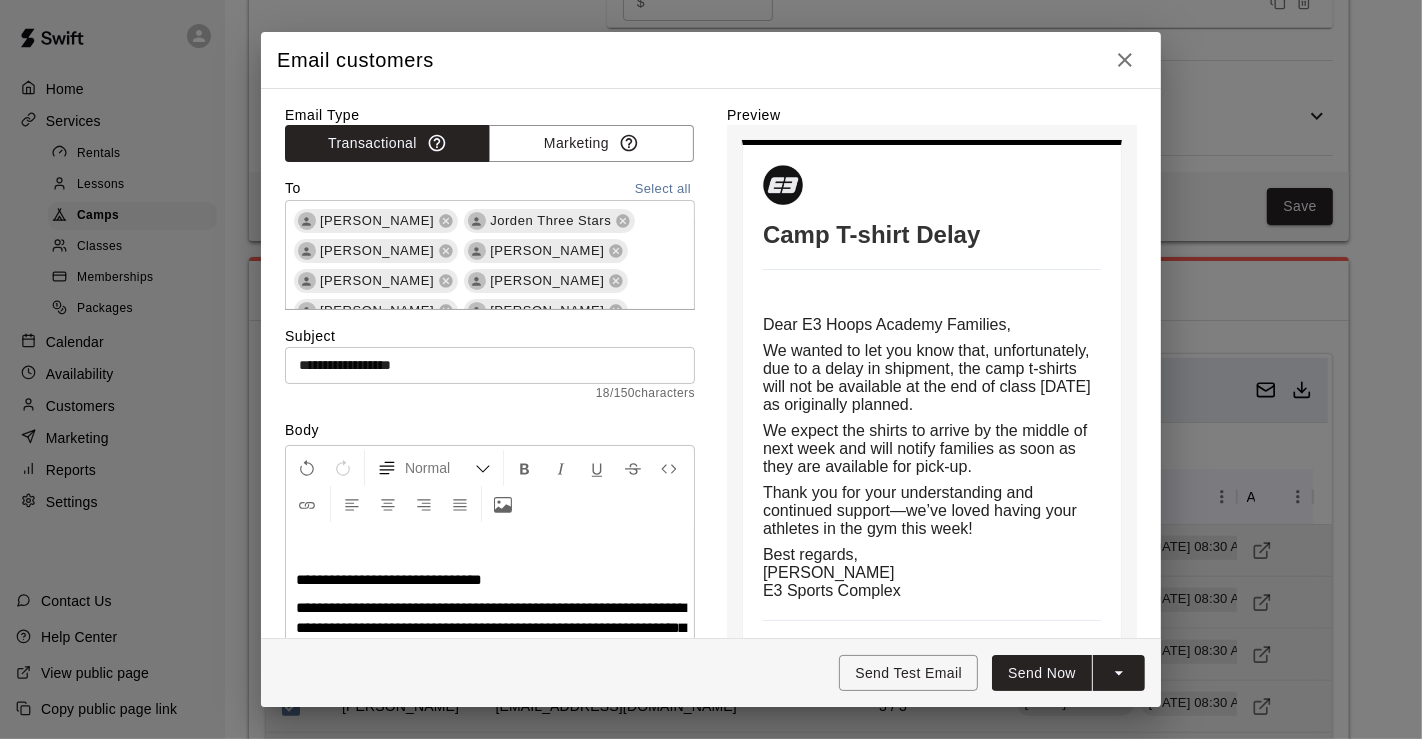 click on "**********" at bounding box center (490, 365) 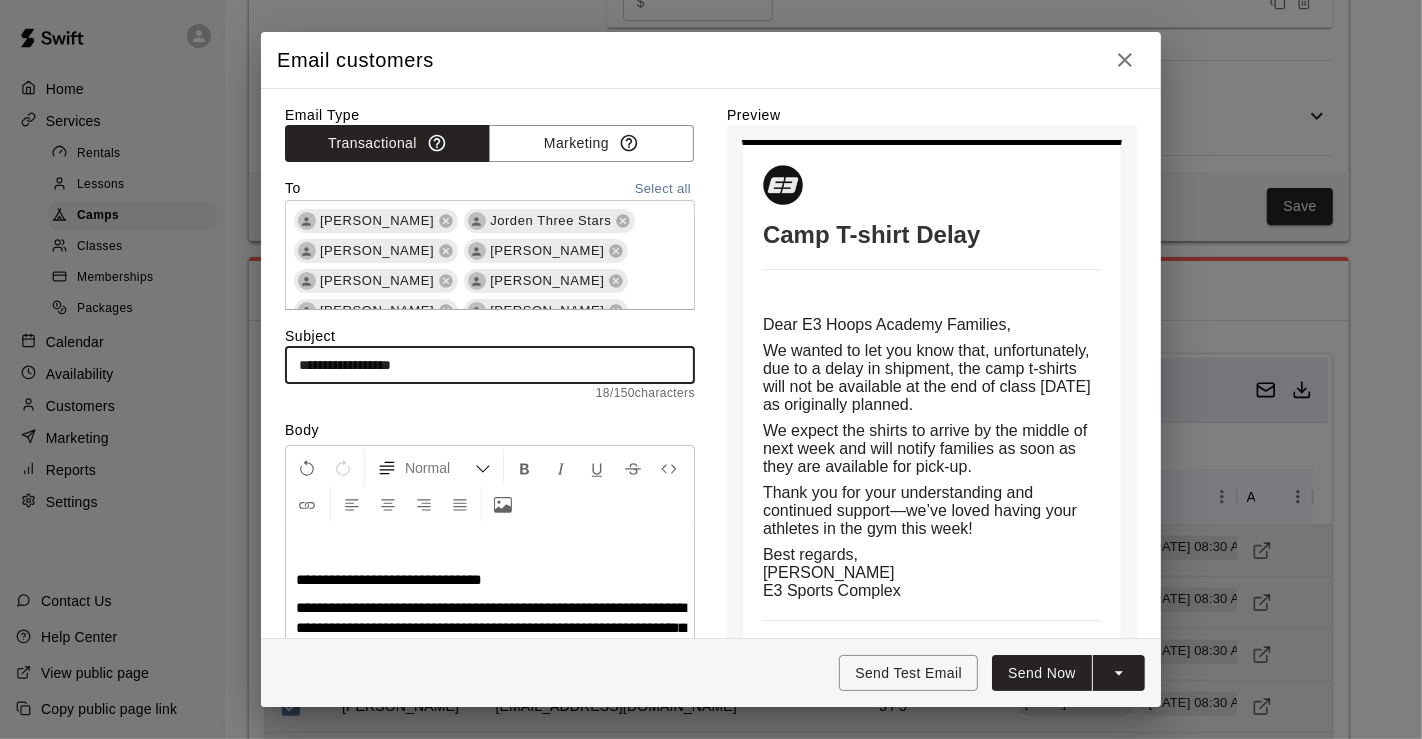 click on "**********" at bounding box center [490, 365] 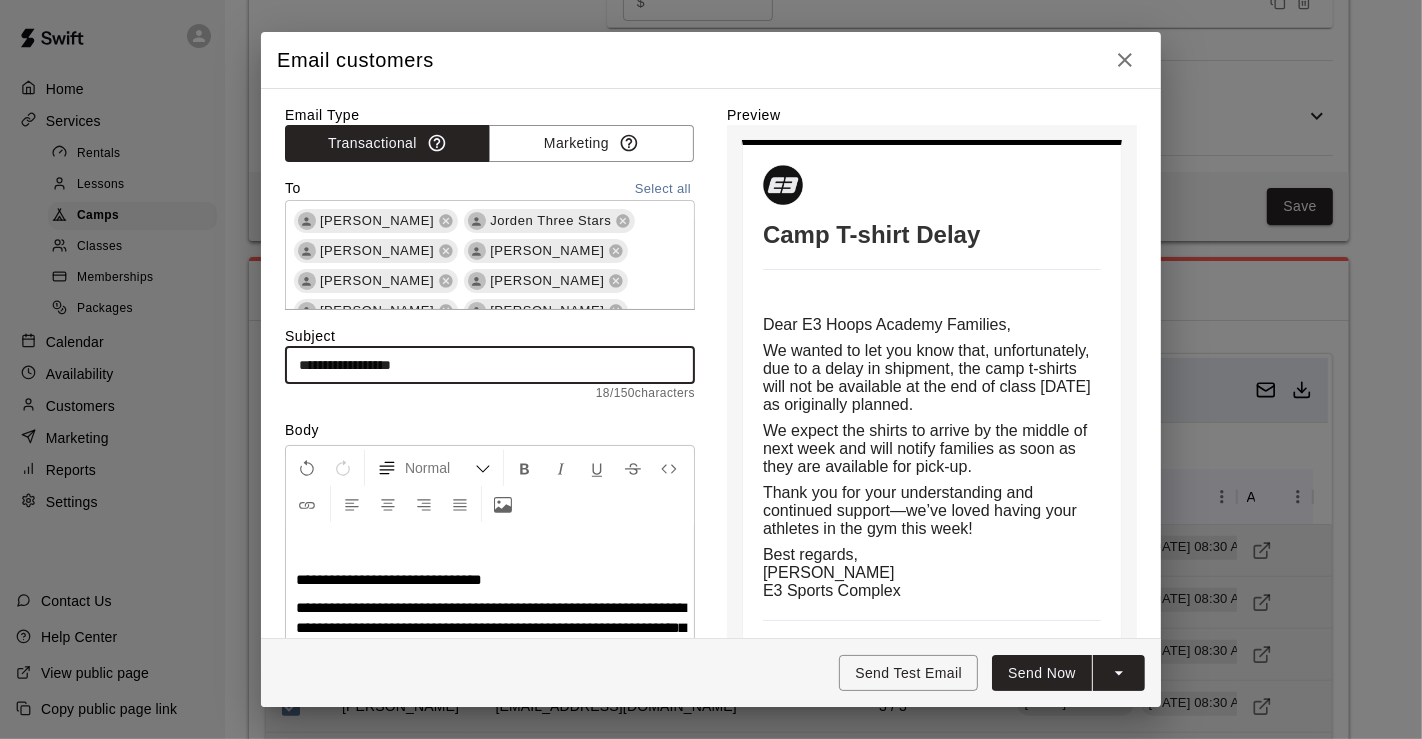 paste on "**********" 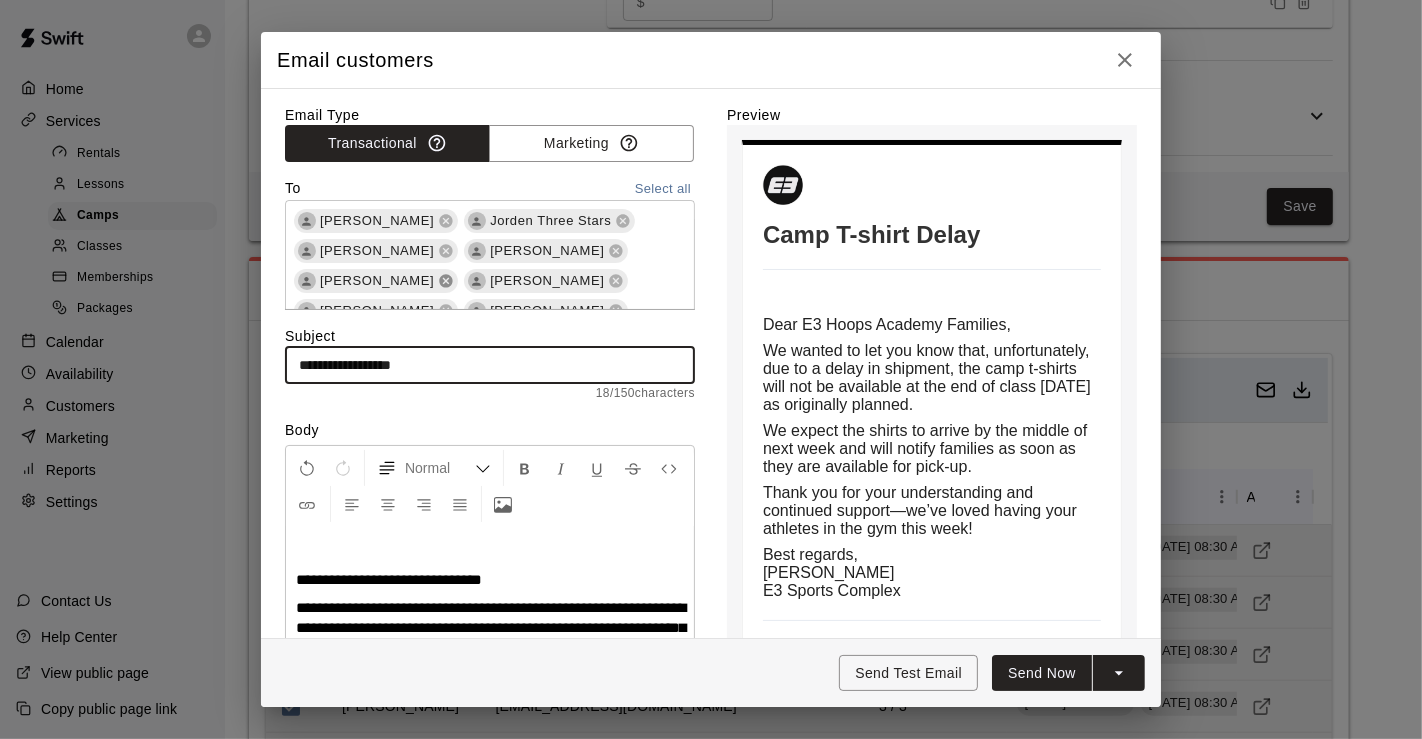 type on "**********" 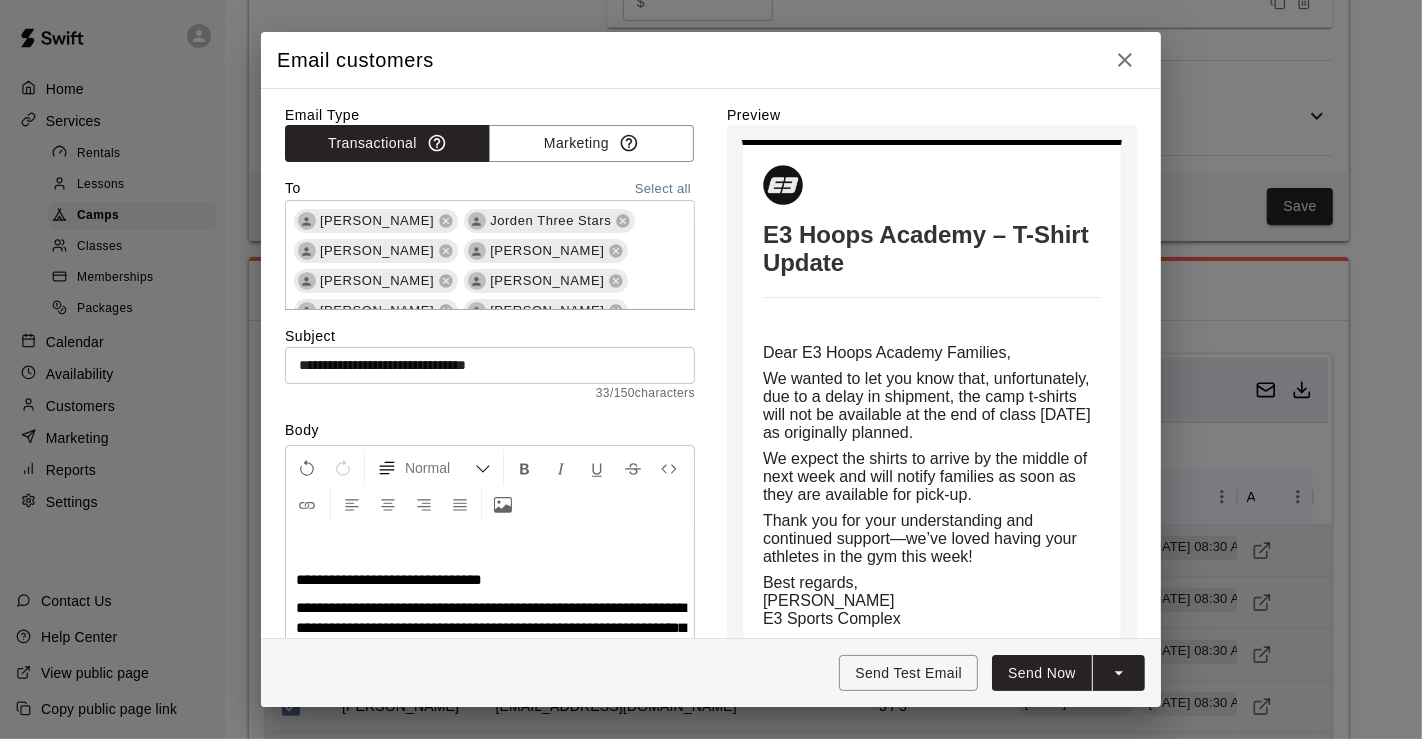 click at bounding box center [490, 552] 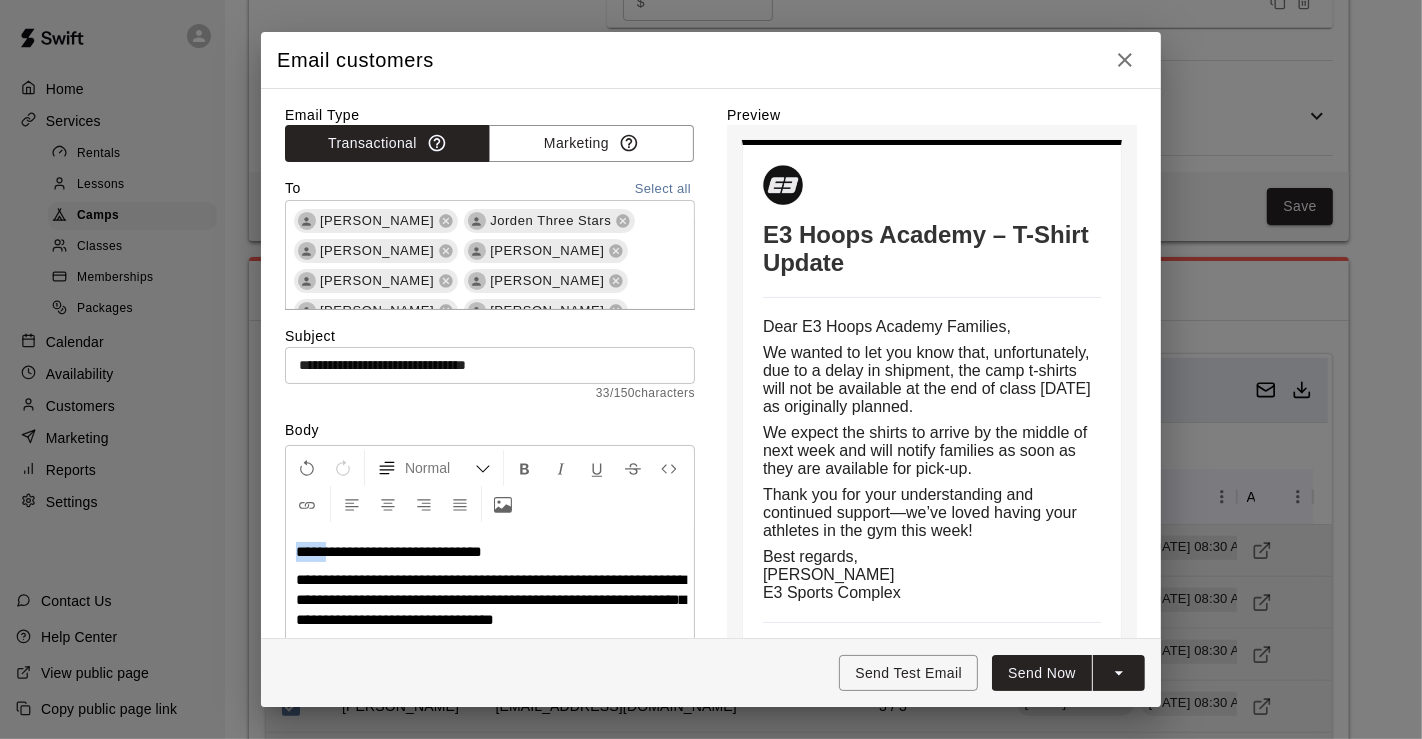 drag, startPoint x: 334, startPoint y: 545, endPoint x: 291, endPoint y: 550, distance: 43.289722 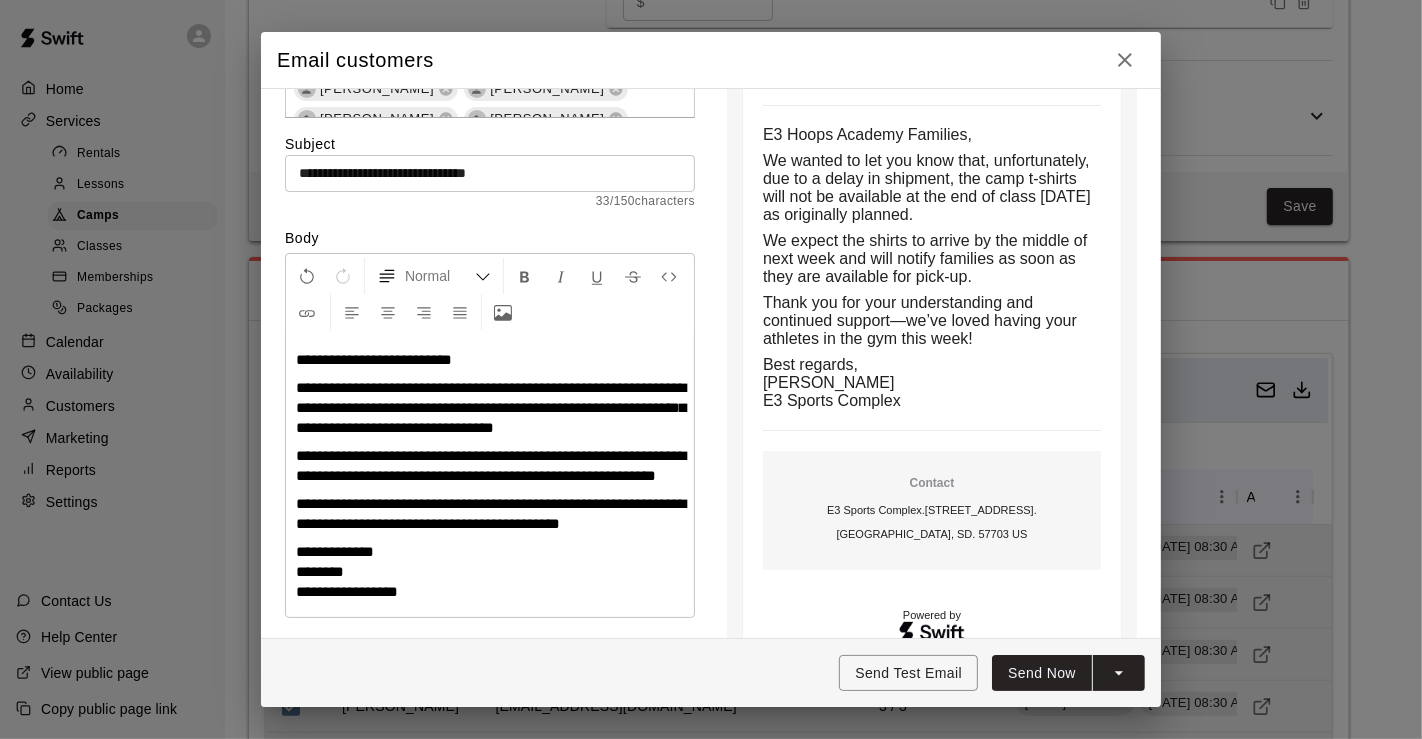 scroll, scrollTop: 0, scrollLeft: 0, axis: both 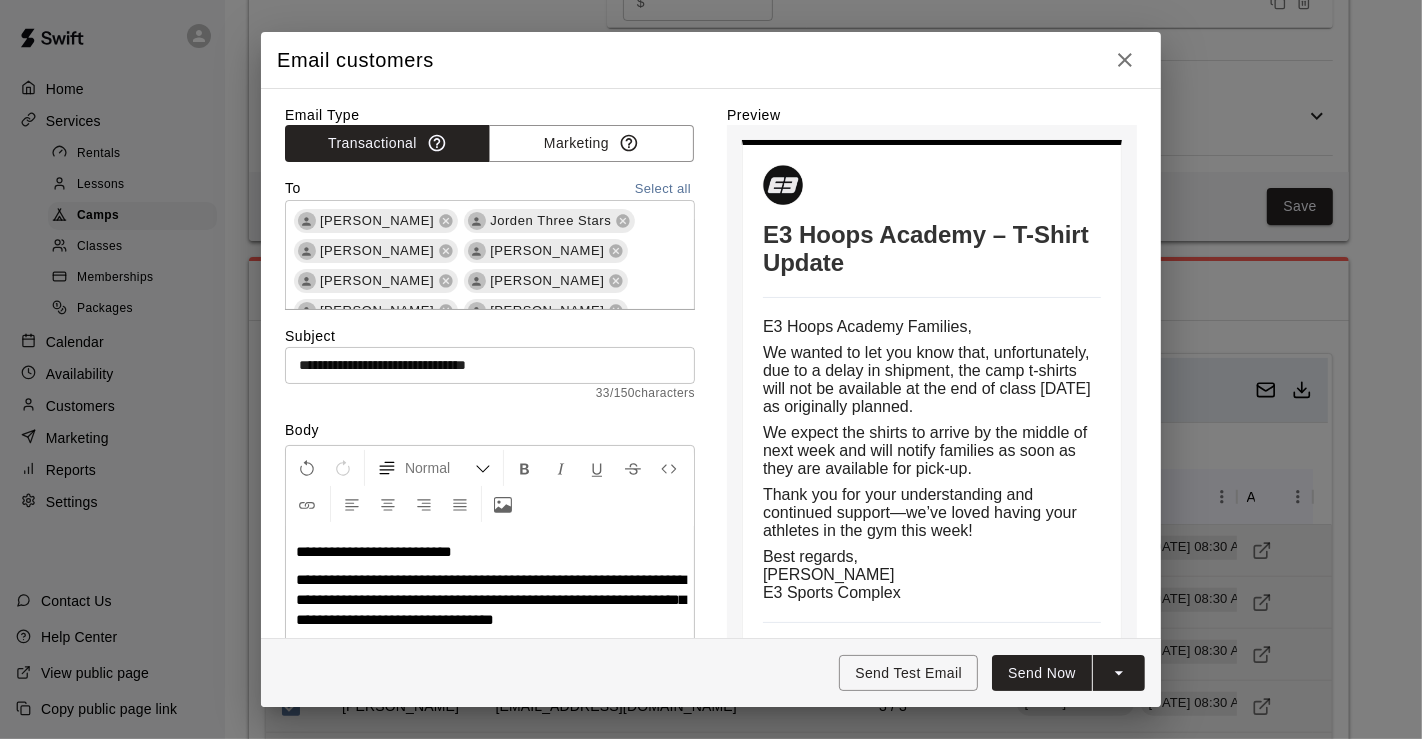 click on "[PERSON_NAME] Three Stars [PERSON_NAME] [PERSON_NAME] [PERSON_NAME] [PERSON_NAME] [PERSON_NAME]  [PERSON_NAME] [PERSON_NAME] [PERSON_NAME] [PERSON_NAME] Heart [PERSON_NAME] [PERSON_NAME] [PERSON_NAME] [PERSON_NAME] [PERSON_NAME] [PERSON_NAME] [PERSON_NAME] [PERSON_NAME] [PERSON_NAME] [PERSON_NAME]  [PERSON_NAME] [PERSON_NAME] [PERSON_NAME] [PERSON_NAME] [PERSON_NAME] ​" at bounding box center (490, 428) 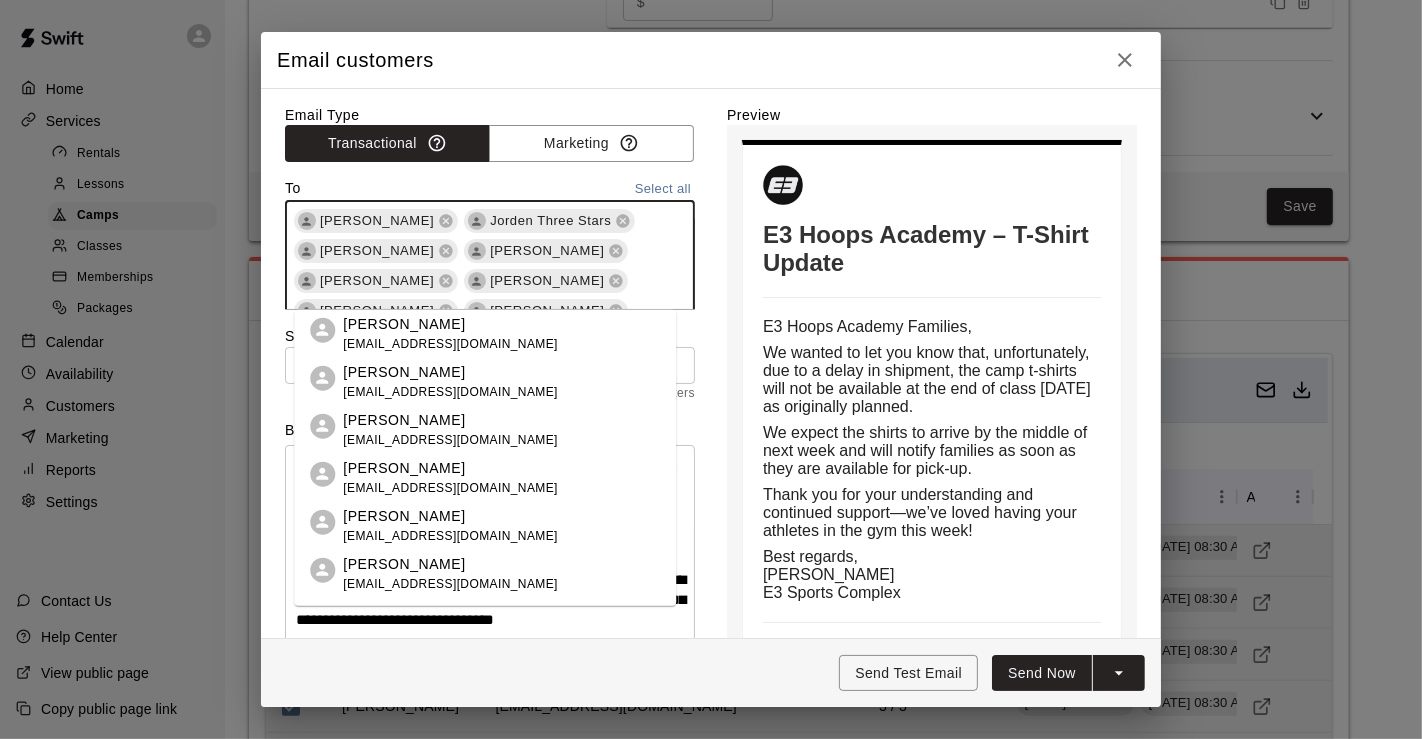 scroll, scrollTop: 291, scrollLeft: 0, axis: vertical 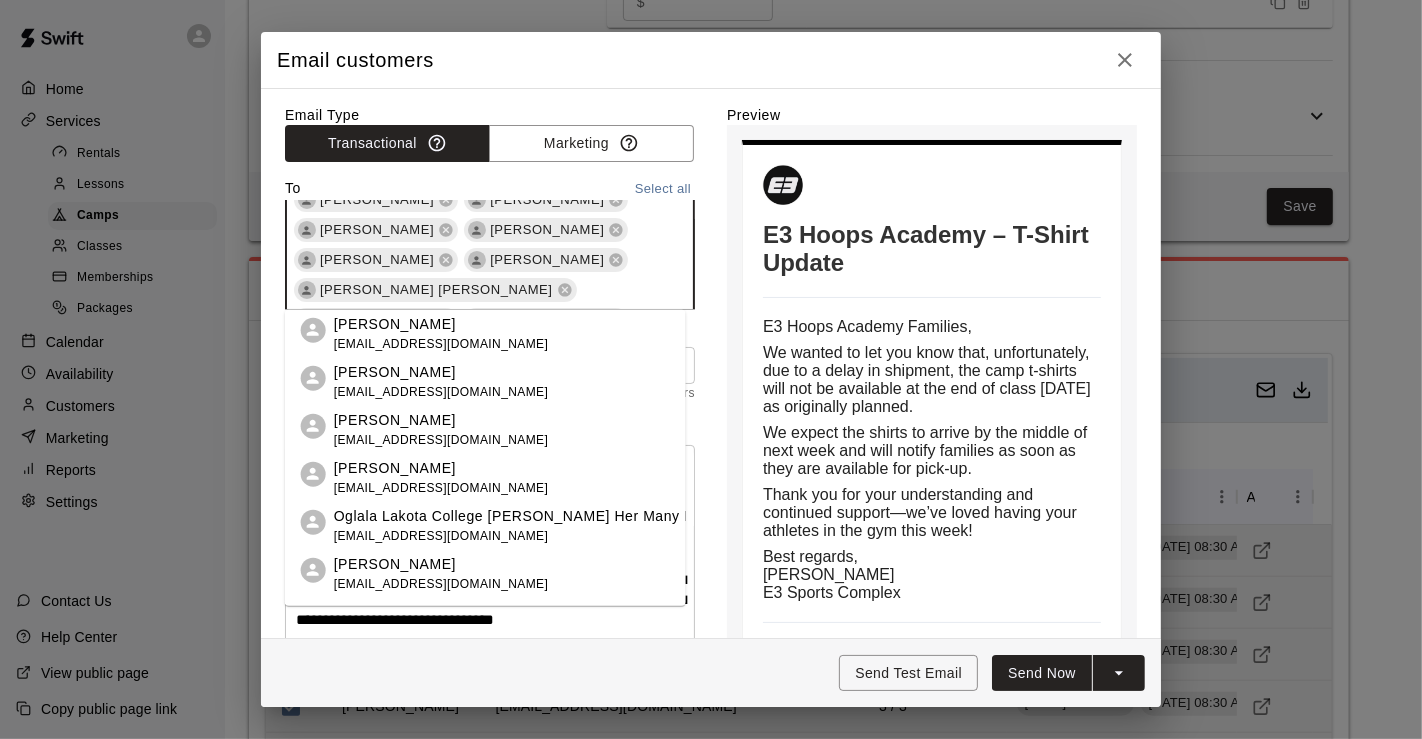 type on "**" 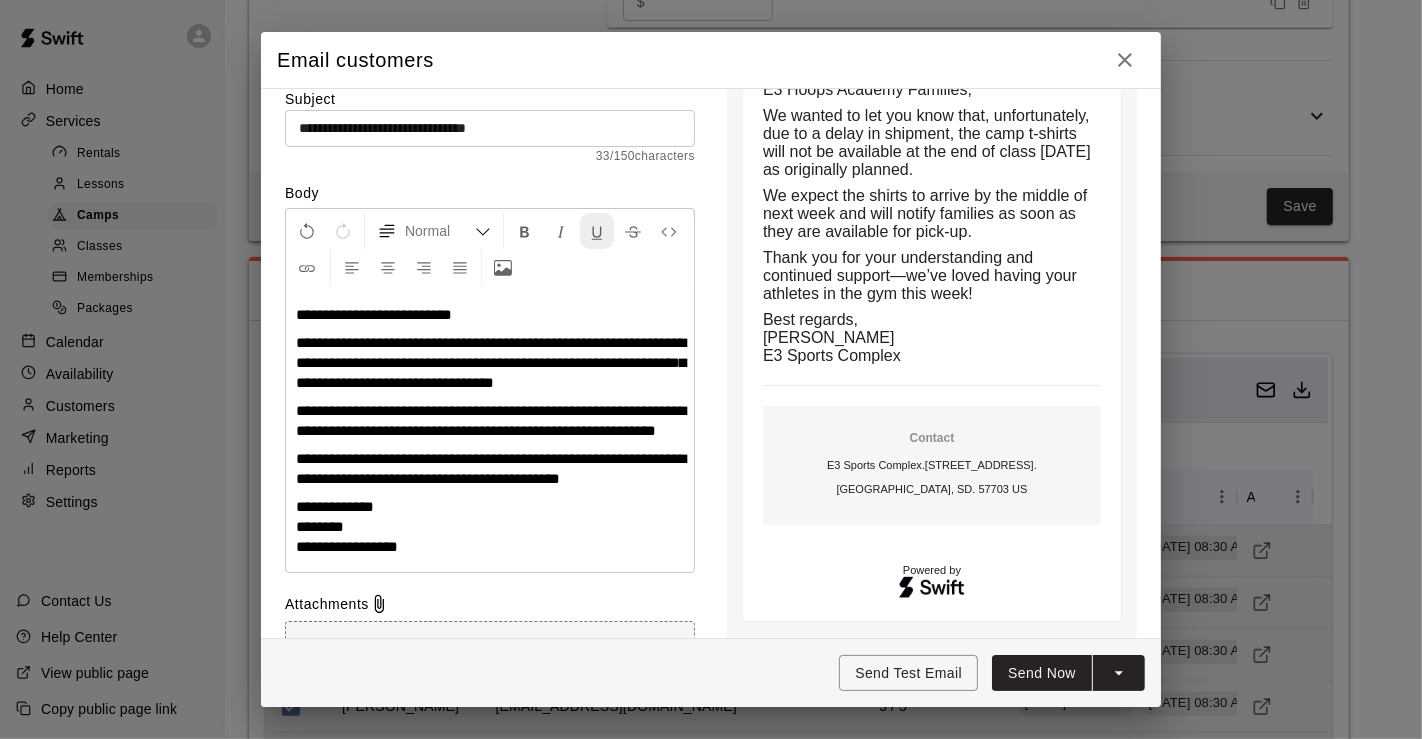 scroll, scrollTop: 111, scrollLeft: 0, axis: vertical 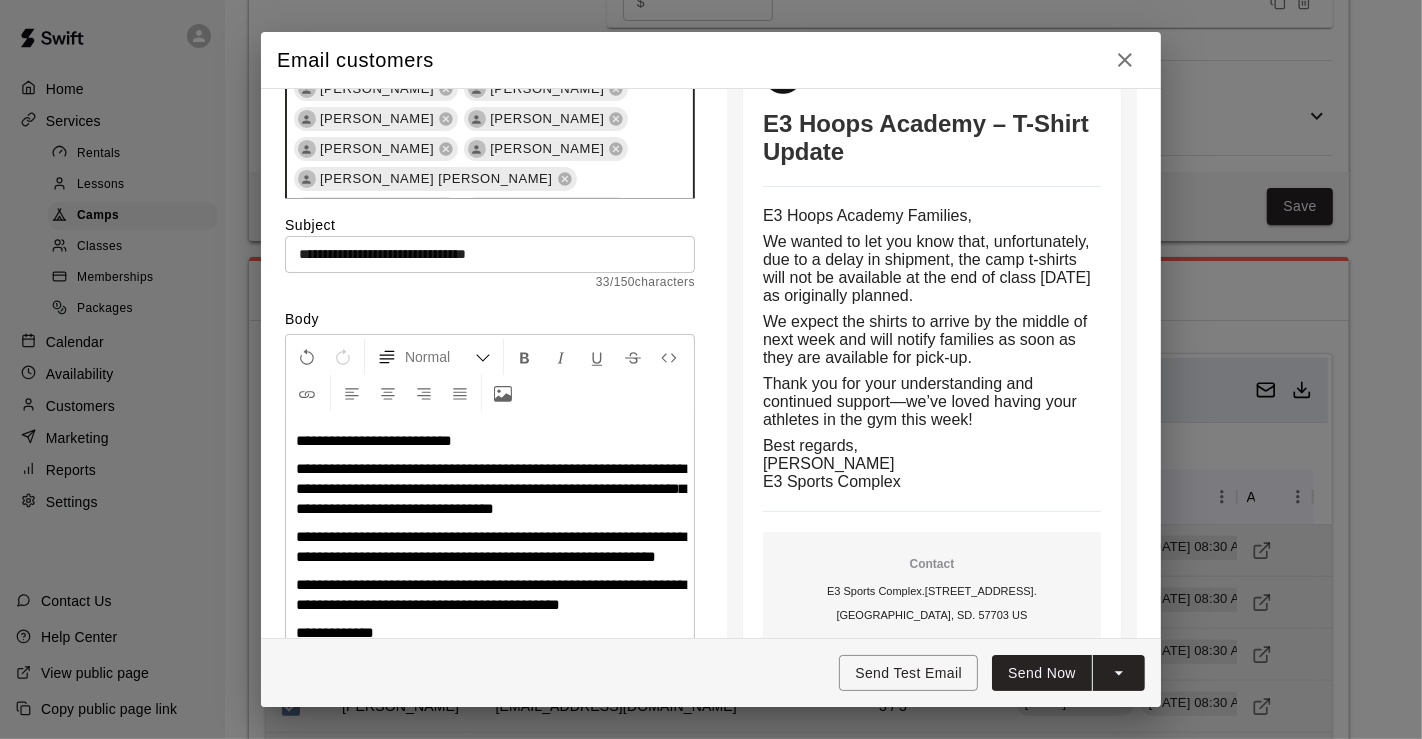 drag, startPoint x: 617, startPoint y: 146, endPoint x: 615, endPoint y: 176, distance: 30.066593 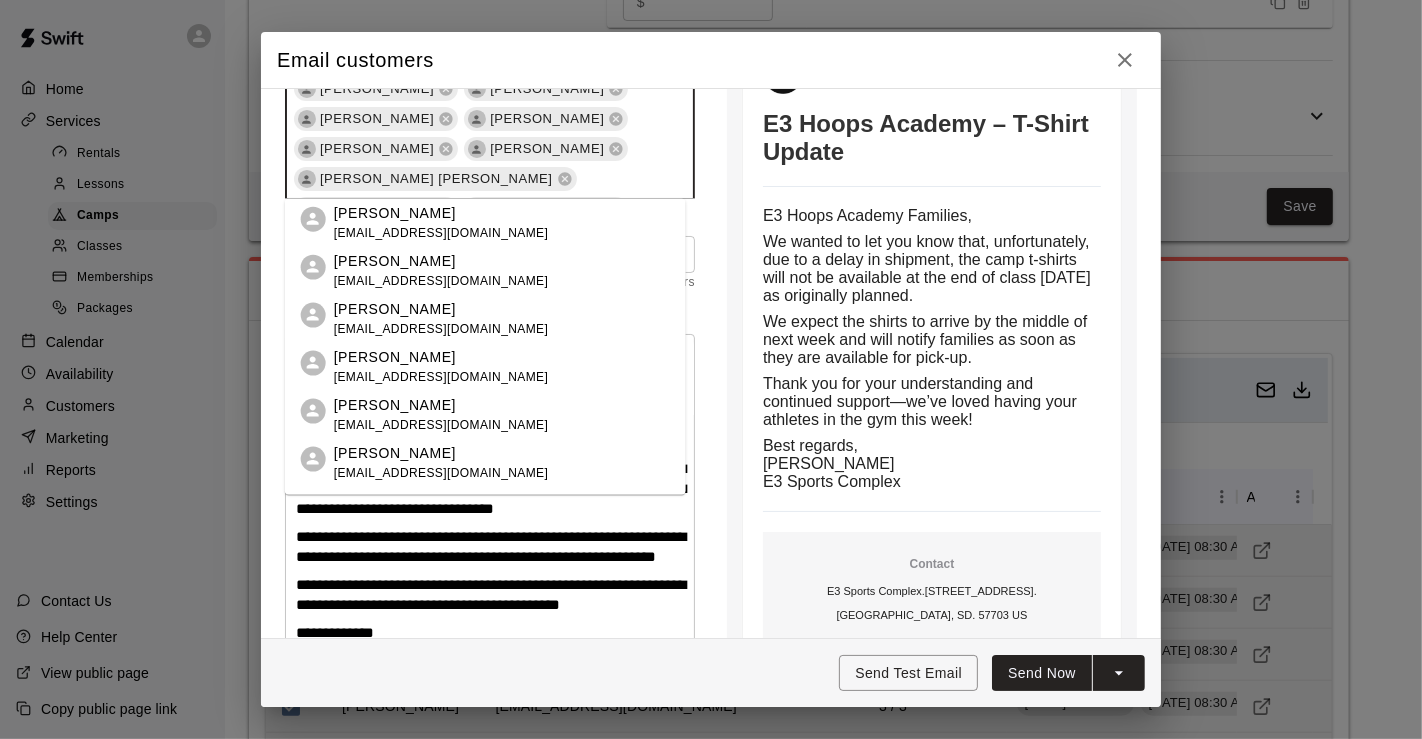 type on "**" 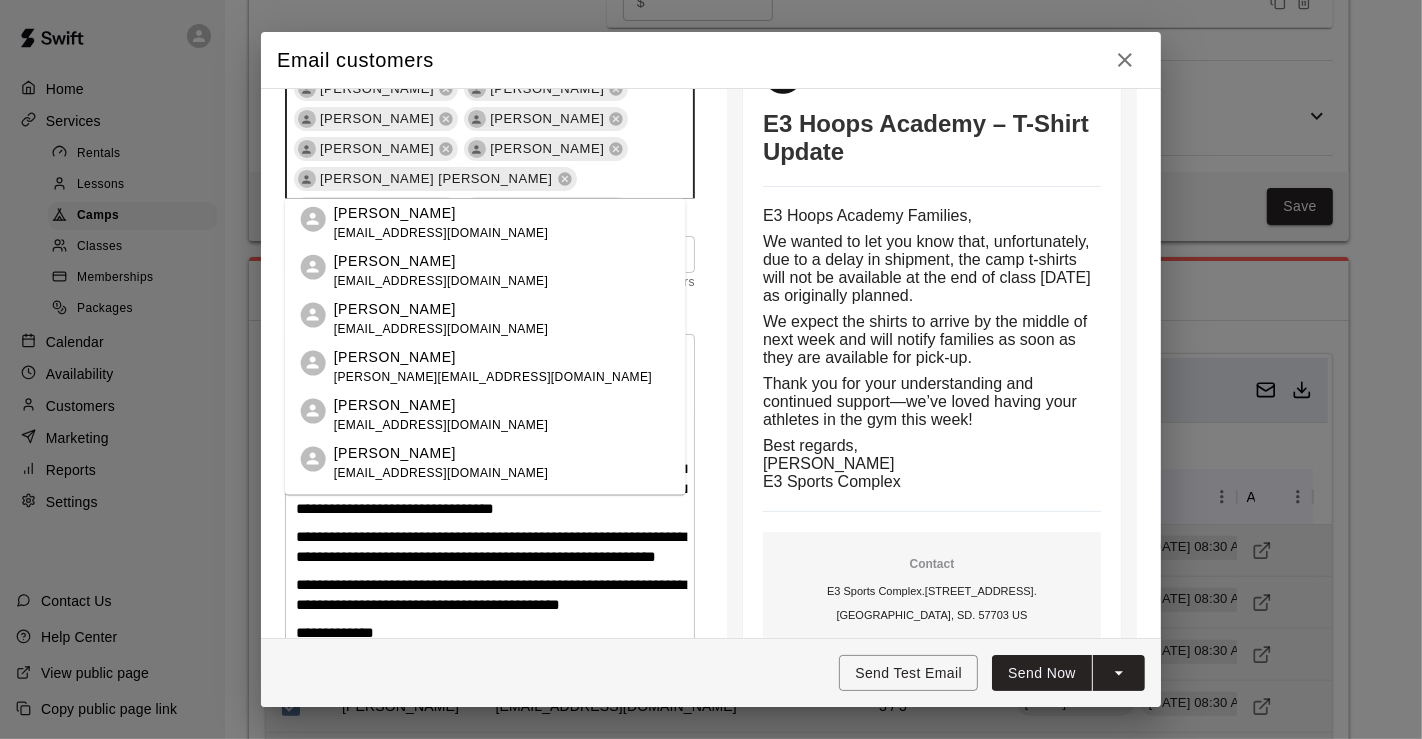 click on "[EMAIL_ADDRESS][DOMAIN_NAME]" at bounding box center [441, 233] 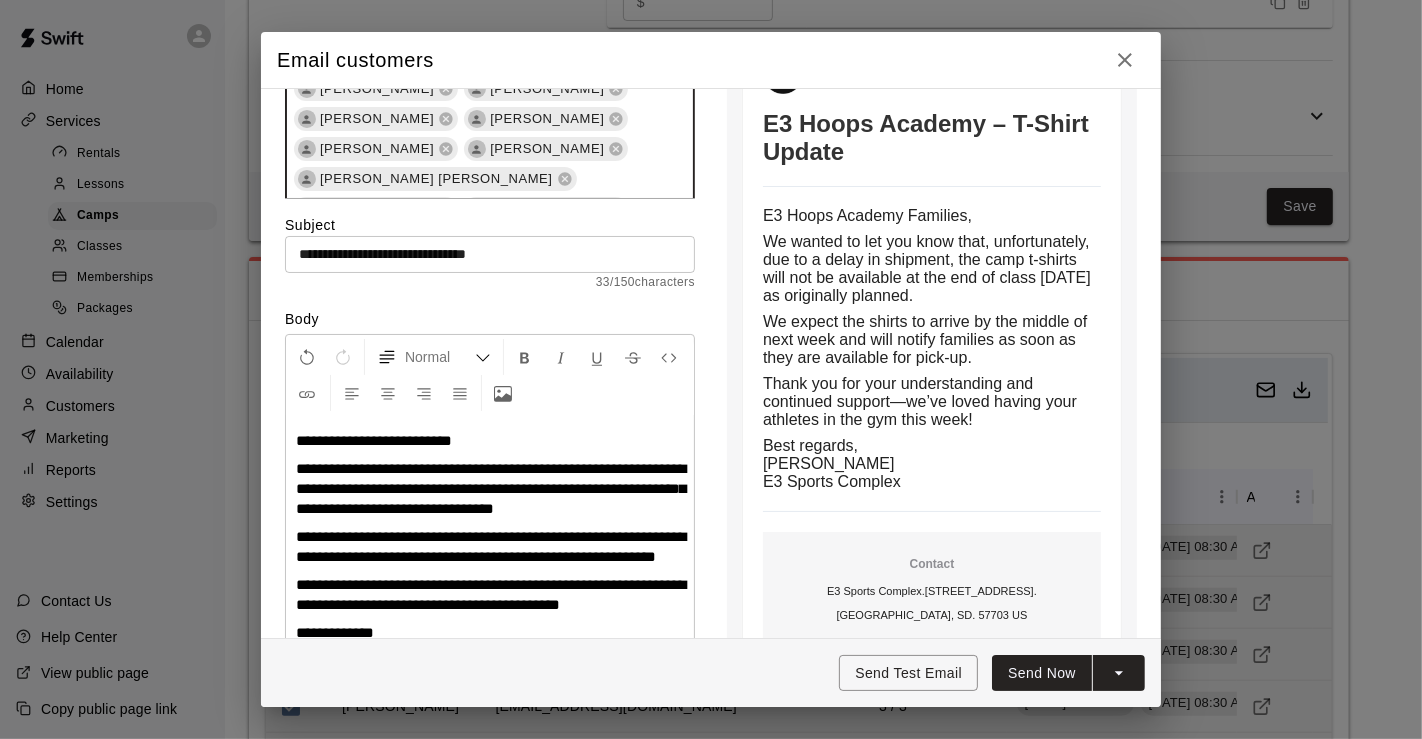 scroll, scrollTop: 317, scrollLeft: 0, axis: vertical 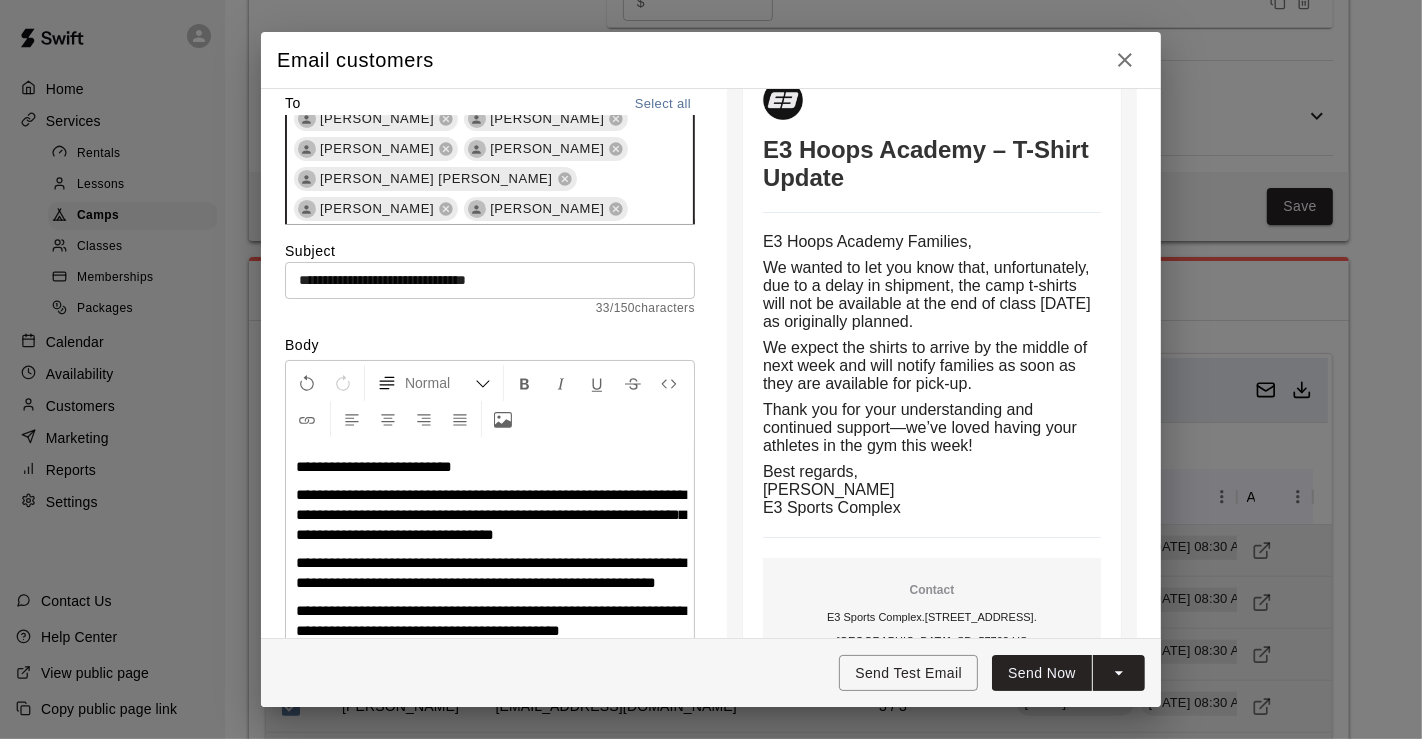 type on "*" 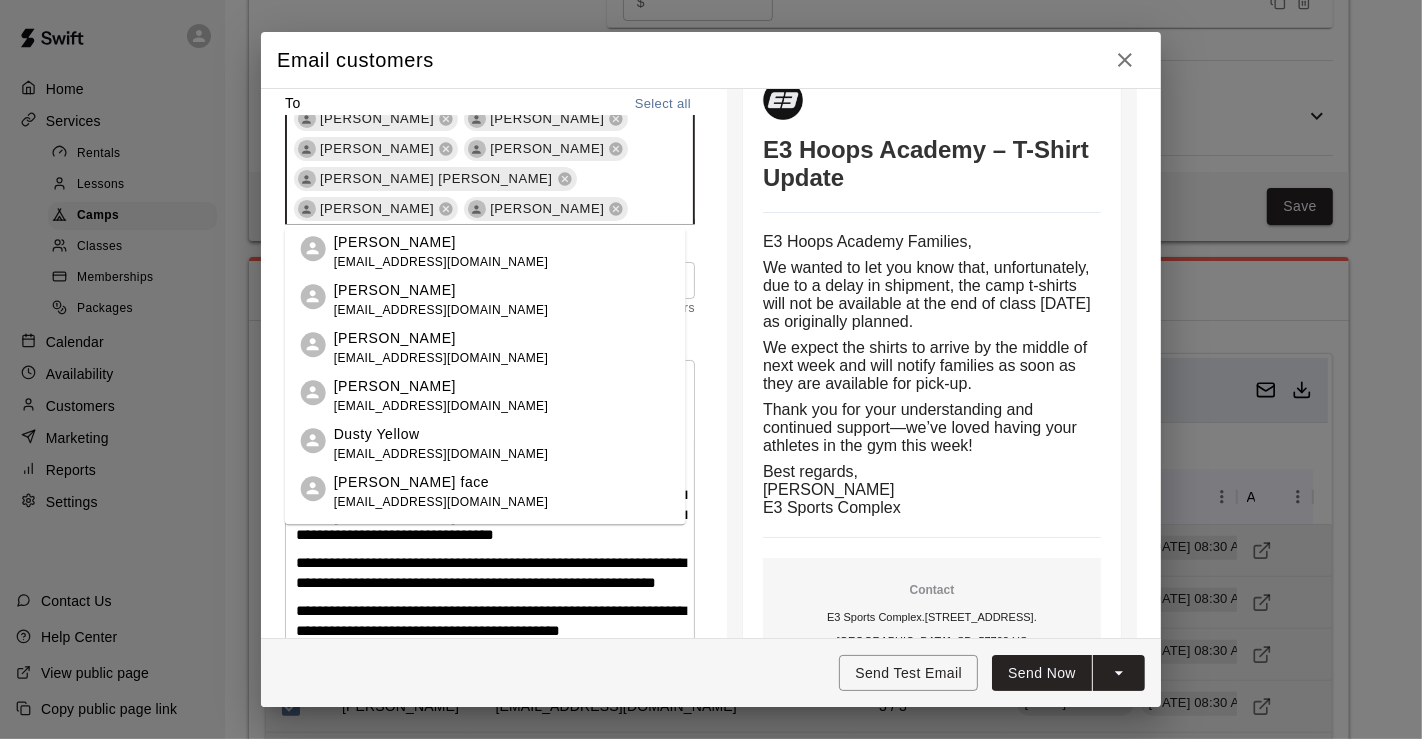 type on "*" 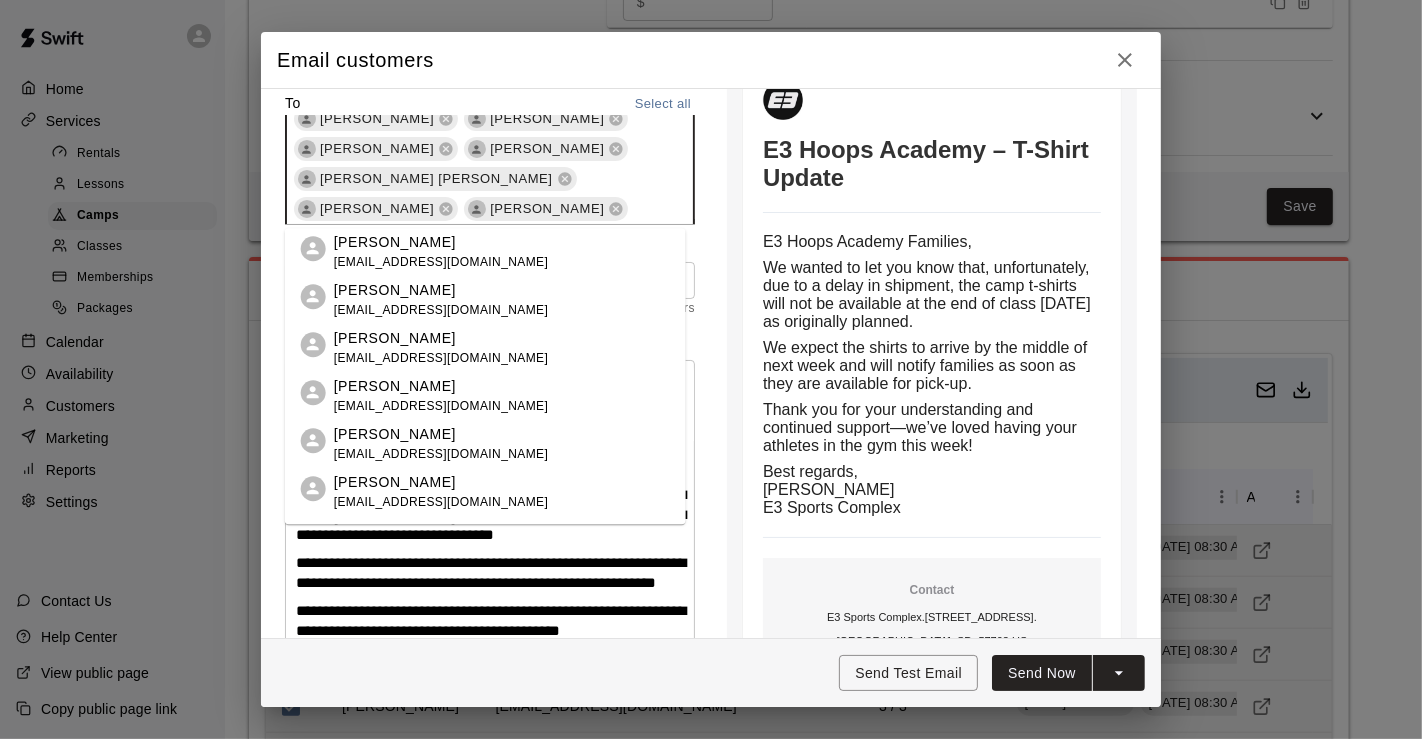 click 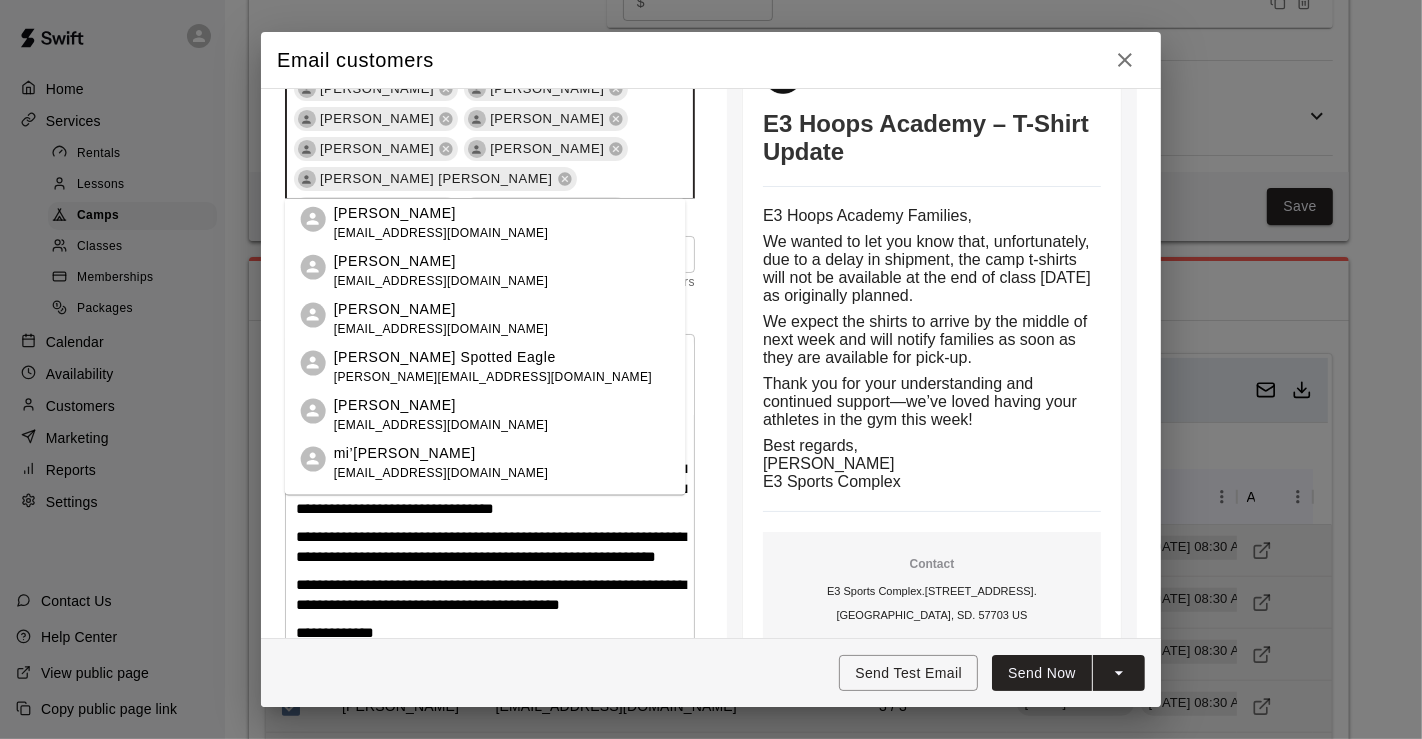 type on "*****" 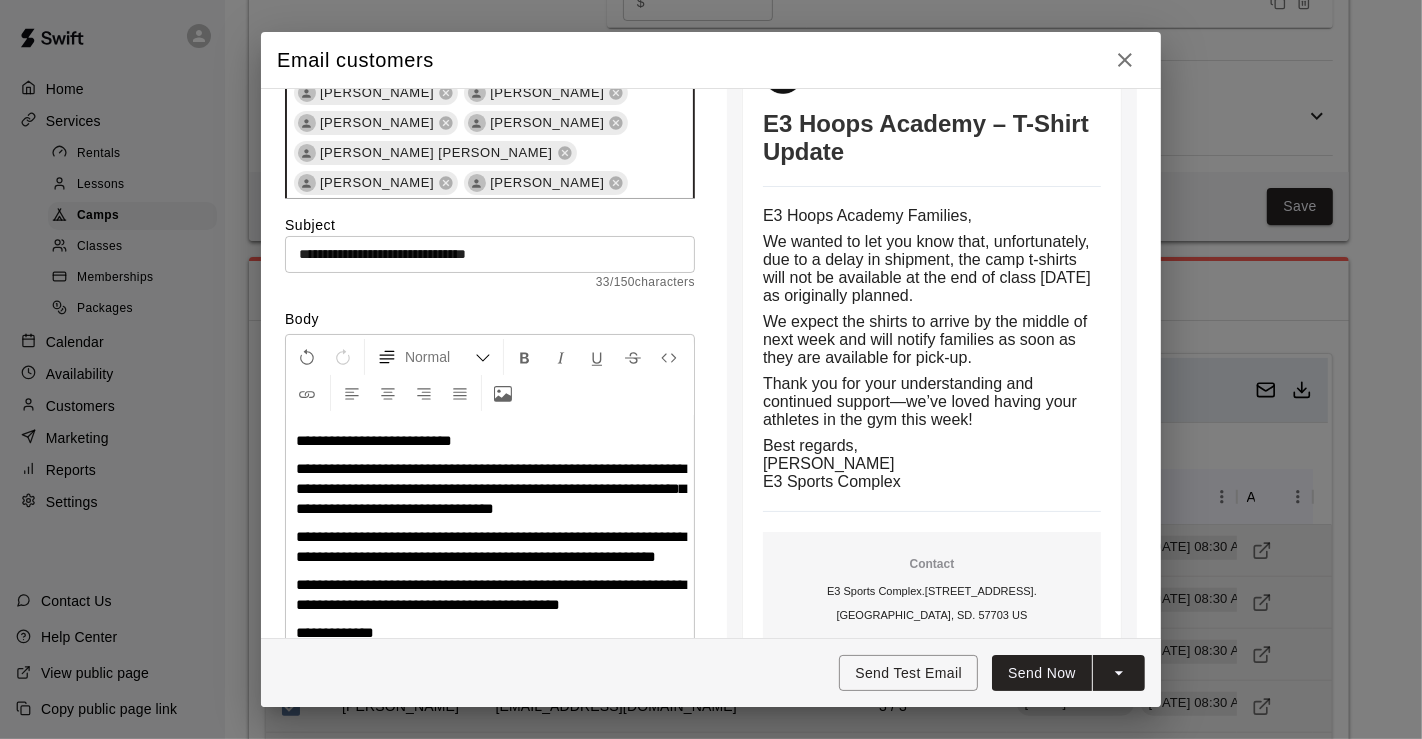 scroll, scrollTop: 444, scrollLeft: 0, axis: vertical 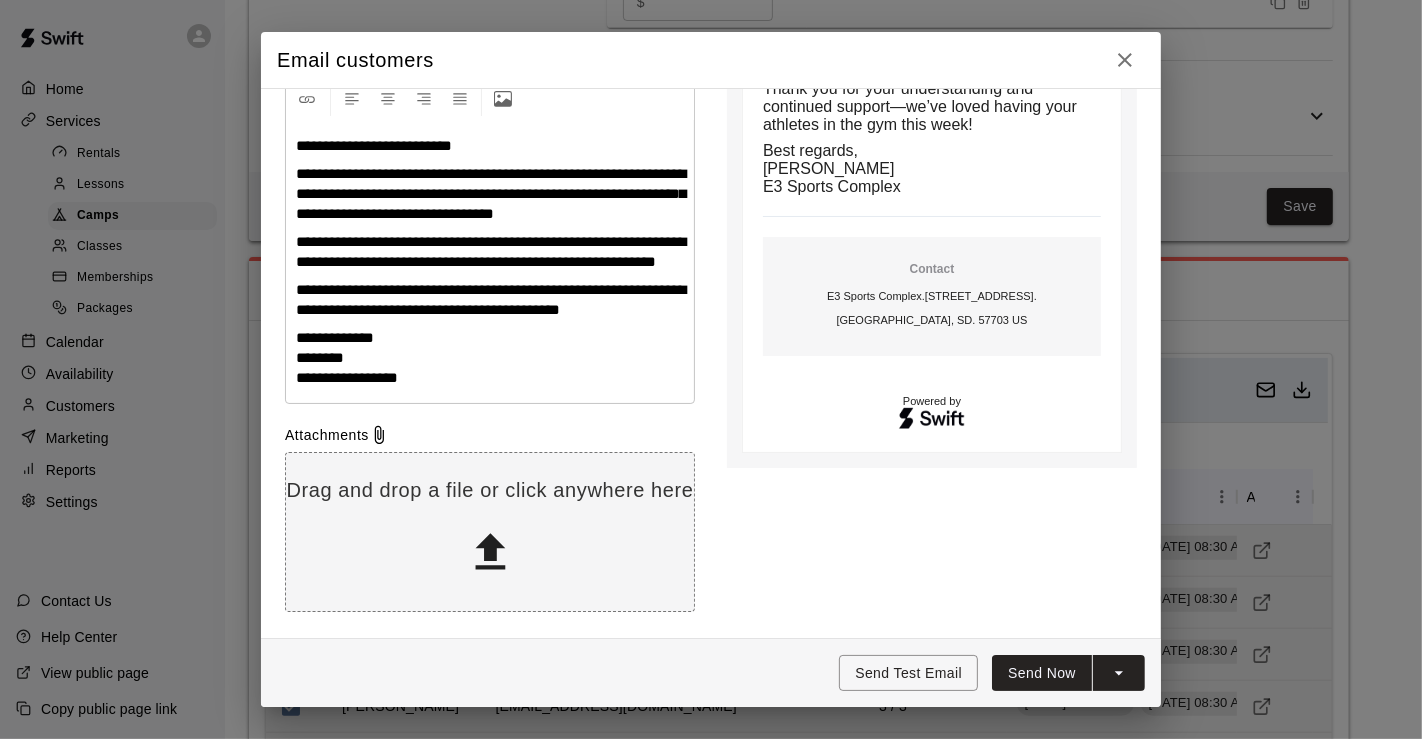 drag, startPoint x: 1056, startPoint y: 662, endPoint x: 761, endPoint y: 487, distance: 343.00146 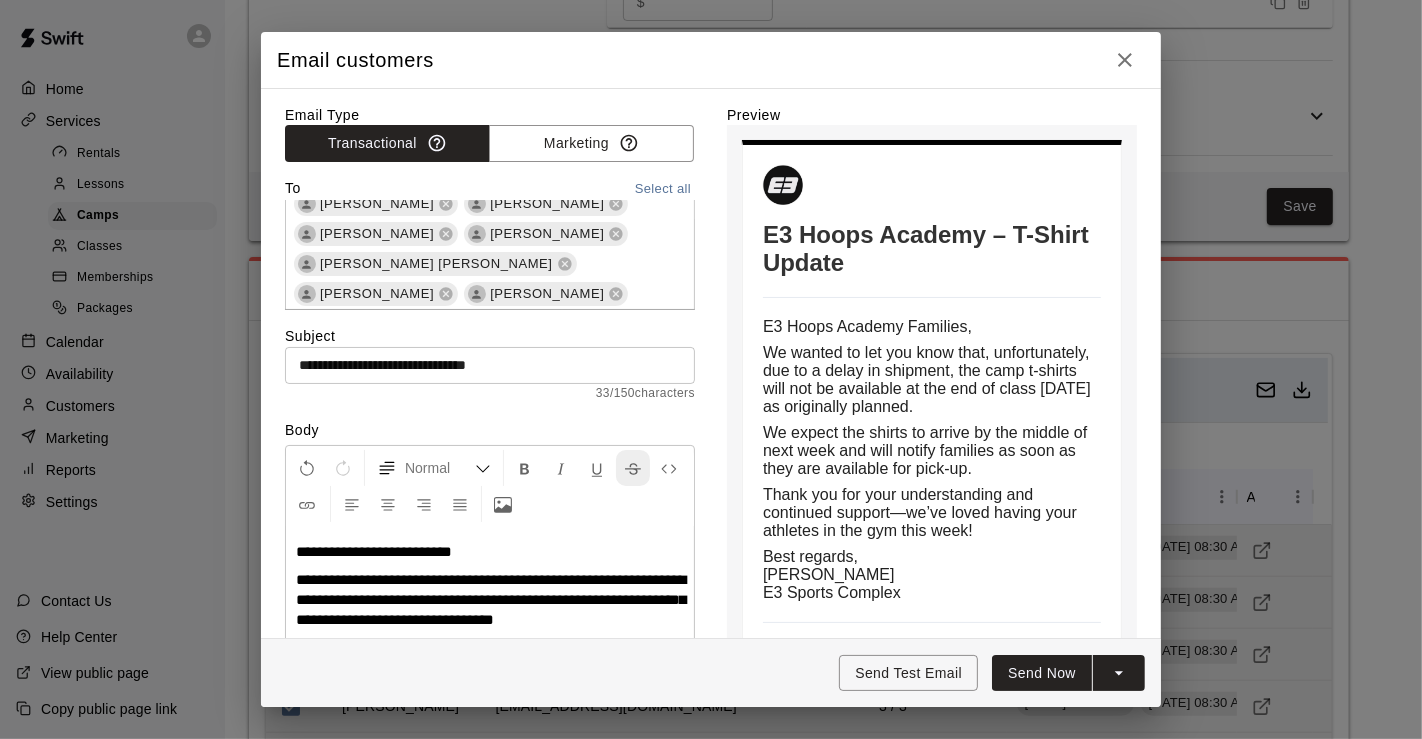 scroll, scrollTop: 444, scrollLeft: 0, axis: vertical 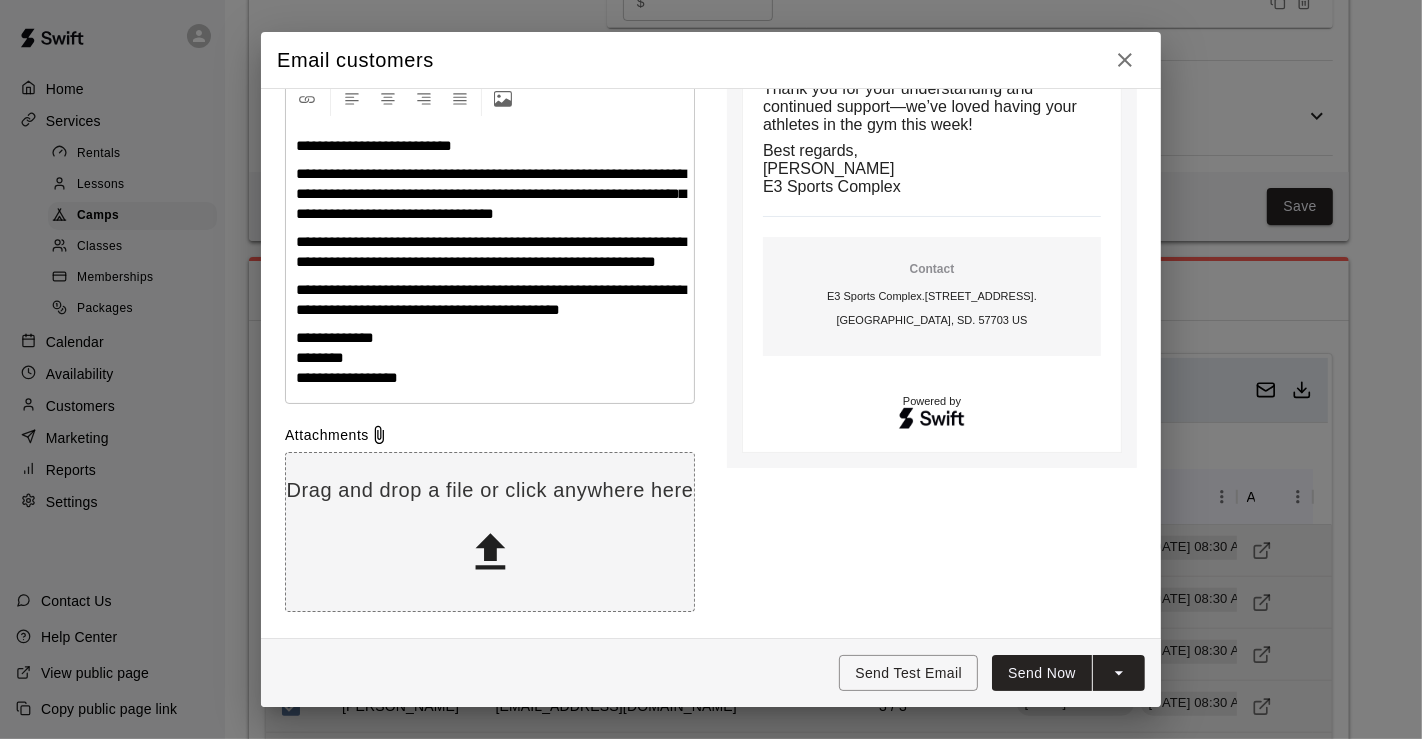 click on "Send Now" at bounding box center (1042, 673) 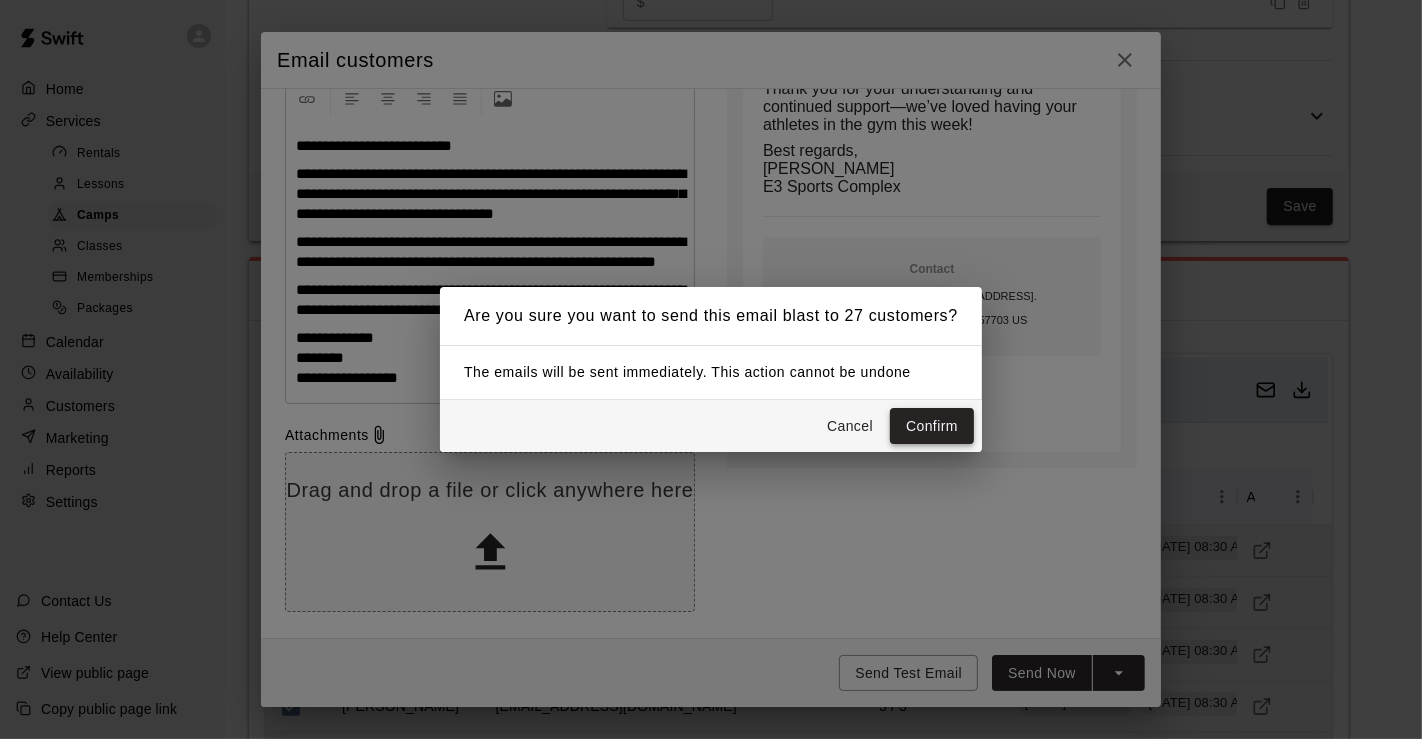 click on "Confirm" at bounding box center [932, 426] 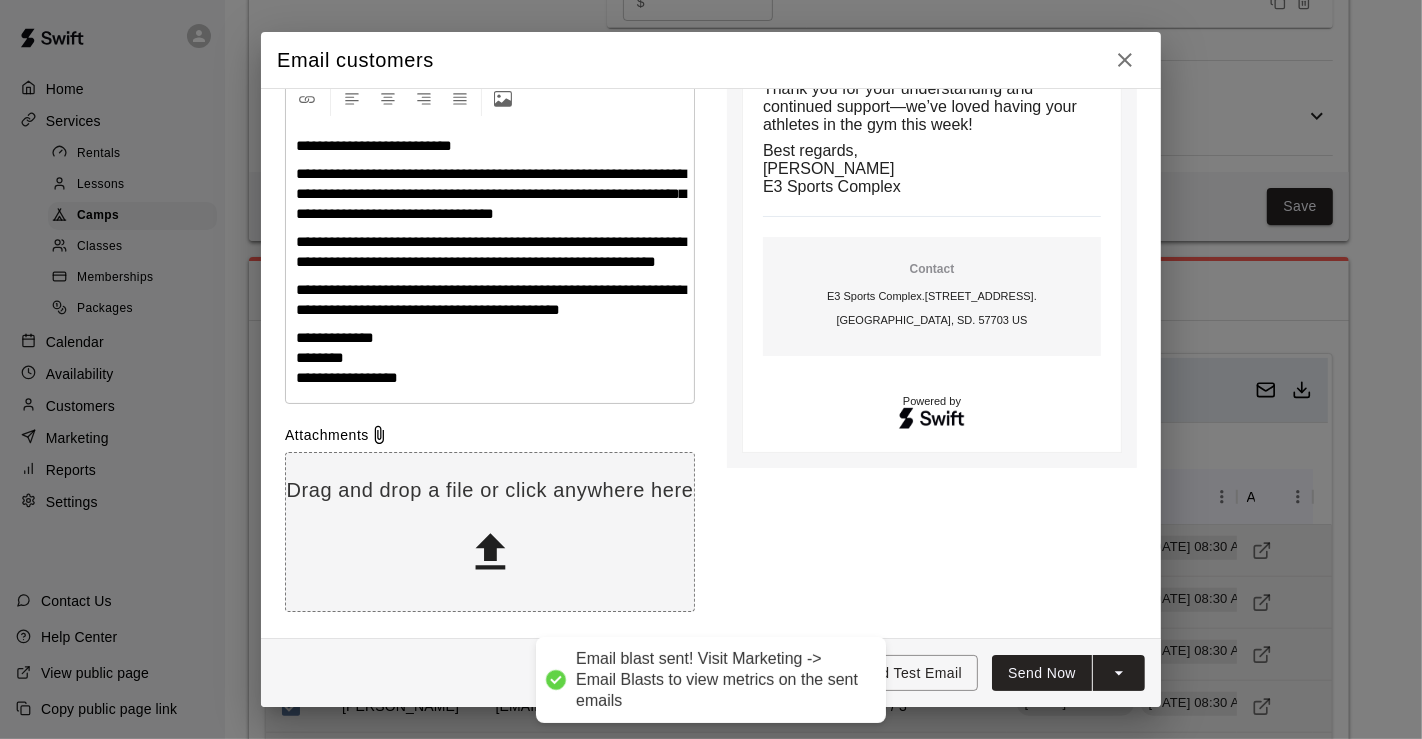 type 